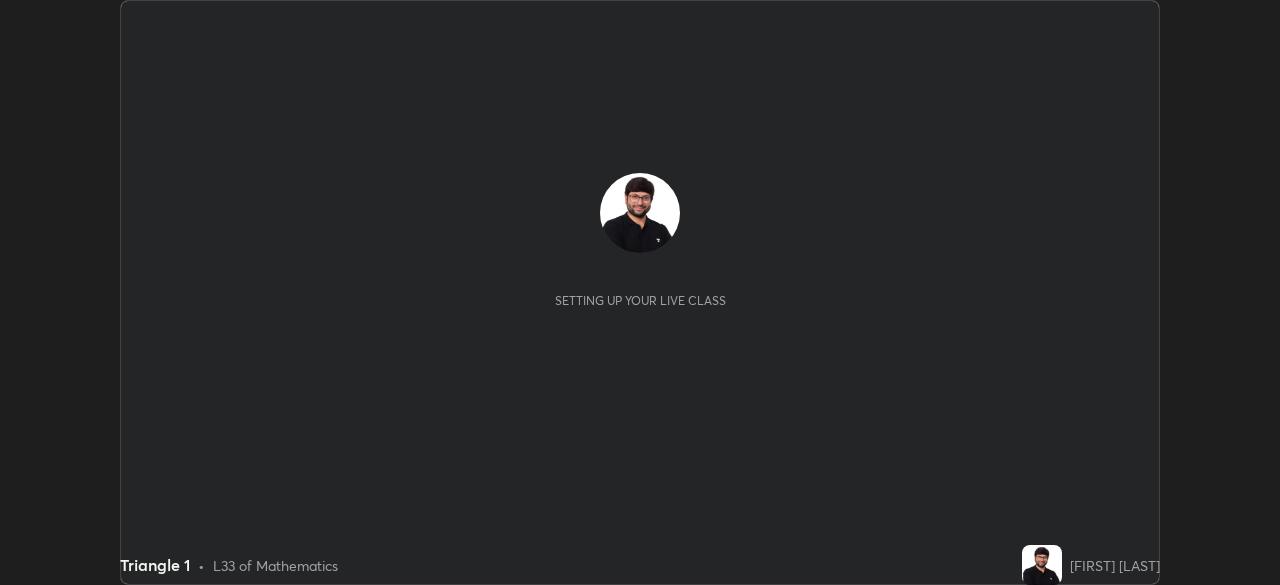 scroll, scrollTop: 0, scrollLeft: 0, axis: both 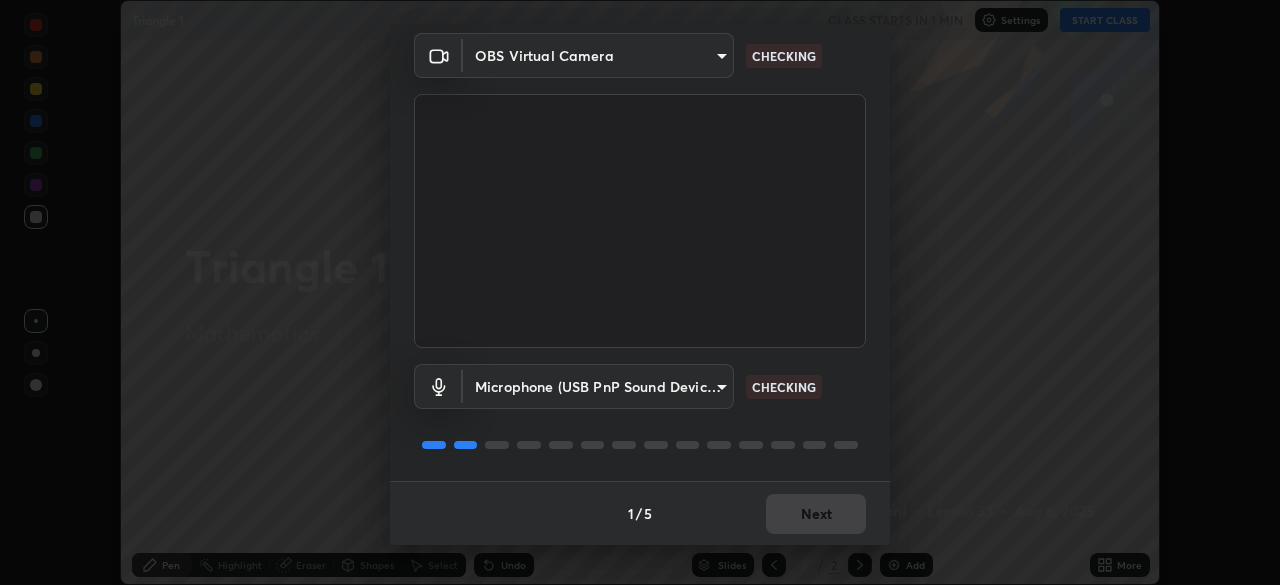 click on "Erase all Triangle 1 CLASS STARTS IN 1 MIN Settings START CLASS Setting up your live class Triangle 1 • L33 of Mathematics [FIRST] [LAST] Pen Highlight Eraser Shapes Select Undo Slides 2 / 2 Add More Enable hand raising Enable raise hand to speak to learners. Once enabled, chat will be turned off temporarily. Enable x   No doubts shared Encourage your learners to ask a doubt for better clarity Report an issue Reason for reporting Buffering Chat not working Audio - Video sync issue Educator video quality low ​ Attach an image Report Media settings OBS Virtual Camera 26ea4645ce1167a88714ccf2a1c7b245e82c900ba769eb6e2bf526cec6792837 CHECKING Microphone (USB PnP Sound Device) (08bb:2902) e3c9501938c1bee60e0ecf265da559a0af6e590ef5b4ba89f006b847366157ab CHECKING 1 / 5 Next" at bounding box center (640, 292) 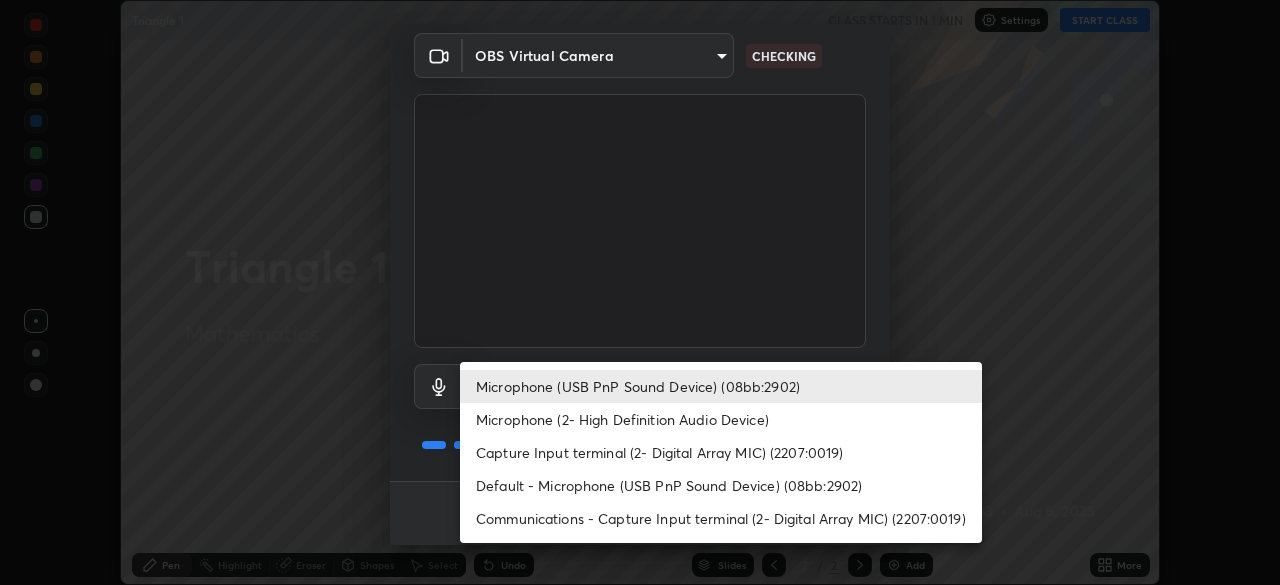 click on "Default - Microphone (USB PnP Sound Device) (08bb:2902)" at bounding box center [721, 485] 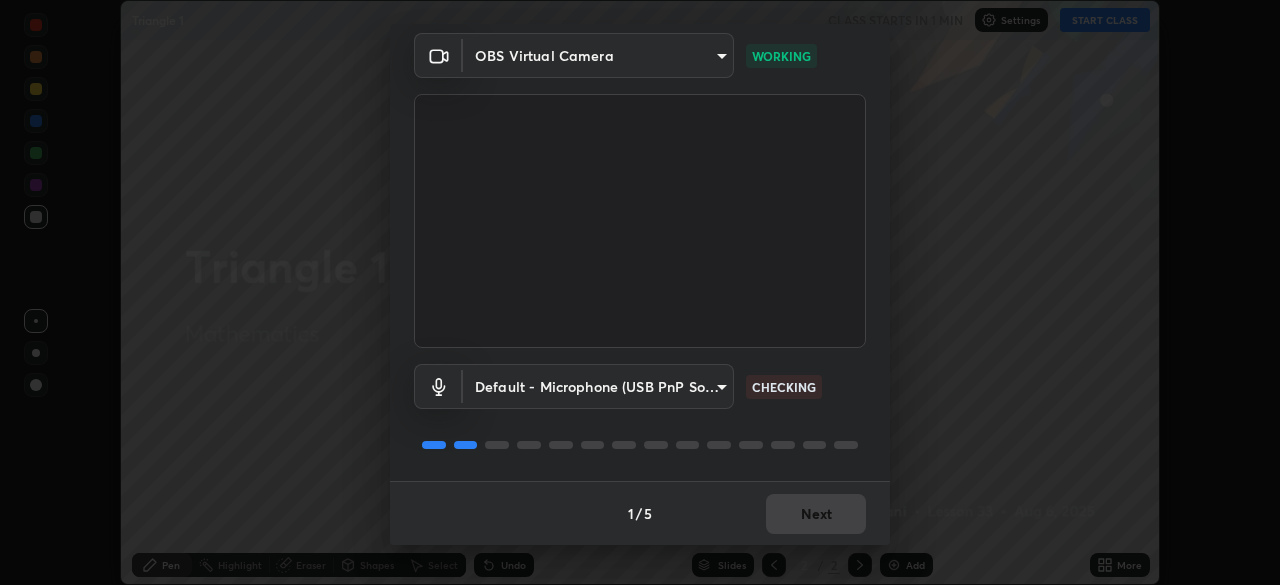 click at bounding box center [640, 445] 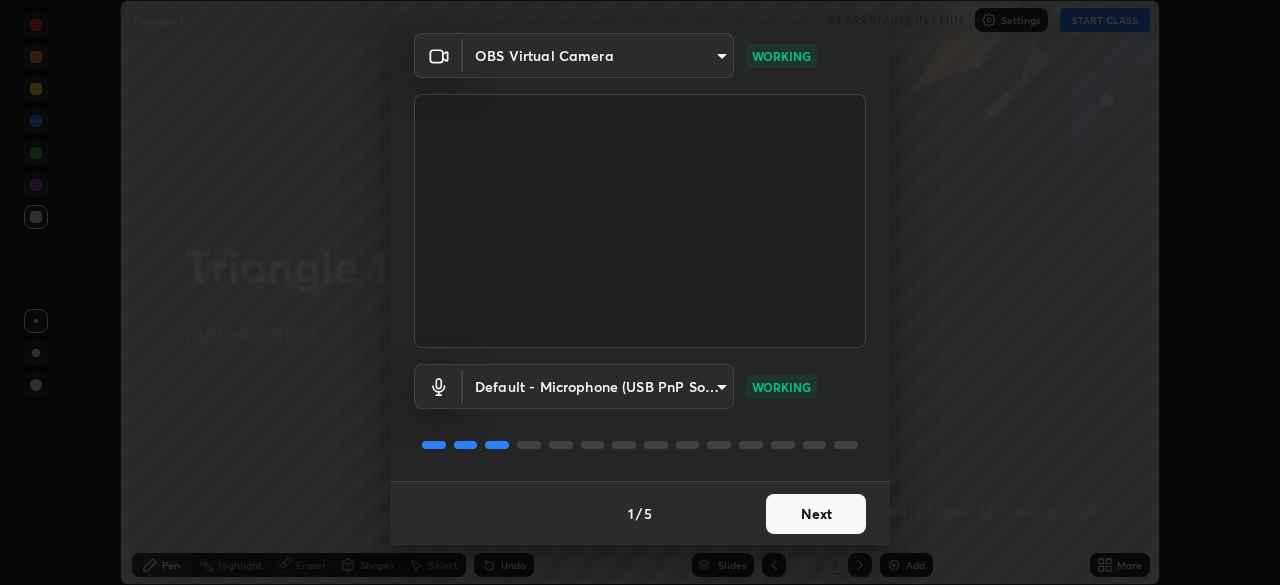 click on "Next" at bounding box center [816, 514] 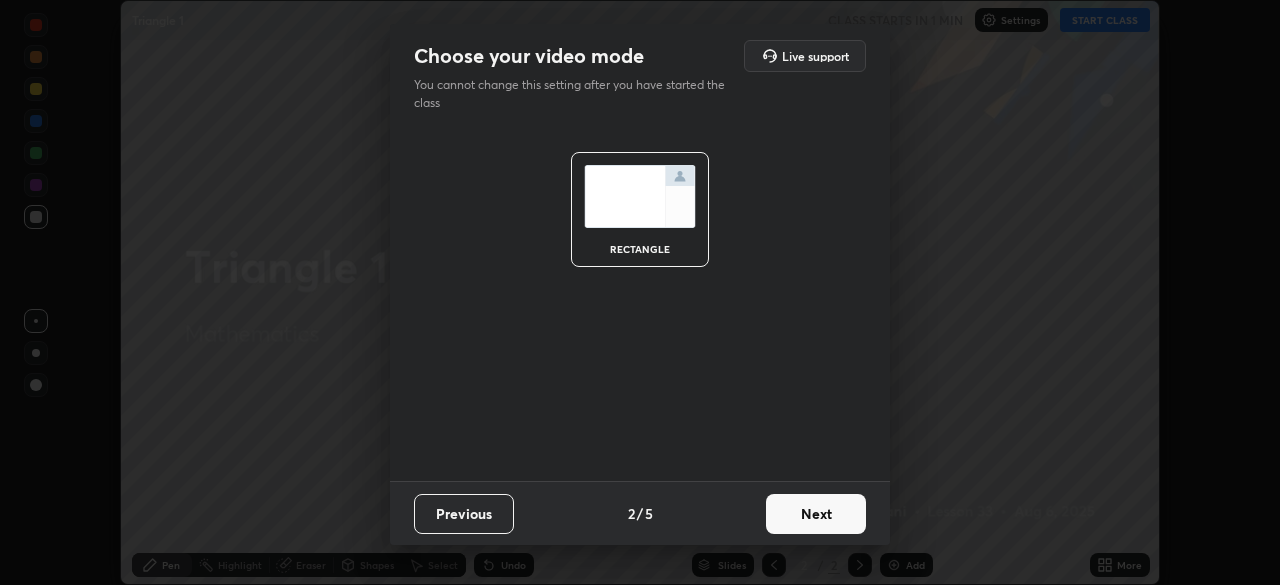 click on "Next" at bounding box center (816, 514) 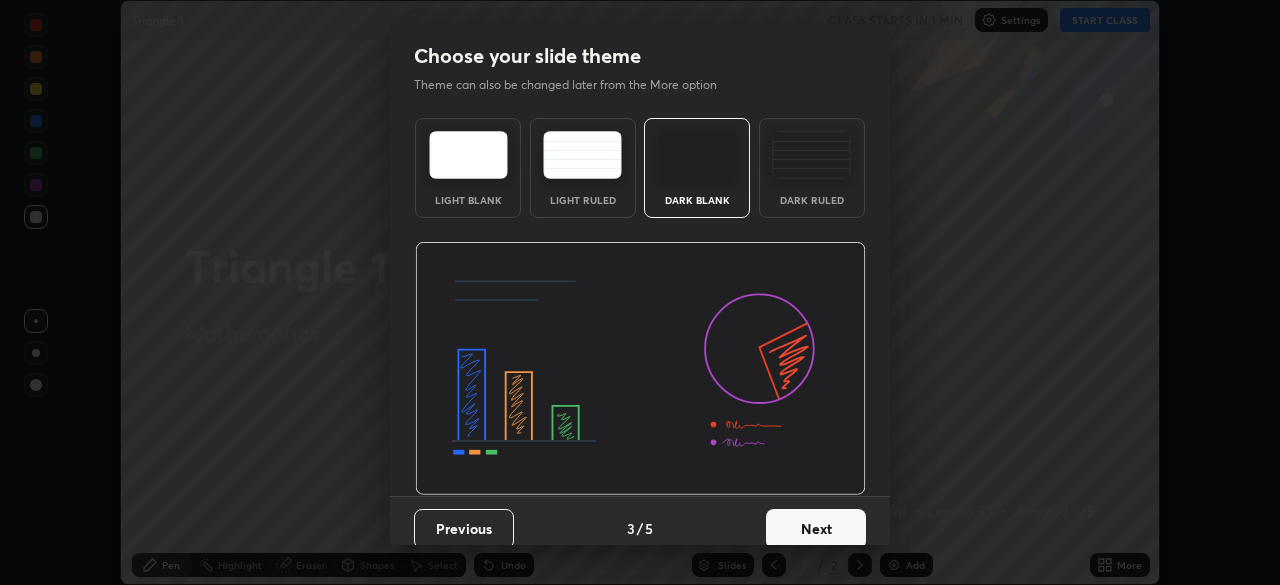 click on "Next" at bounding box center (816, 529) 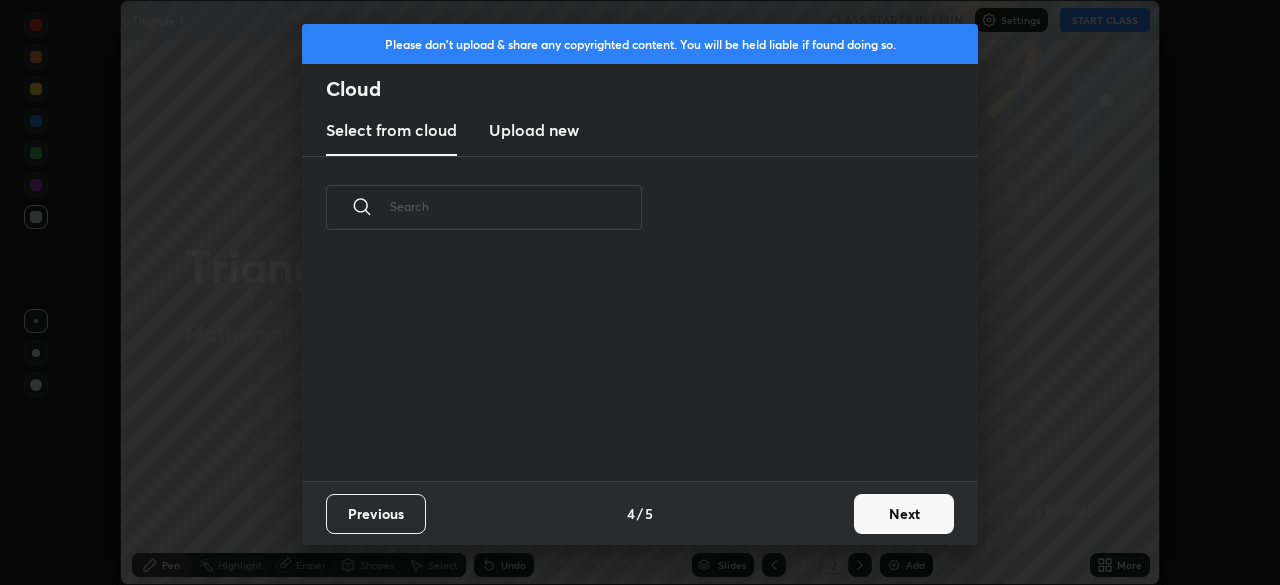 click on "Previous 4 / 5 Next" at bounding box center [640, 513] 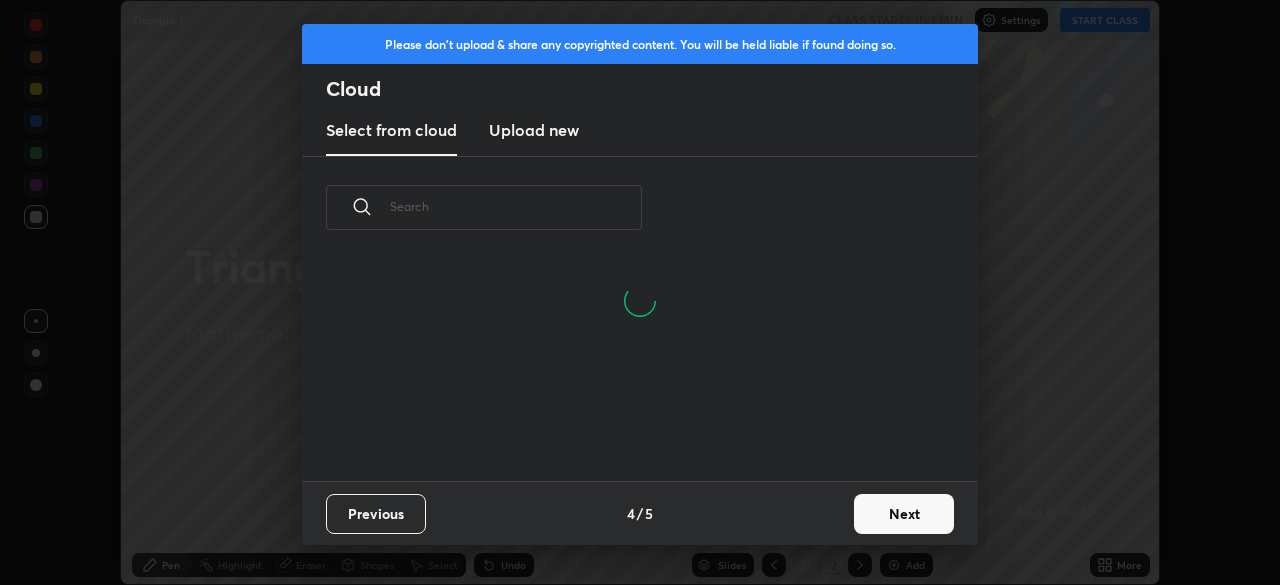click on "Next" at bounding box center (904, 514) 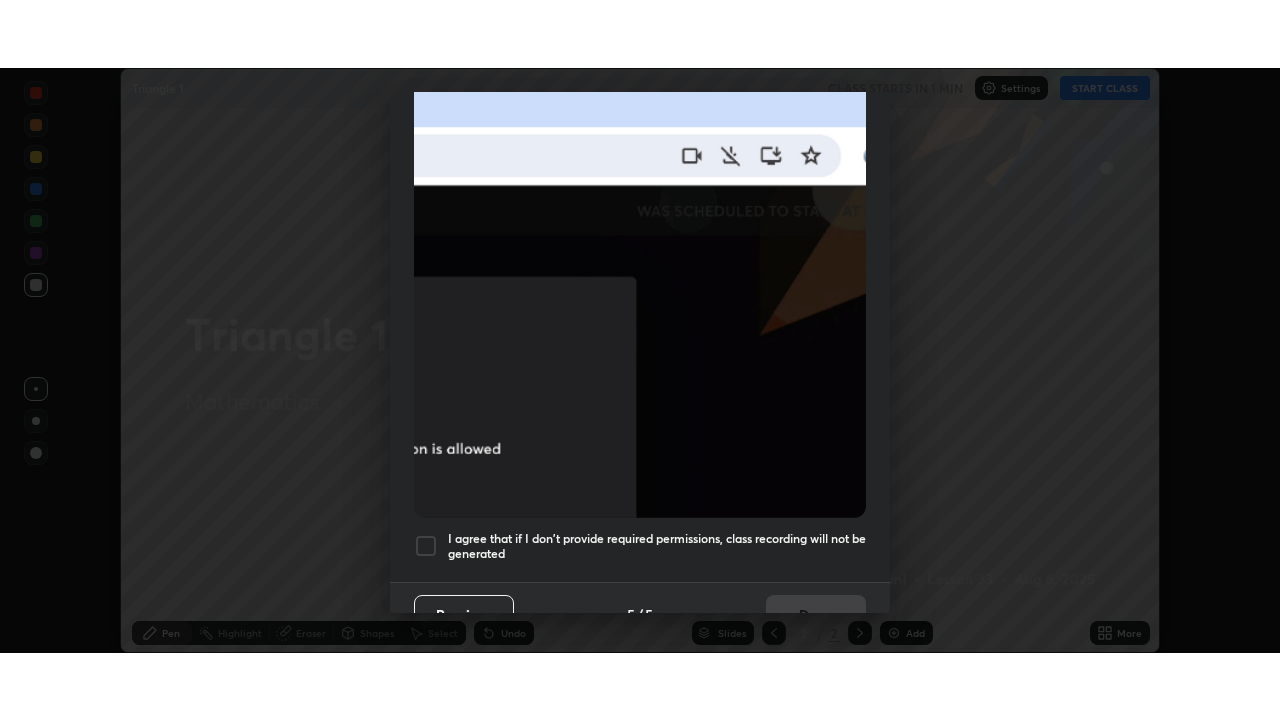 scroll, scrollTop: 479, scrollLeft: 0, axis: vertical 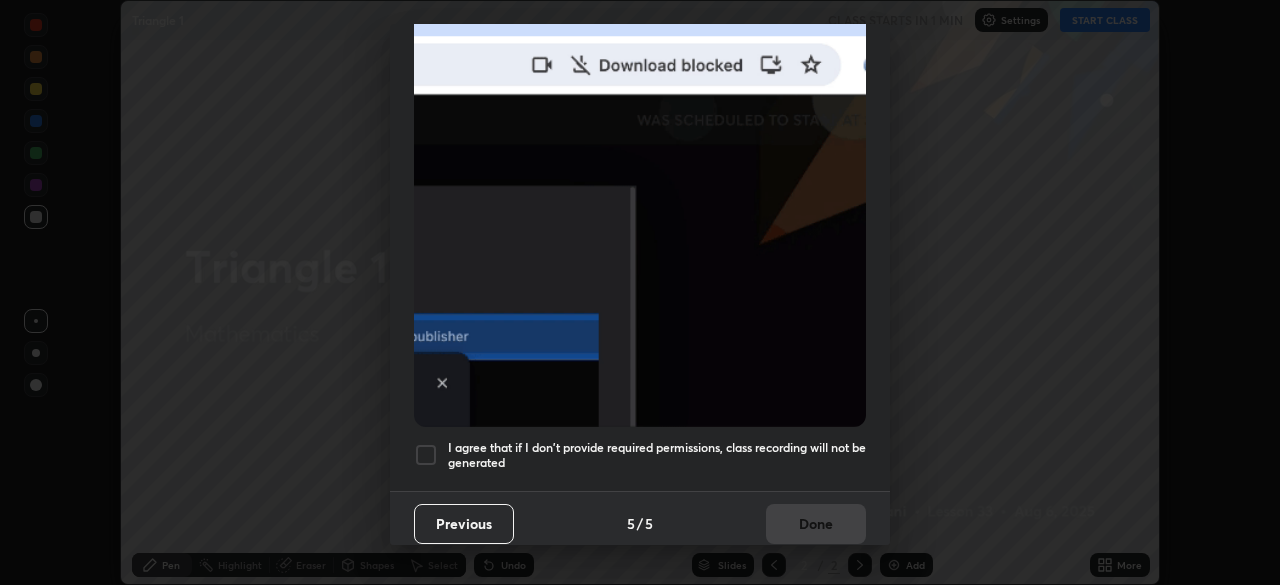 click at bounding box center (426, 455) 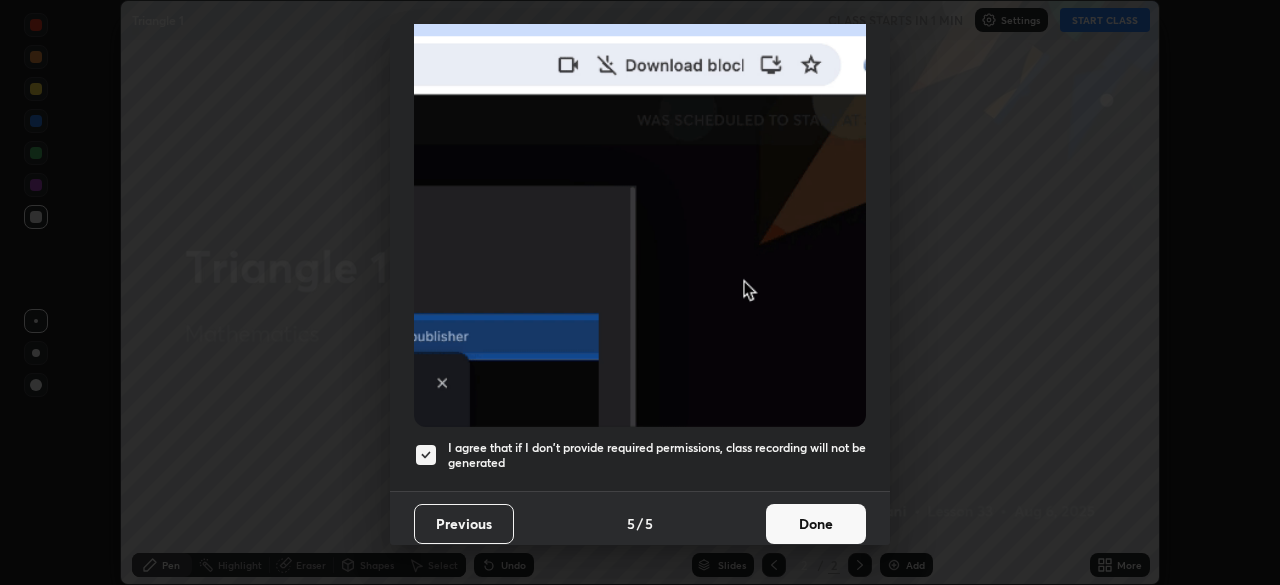 click on "Done" at bounding box center (816, 524) 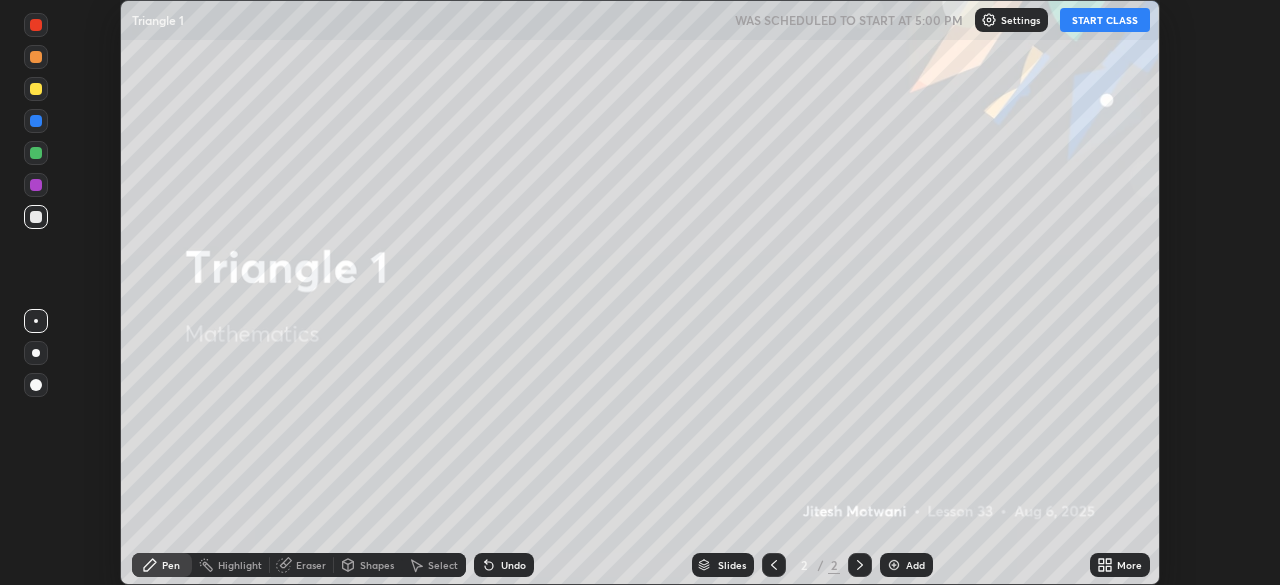 click on "Undo" at bounding box center [513, 565] 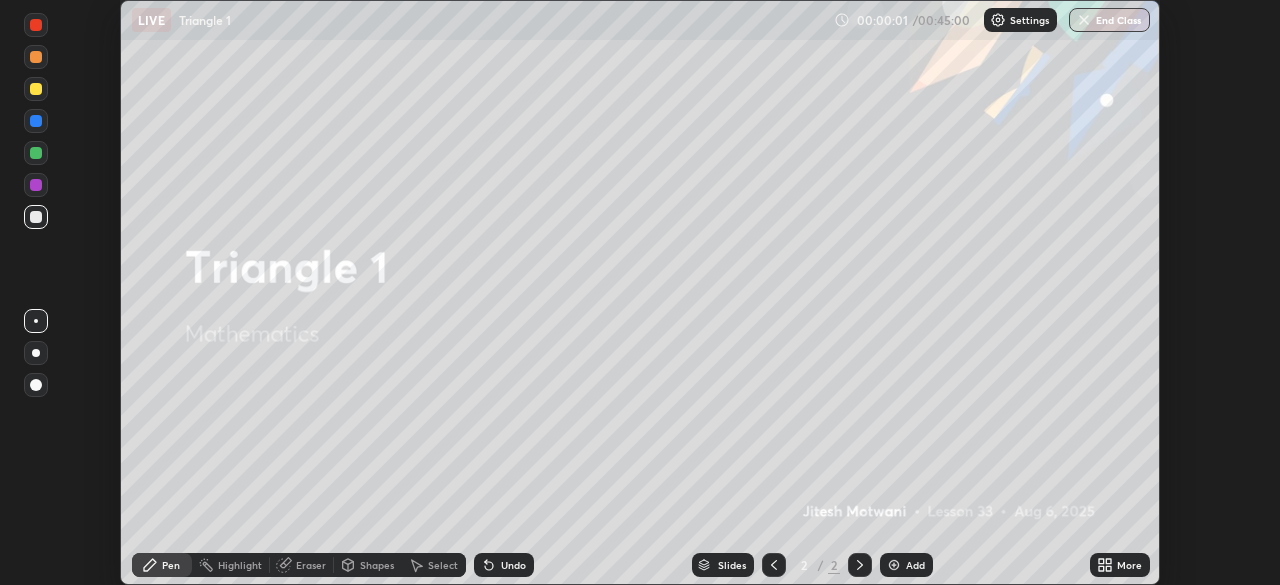 click at bounding box center [860, 565] 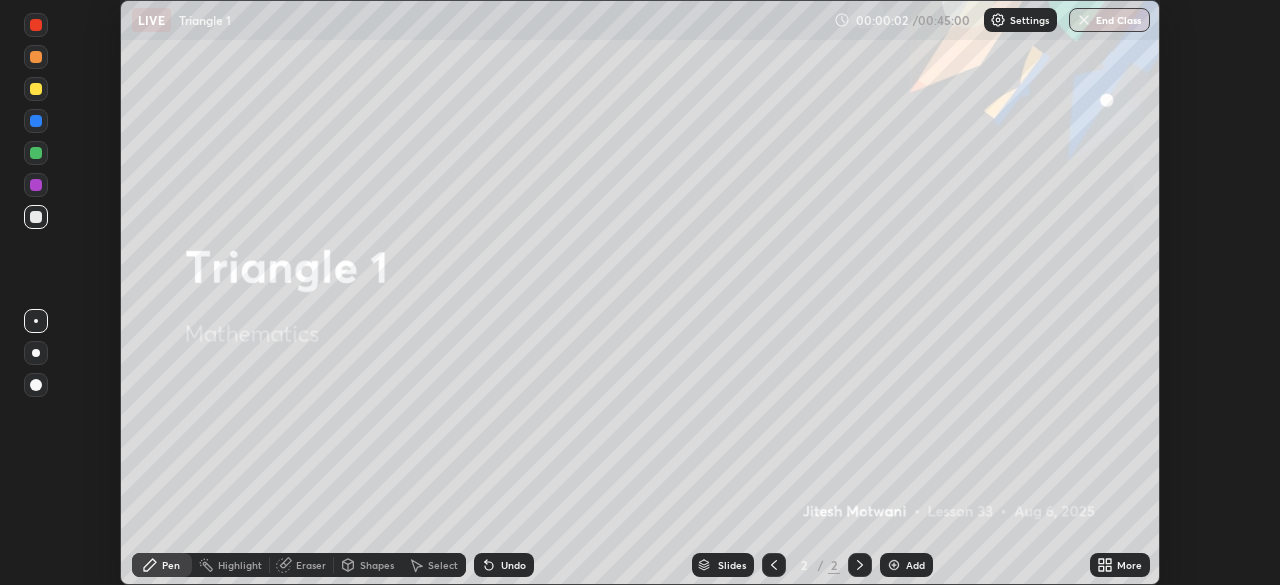 click on "Add" at bounding box center [906, 565] 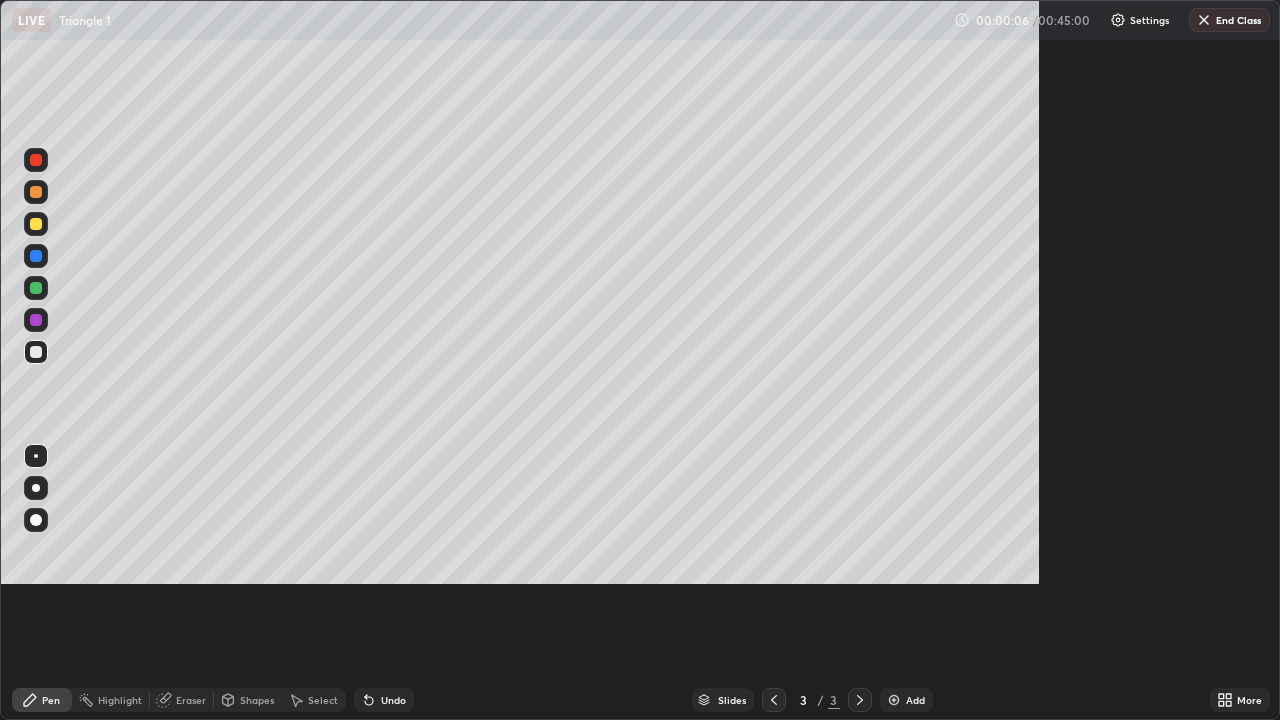 scroll, scrollTop: 99280, scrollLeft: 98720, axis: both 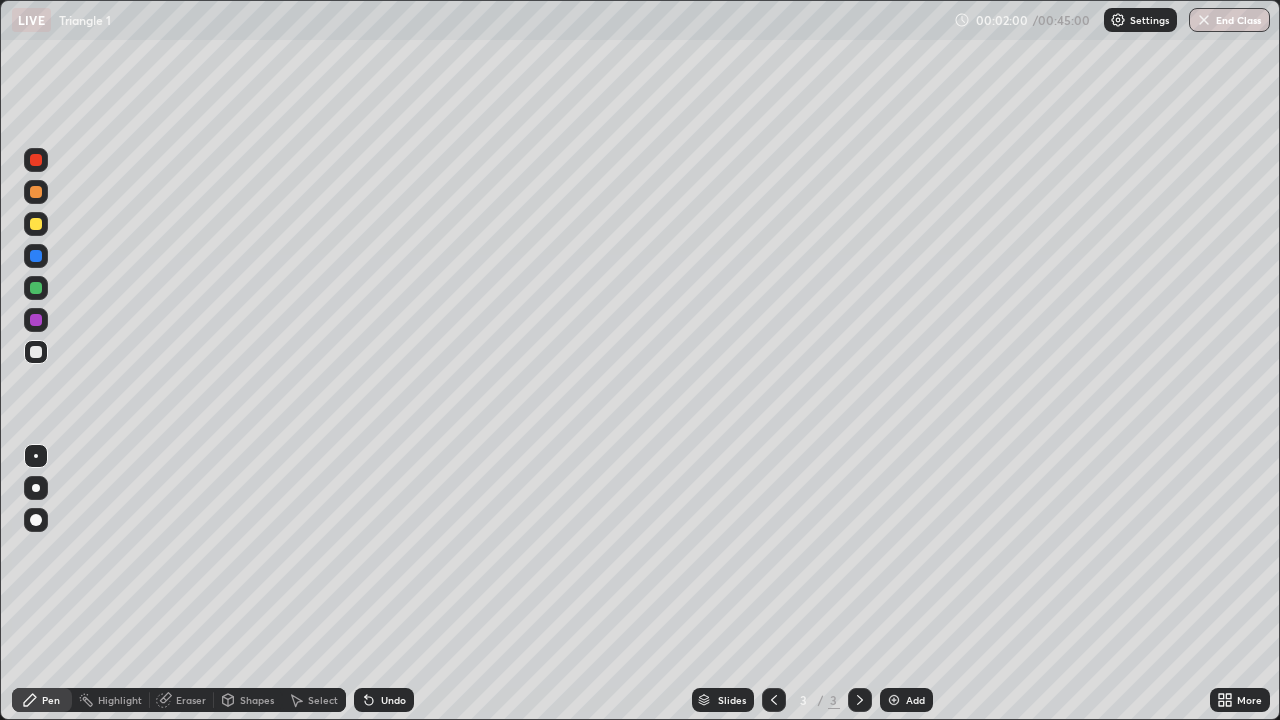click at bounding box center (36, 224) 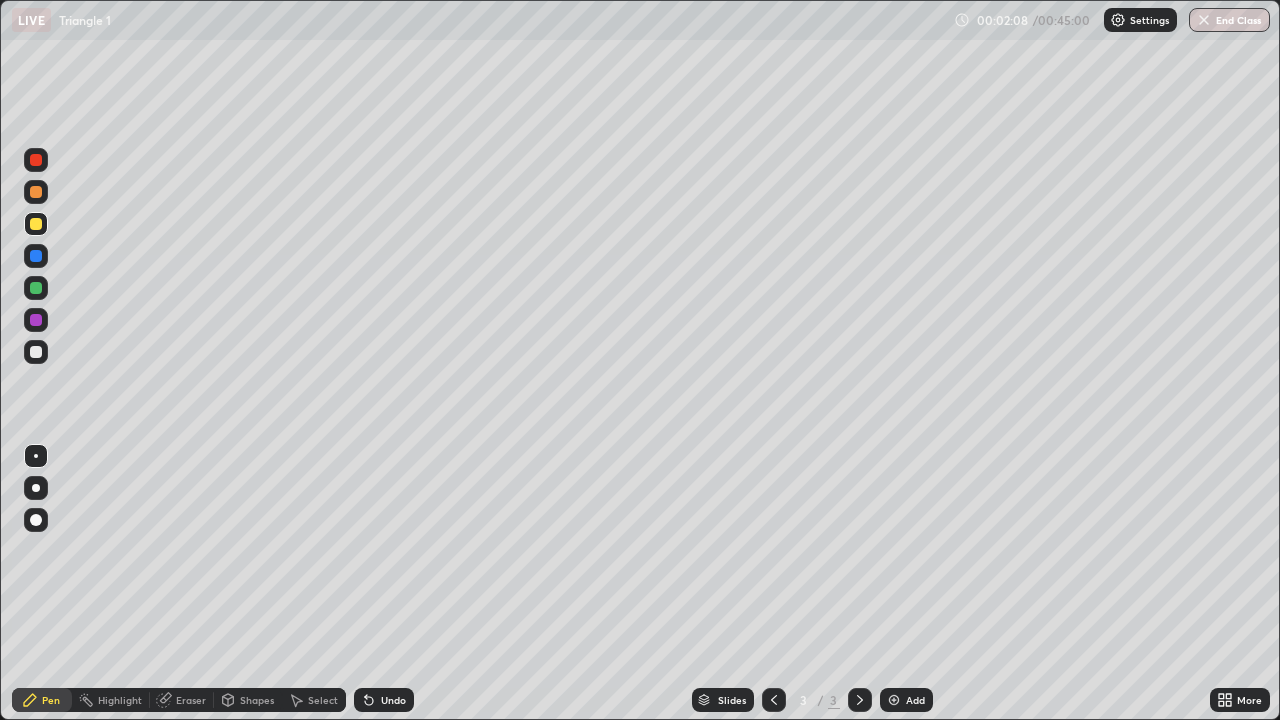click on "Shapes" at bounding box center [257, 700] 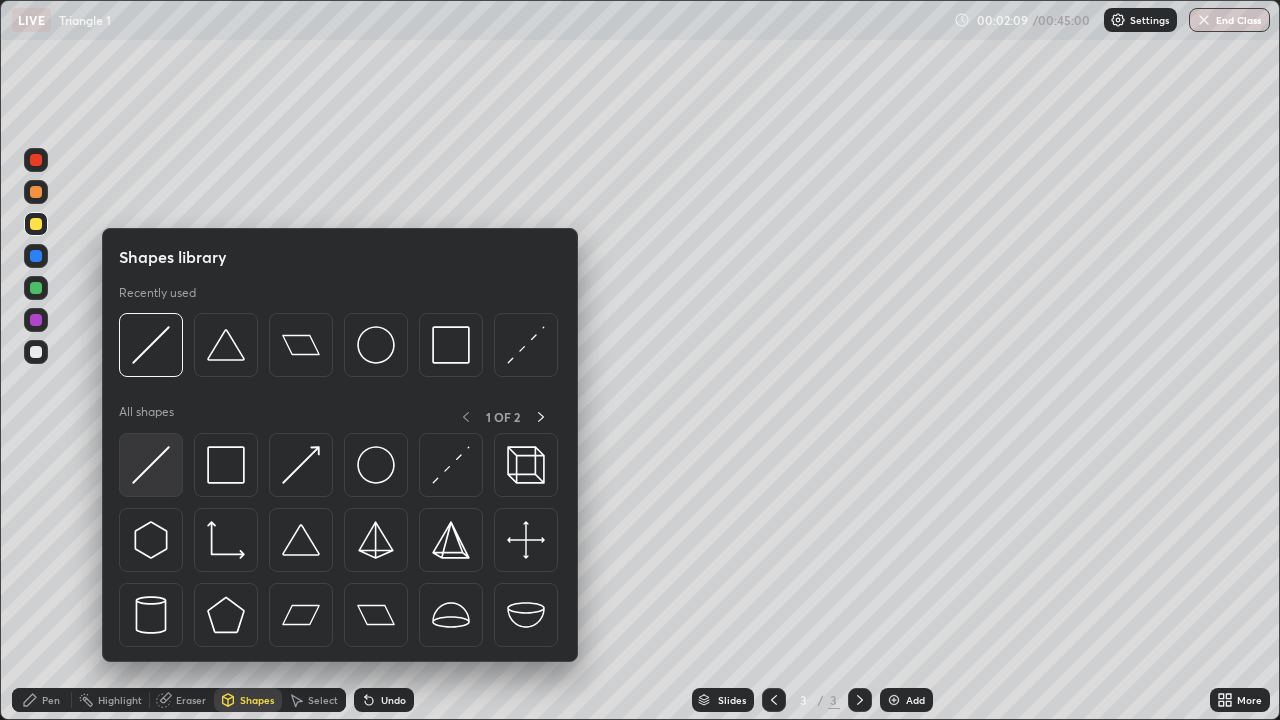 click at bounding box center (151, 465) 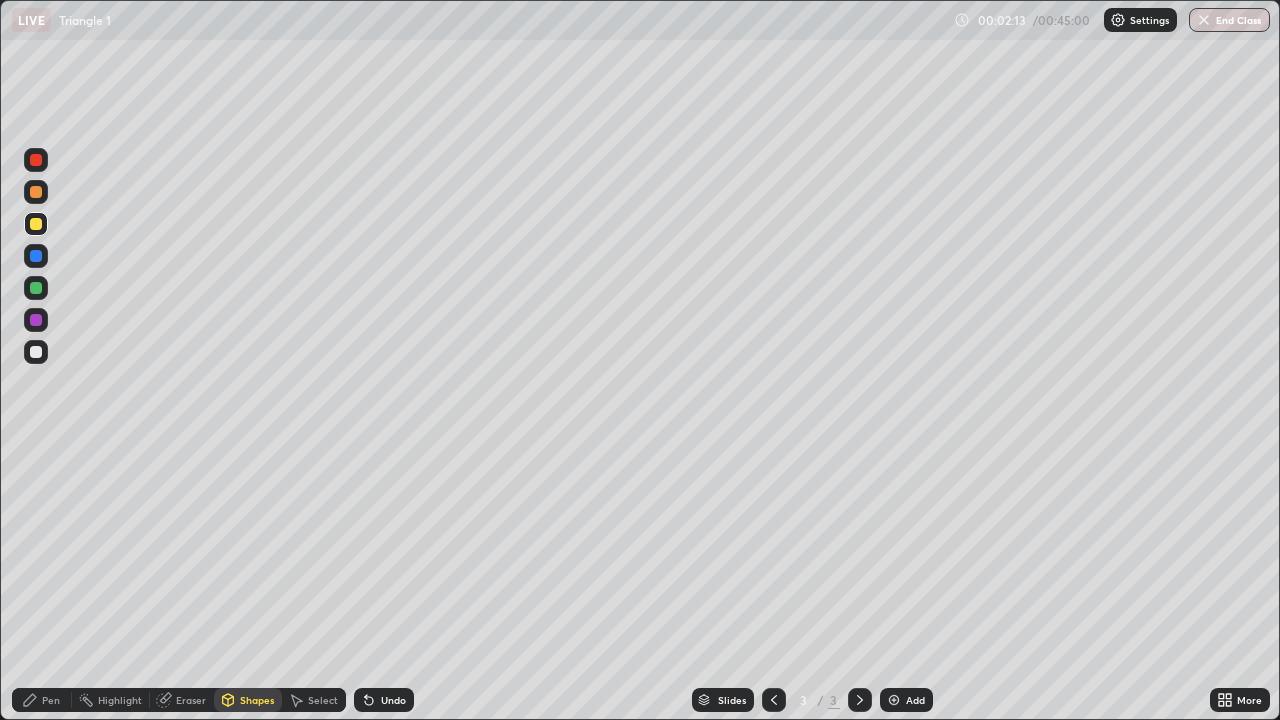 click on "Undo" at bounding box center [384, 700] 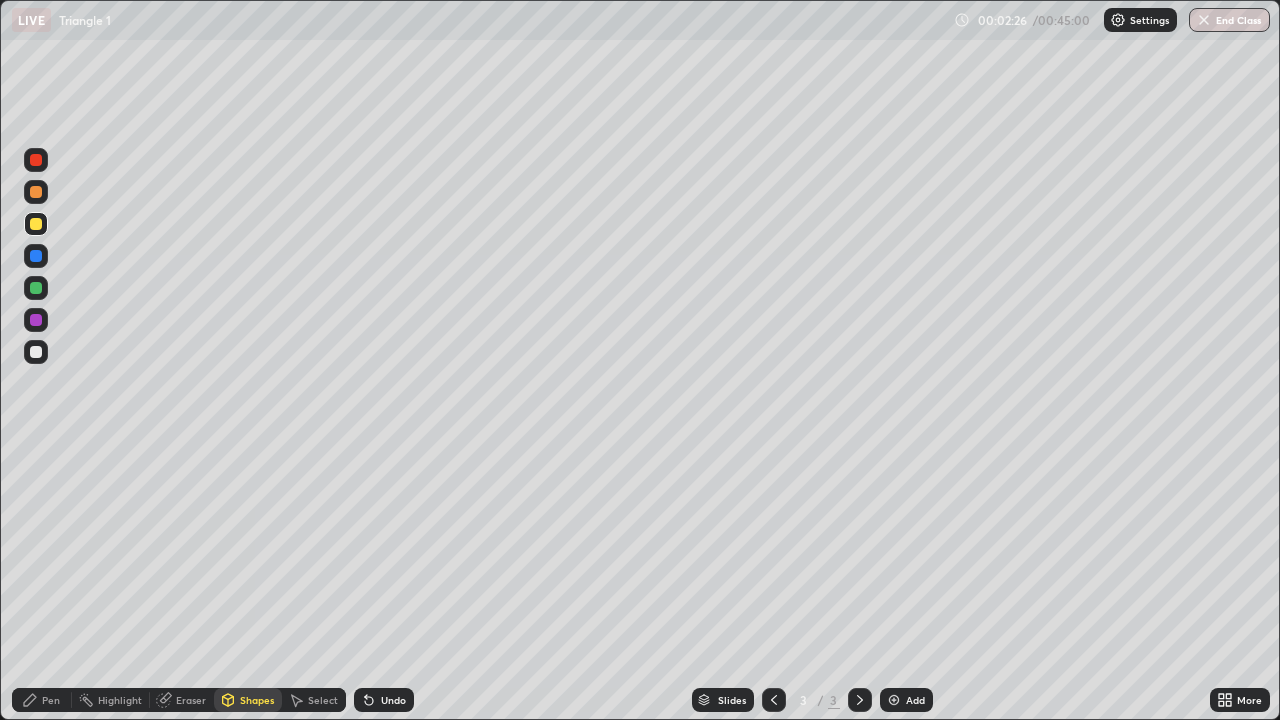 click at bounding box center [36, 288] 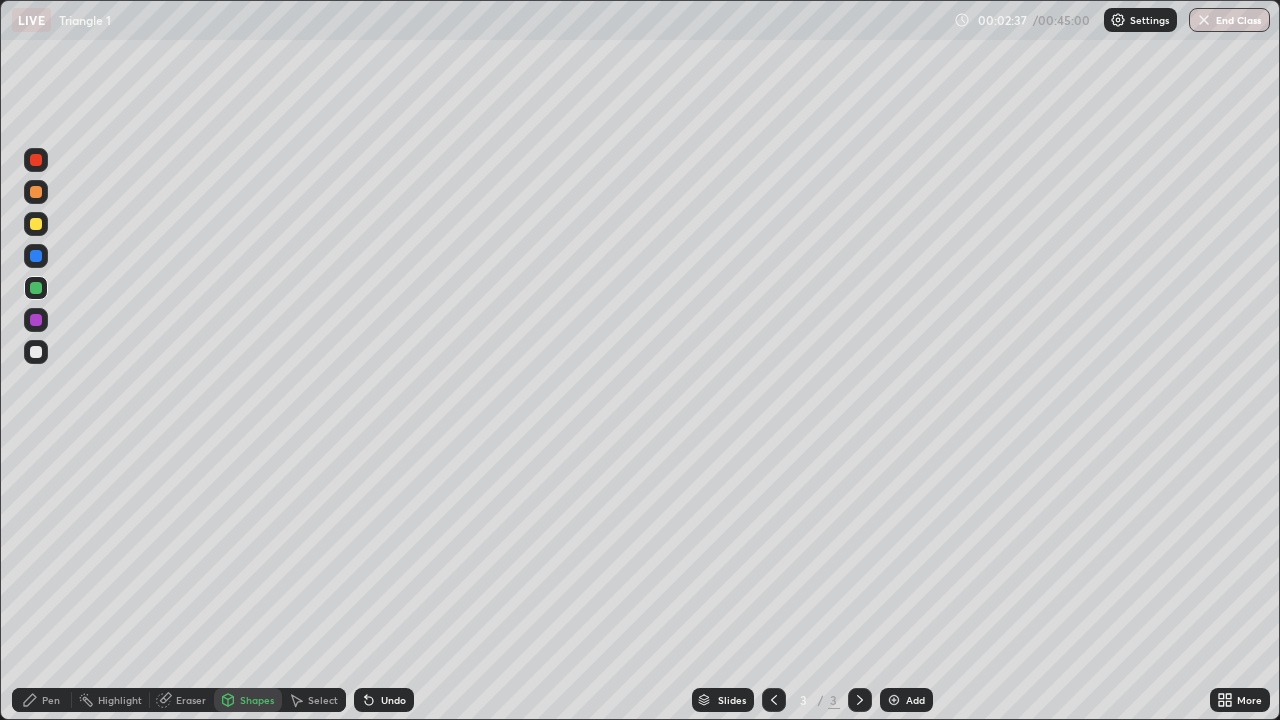 click on "Pen" at bounding box center [42, 700] 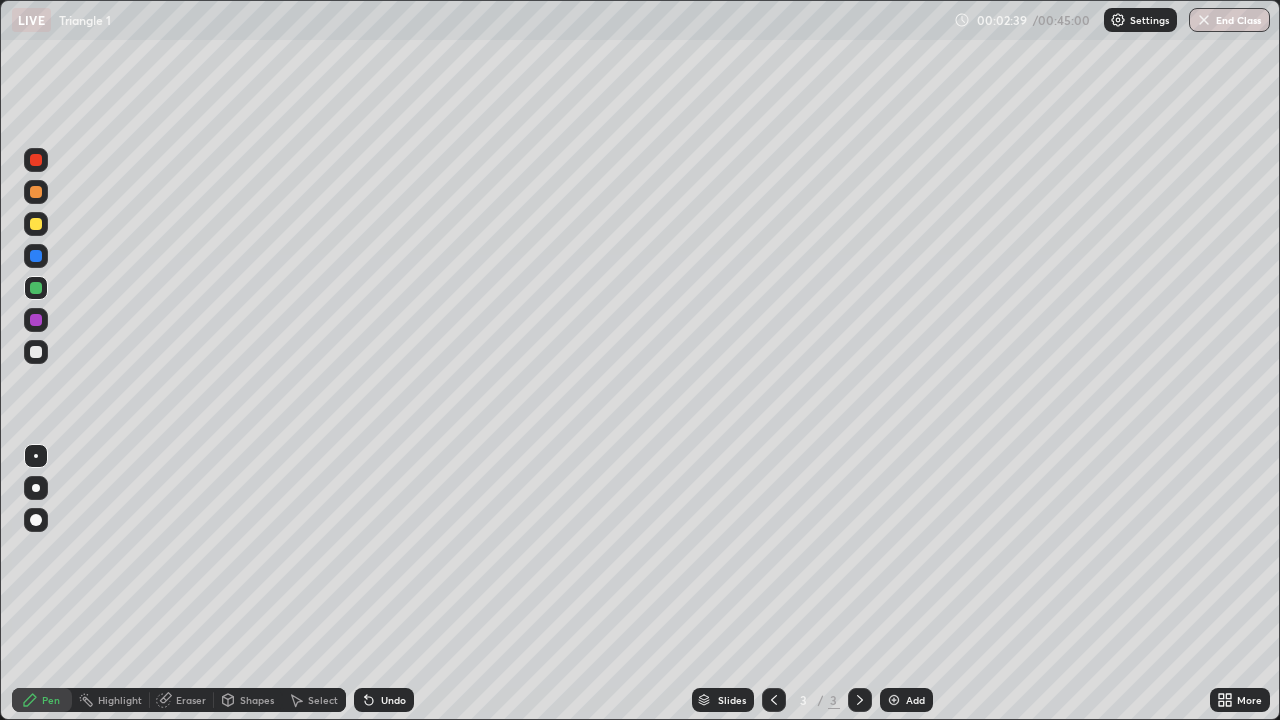 click at bounding box center [36, 352] 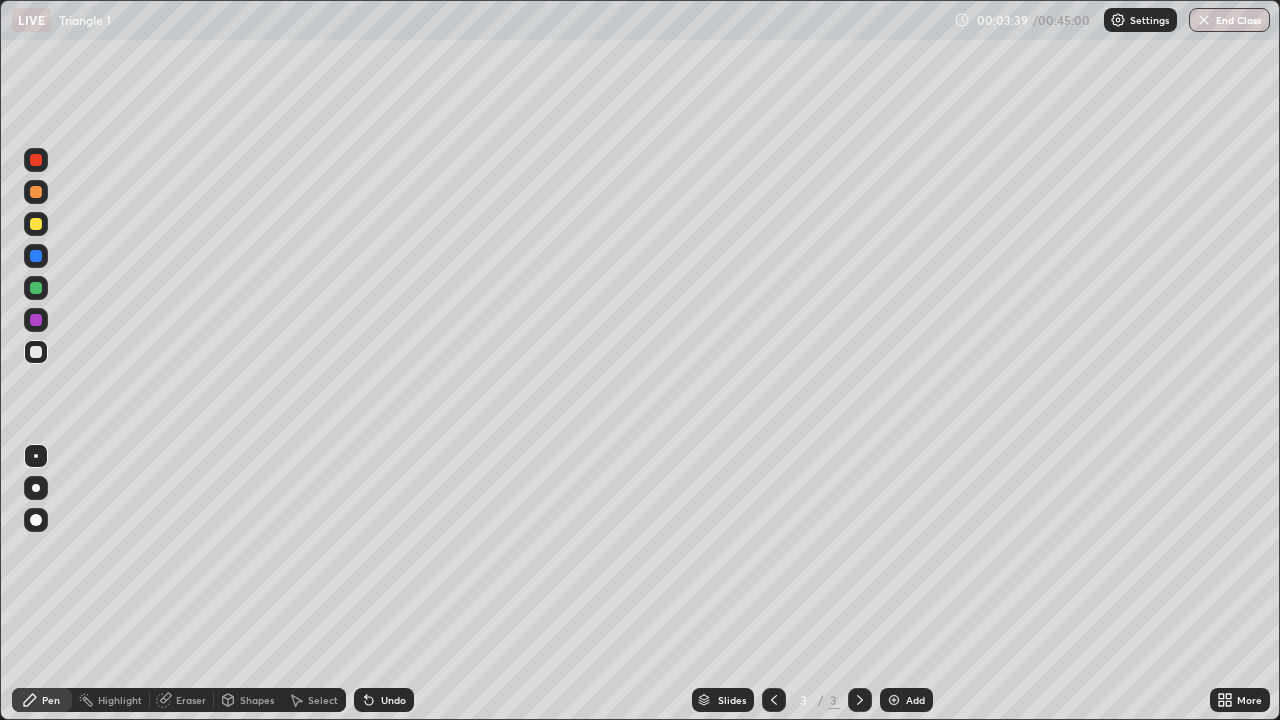 click at bounding box center (36, 256) 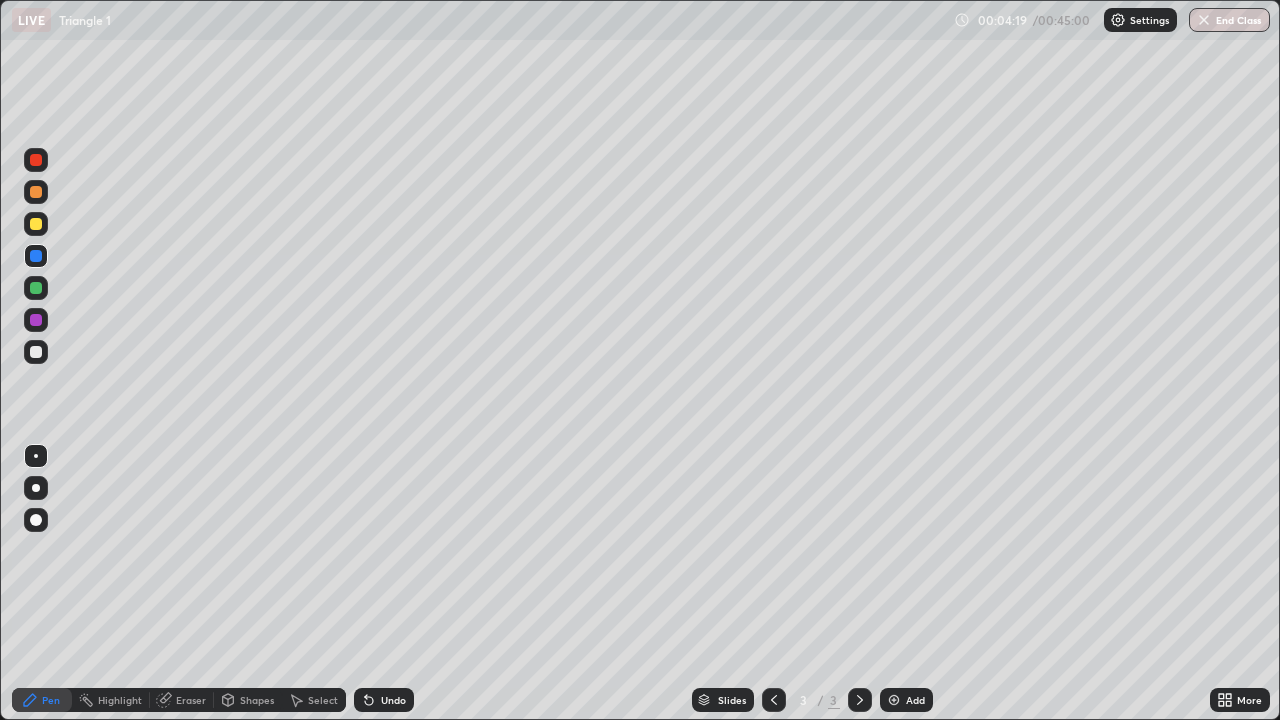 click on "Undo" at bounding box center (393, 700) 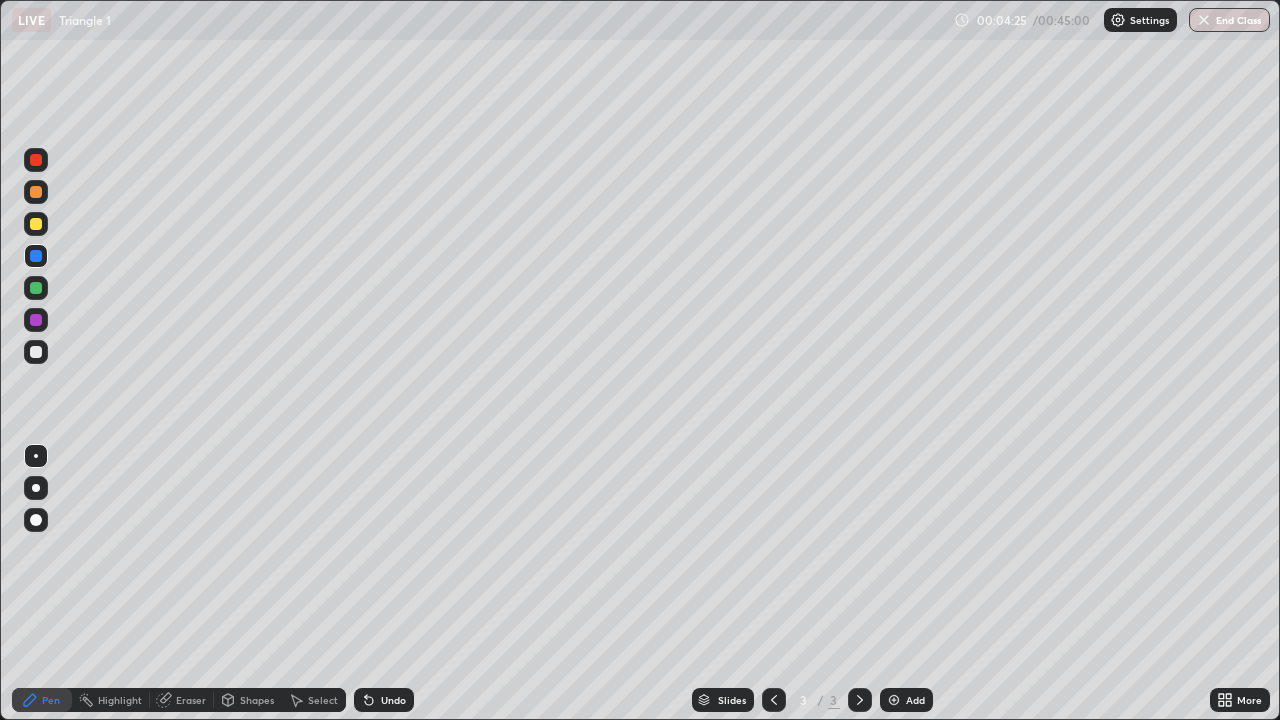 click on "Undo" at bounding box center (393, 700) 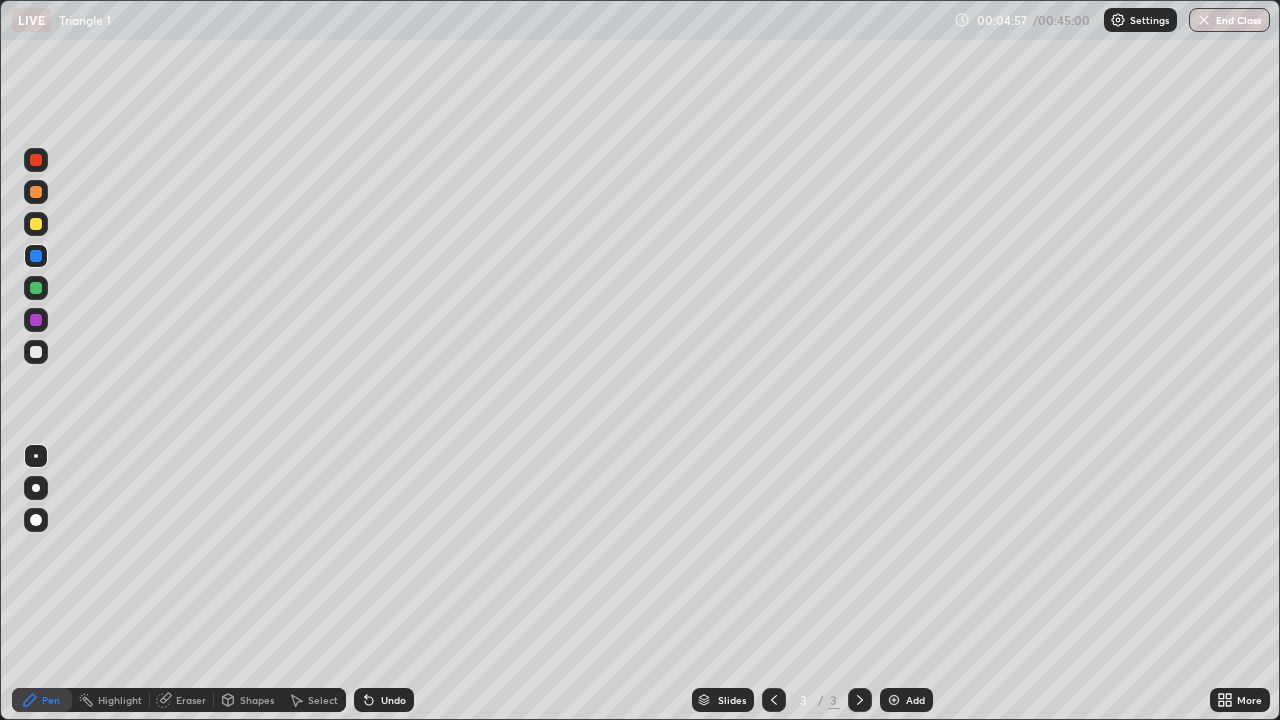 click at bounding box center (36, 352) 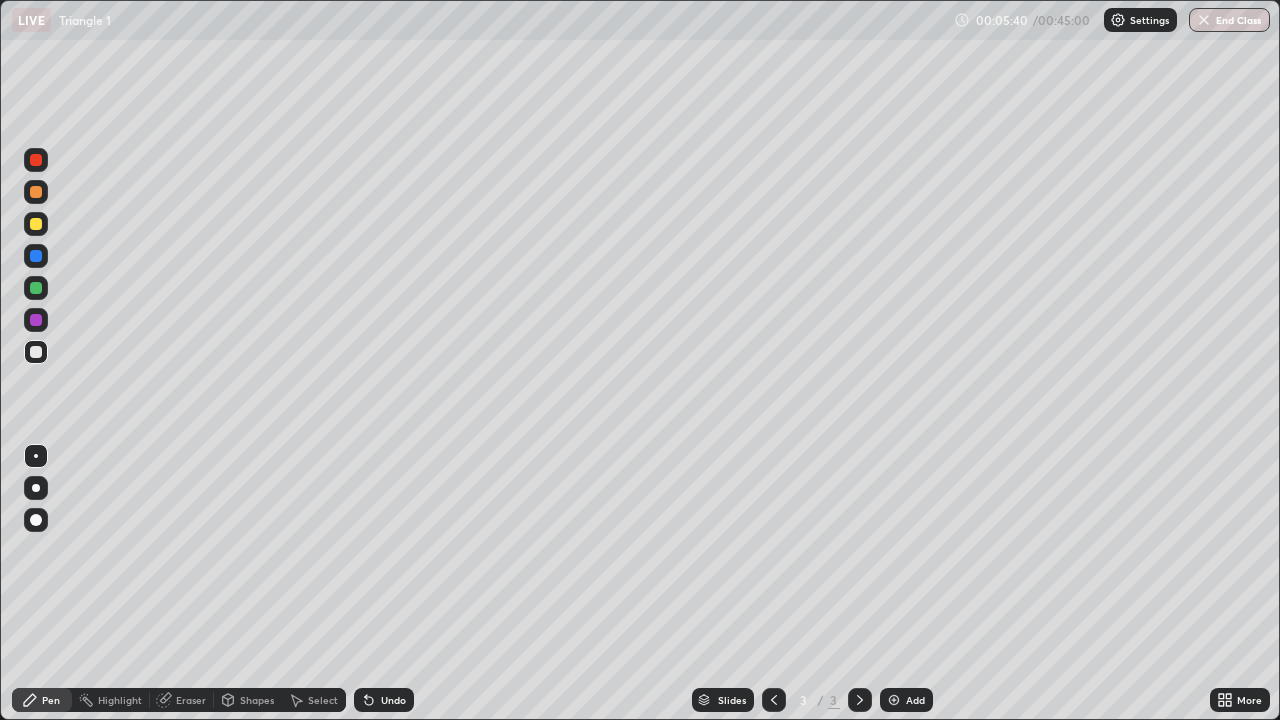 click at bounding box center [36, 352] 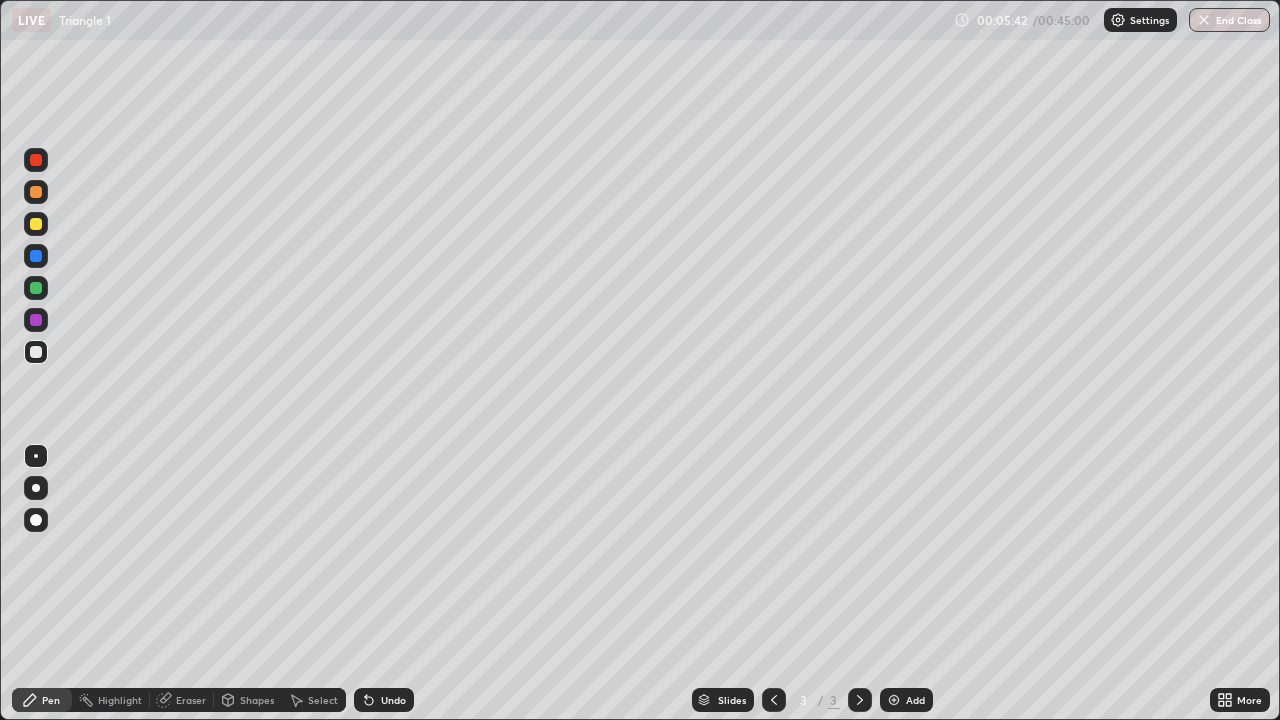 click at bounding box center (36, 224) 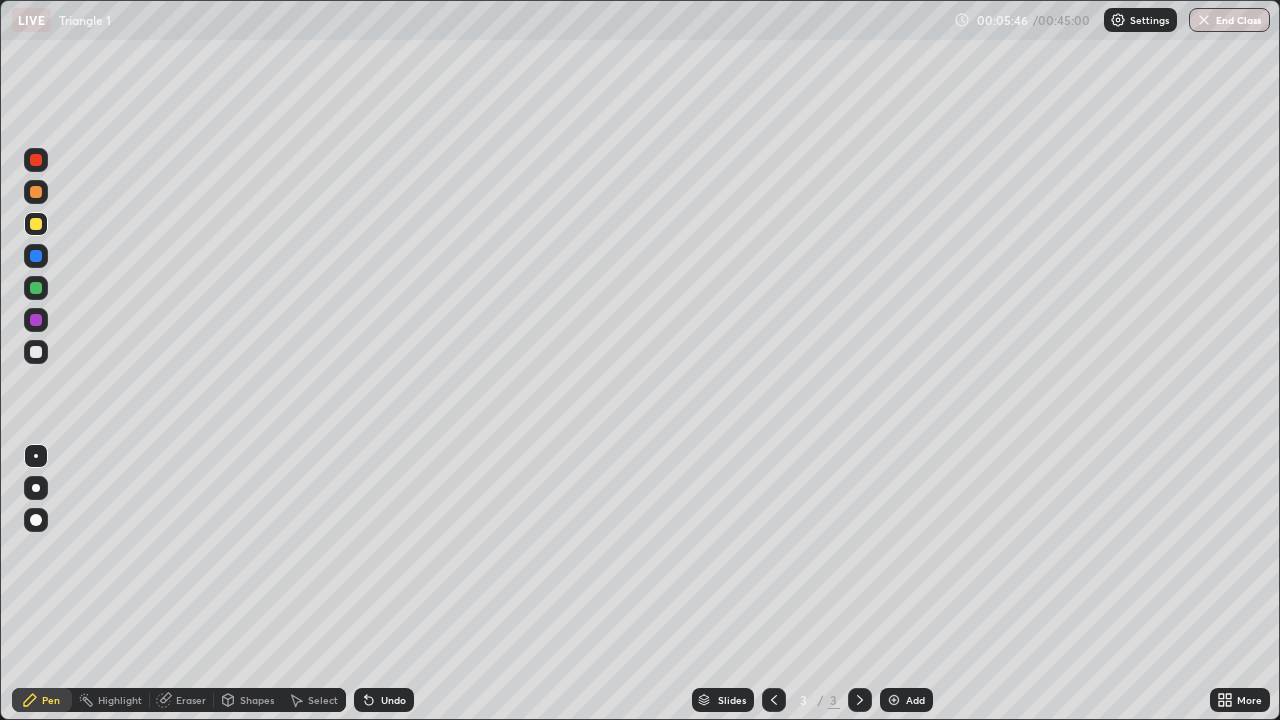 click on "Undo" at bounding box center (393, 700) 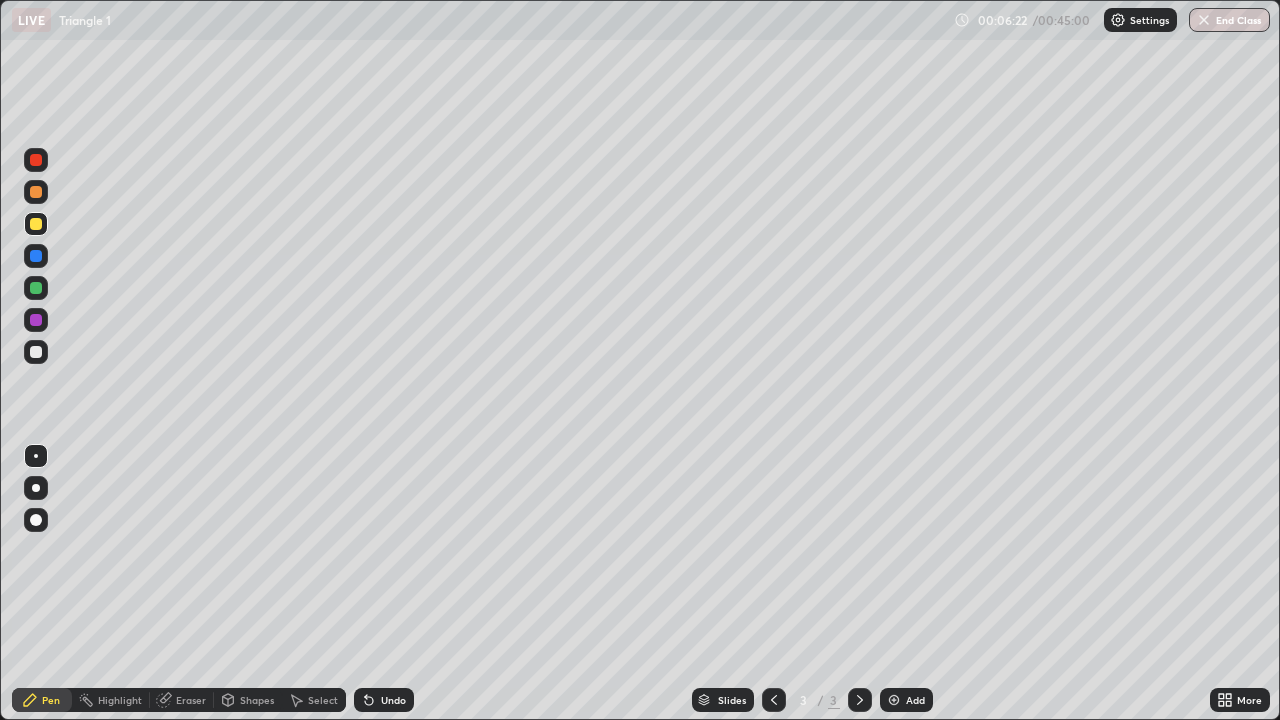 click at bounding box center (36, 288) 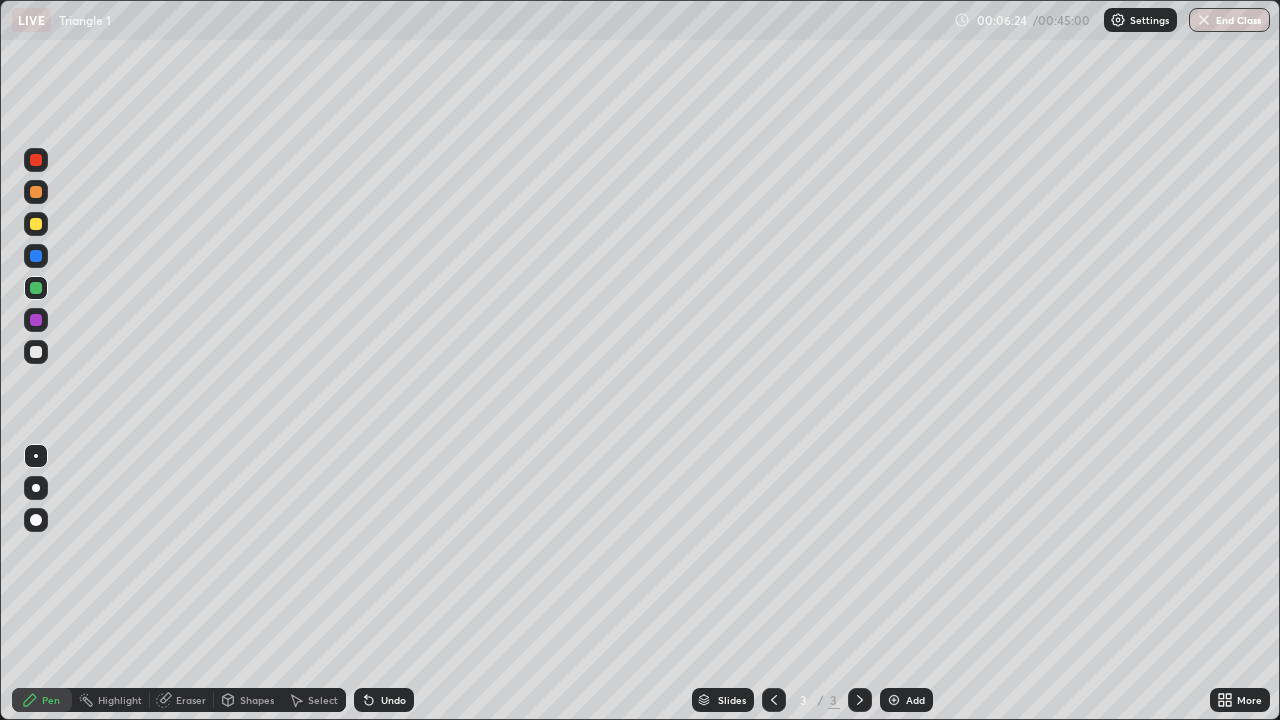 click at bounding box center [36, 320] 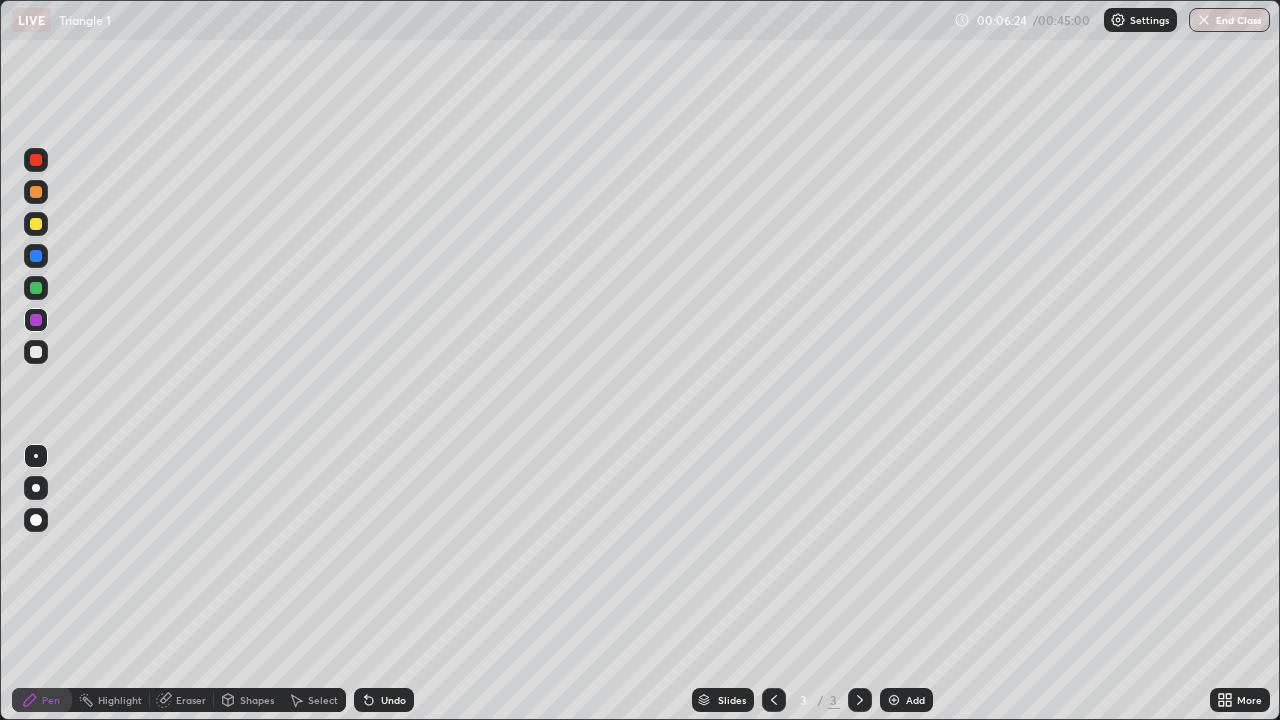 click at bounding box center (36, 320) 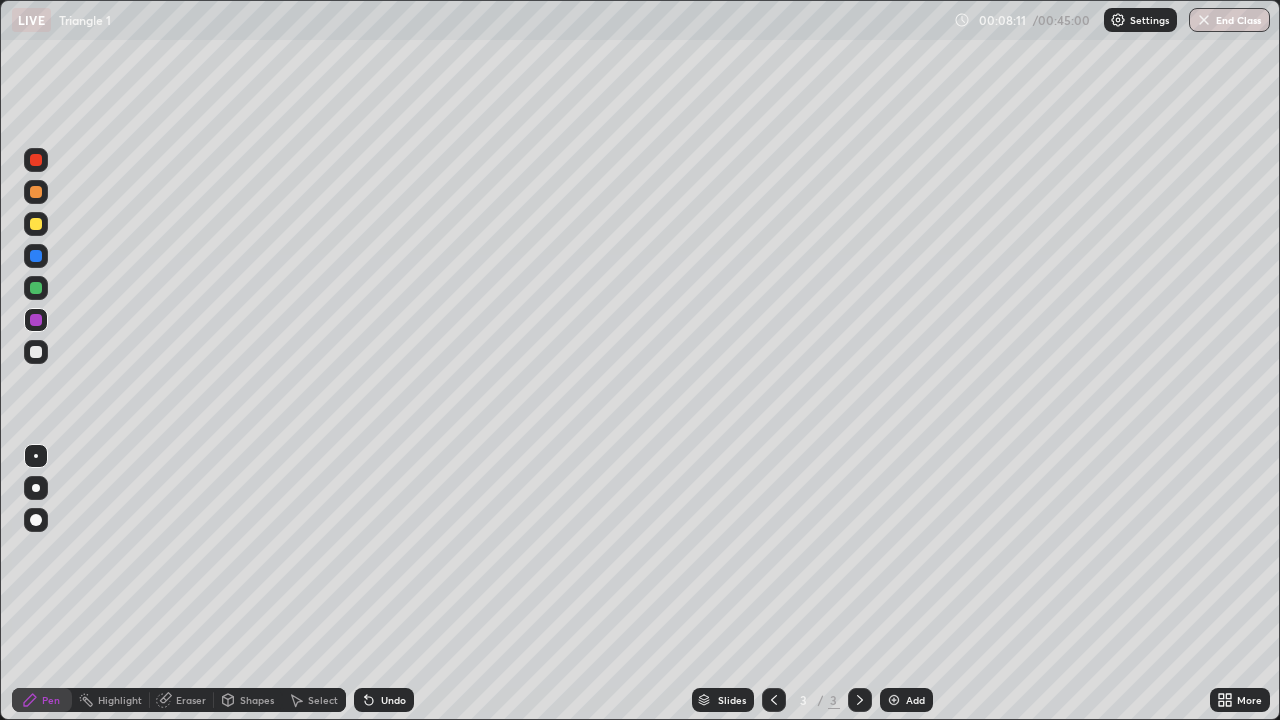 click at bounding box center (36, 288) 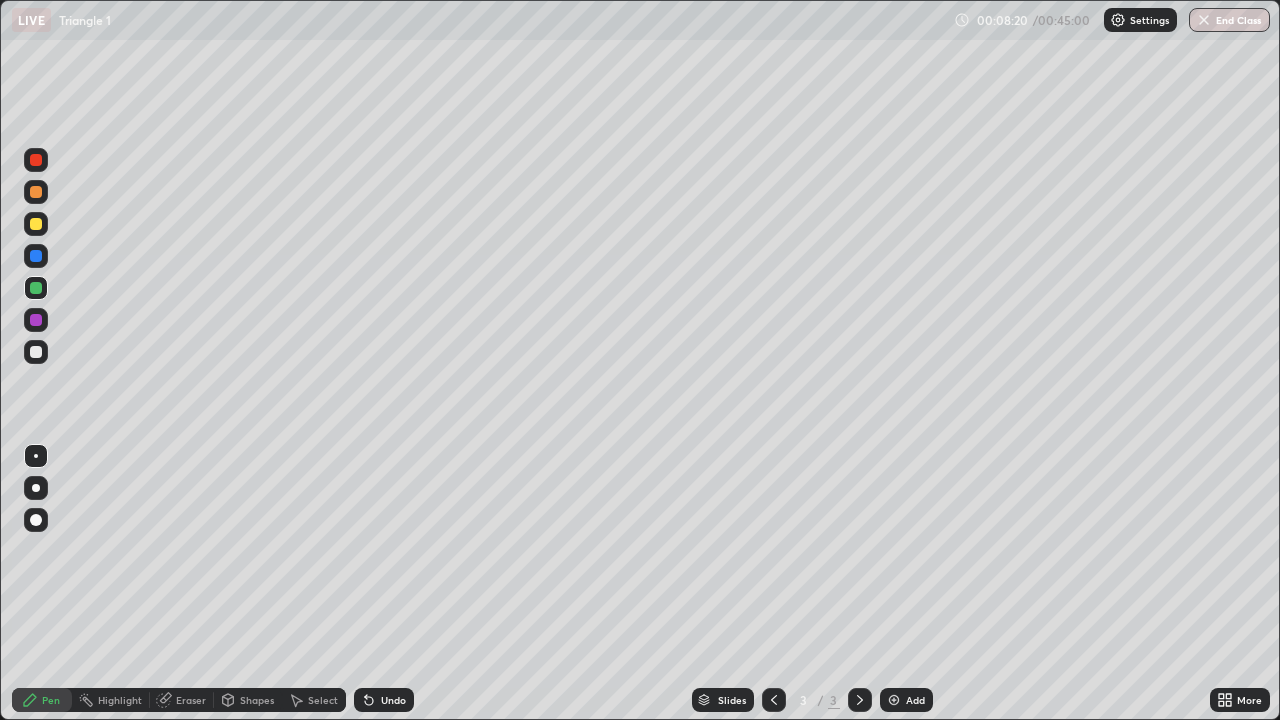 click on "Undo" at bounding box center [384, 700] 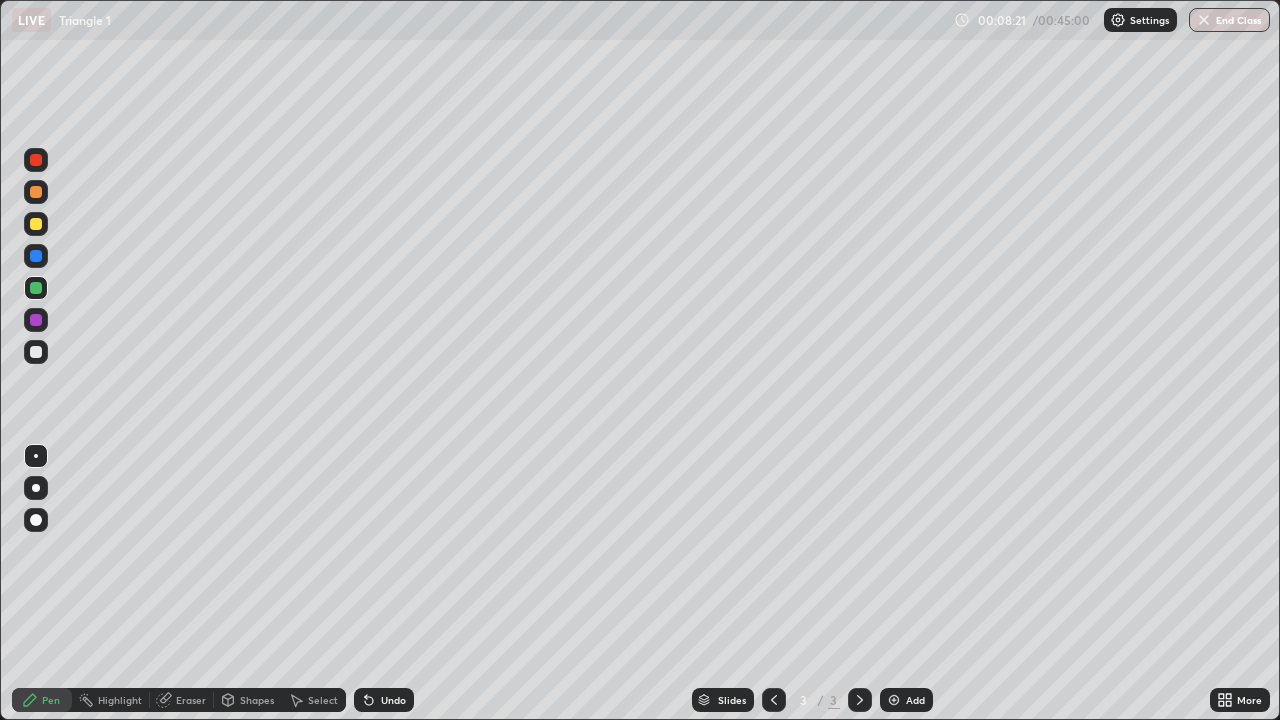 click at bounding box center (36, 192) 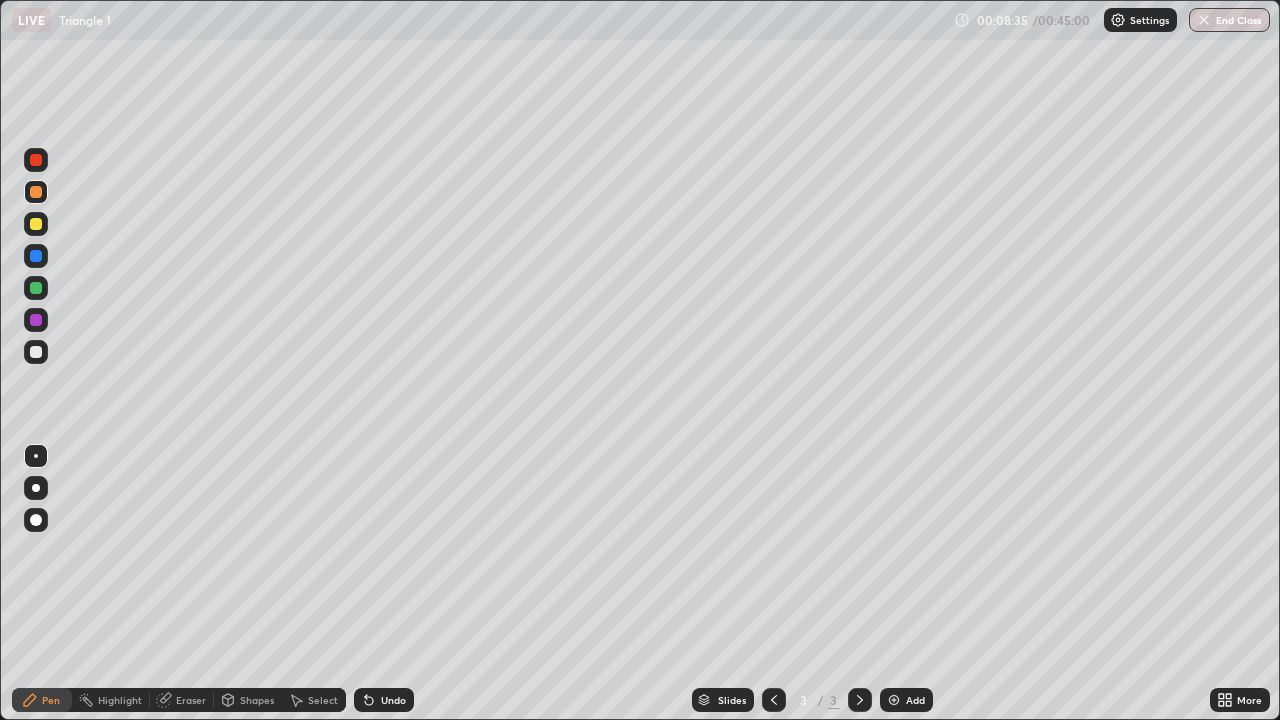 click at bounding box center [36, 320] 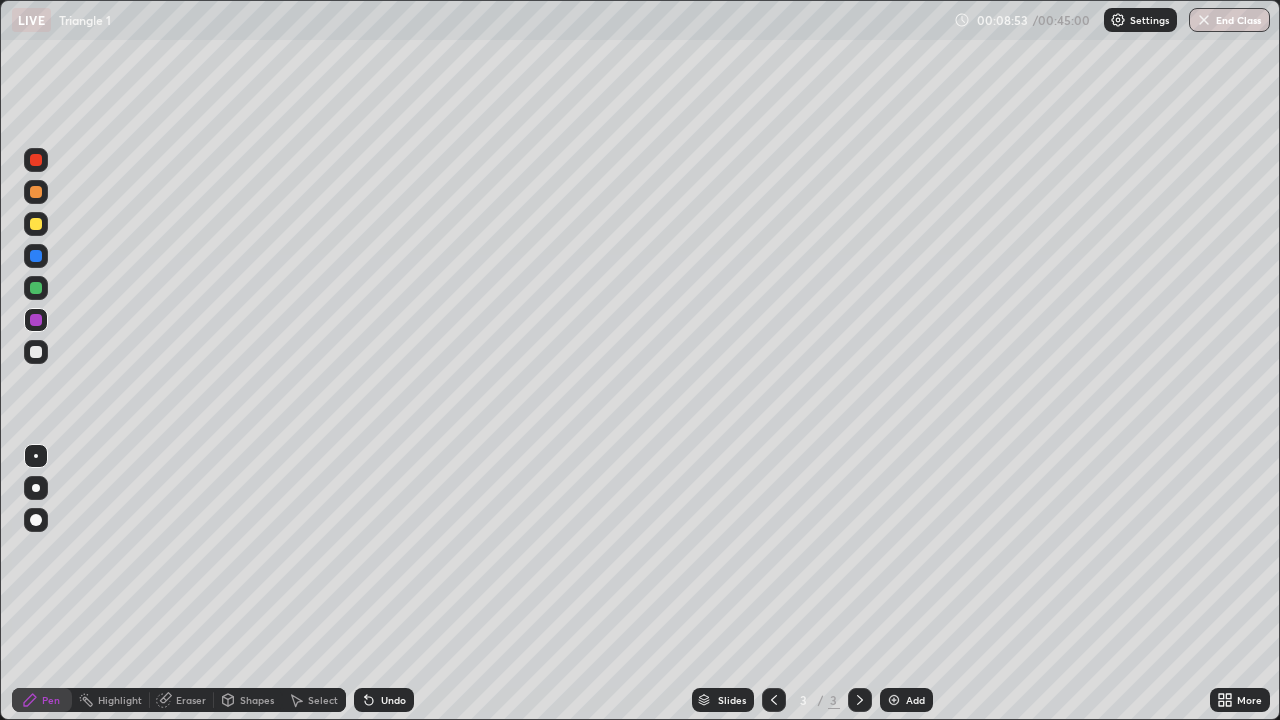 click at bounding box center [36, 224] 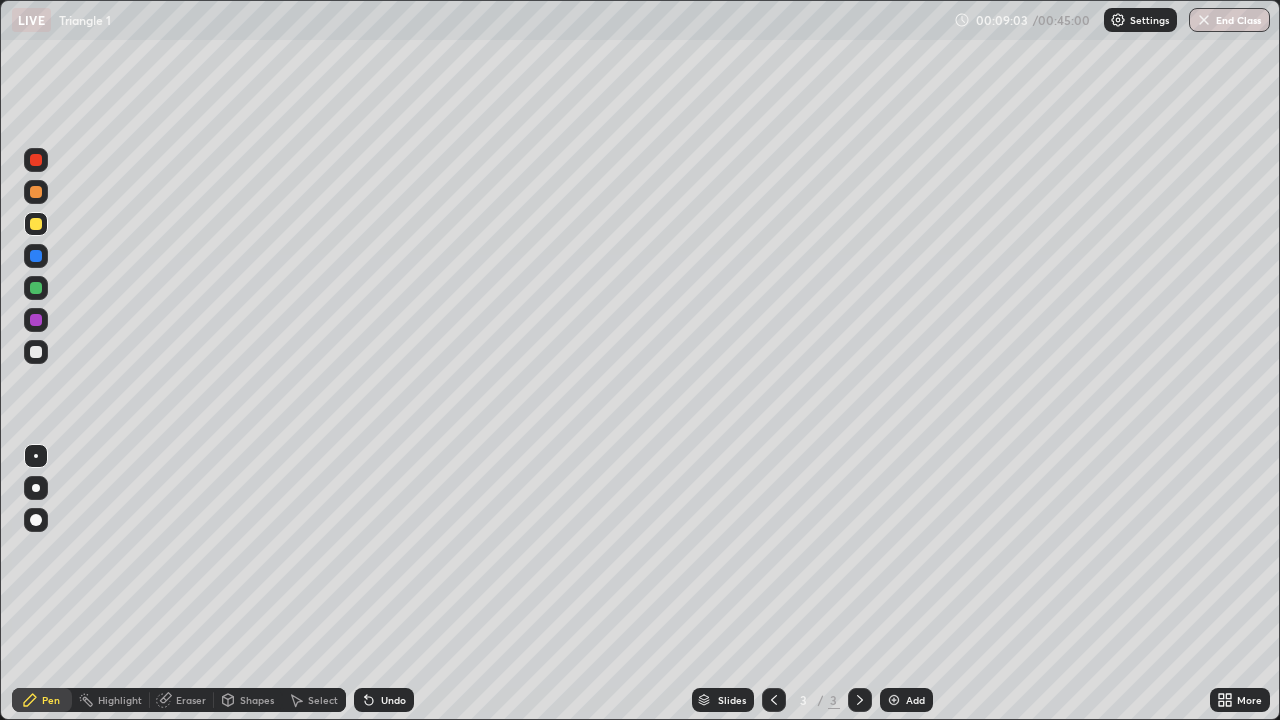 click at bounding box center (36, 352) 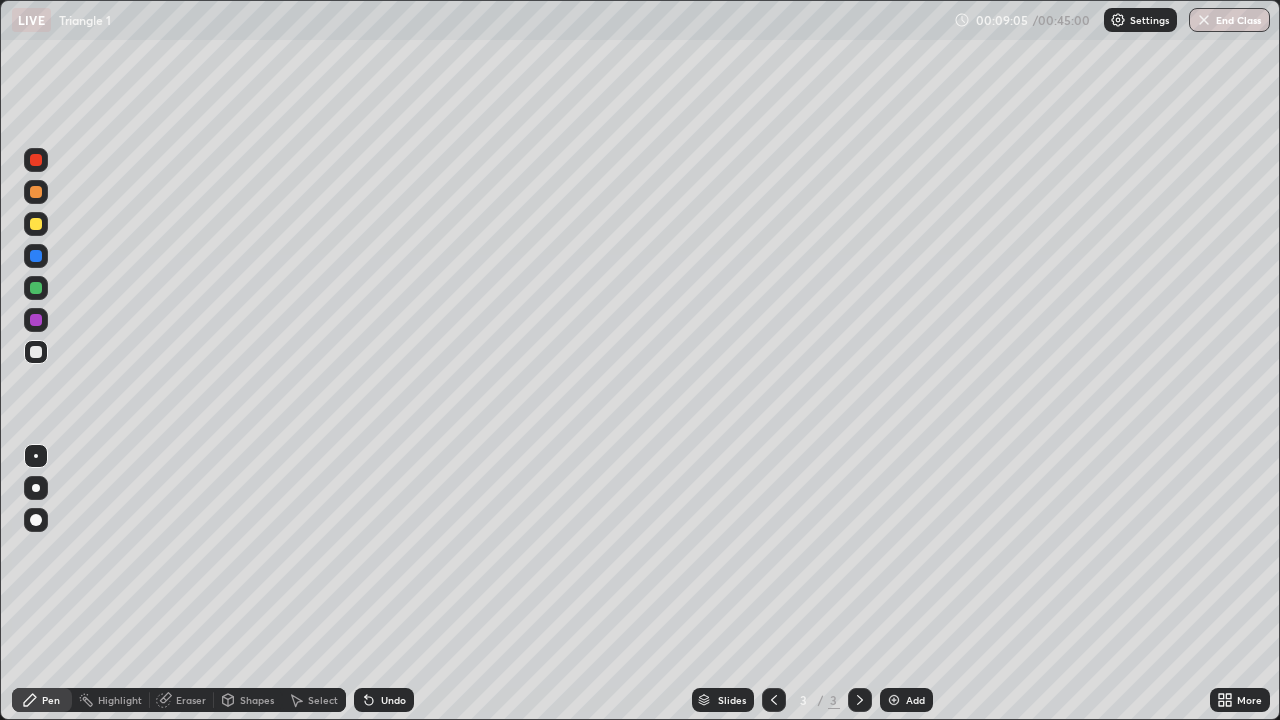 click at bounding box center [36, 224] 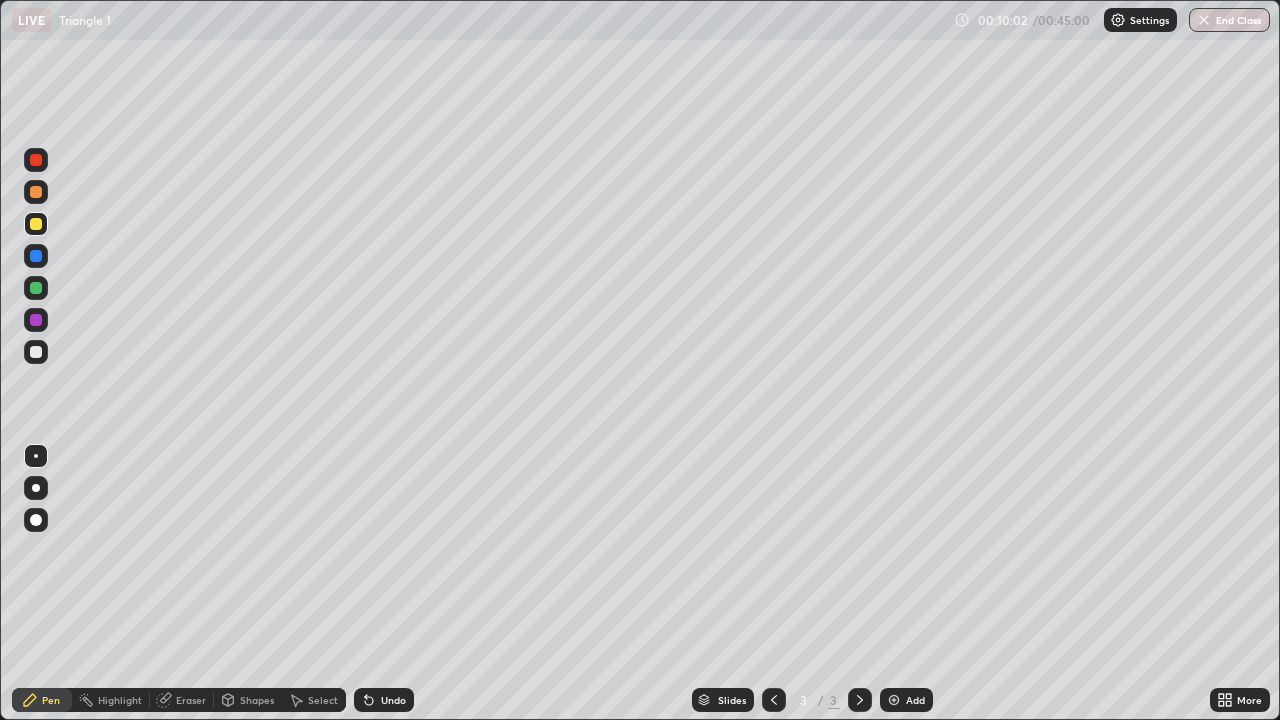 click at bounding box center [36, 288] 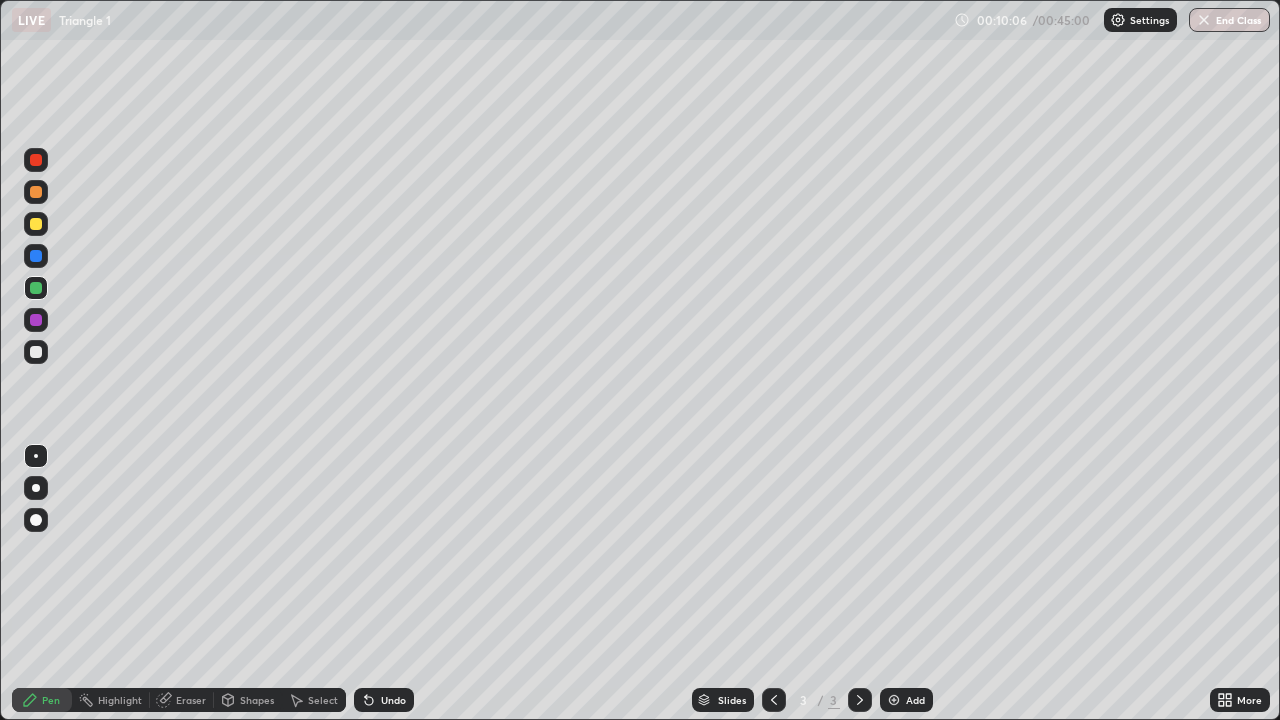click at bounding box center [36, 160] 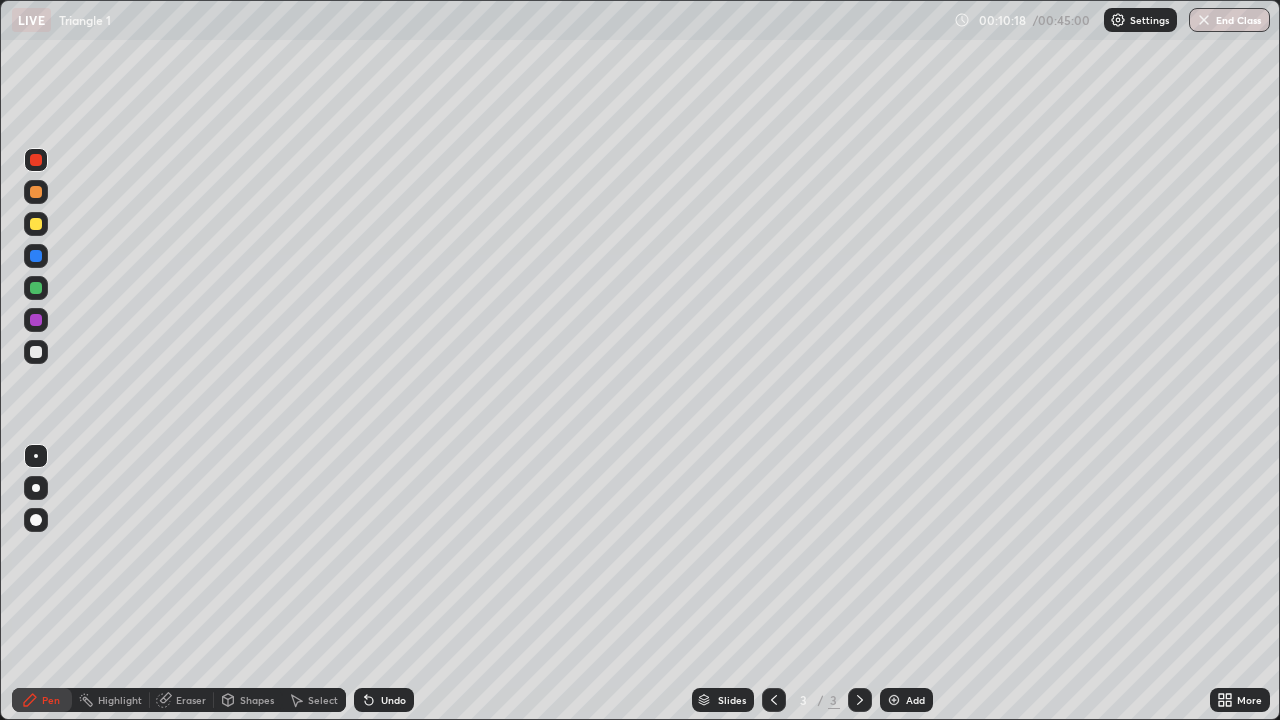click at bounding box center [36, 192] 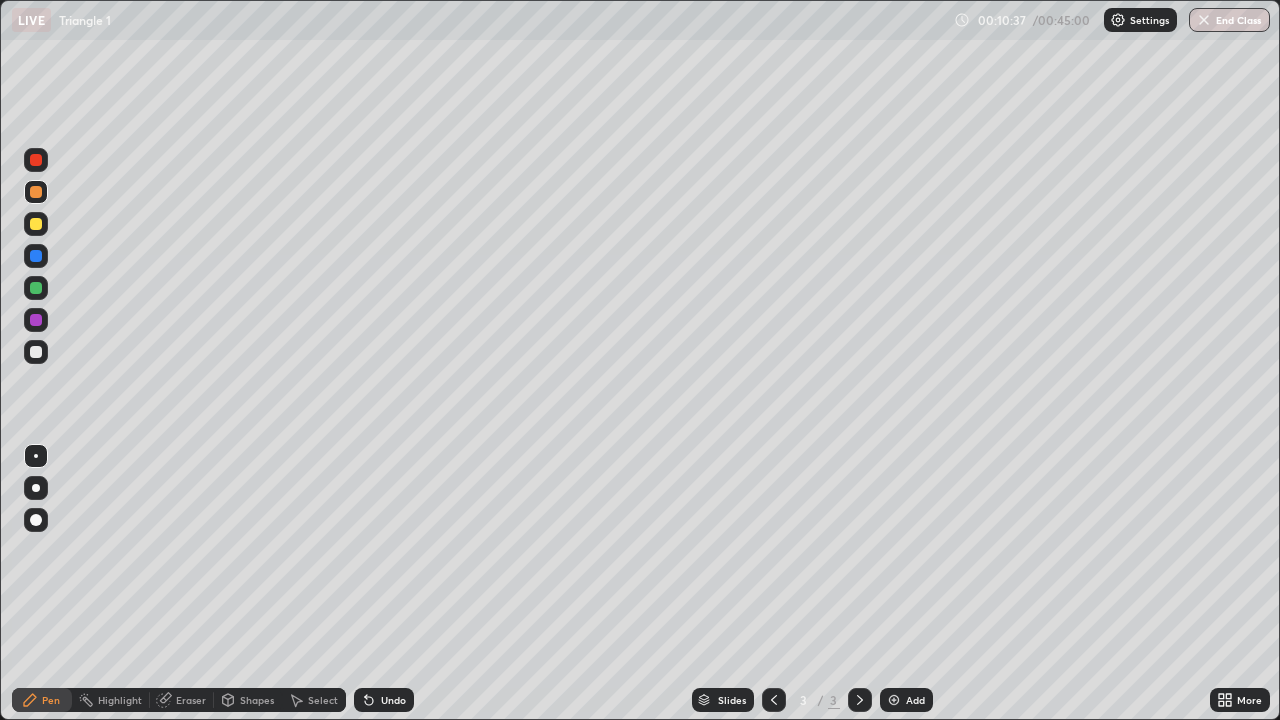 click at bounding box center (36, 224) 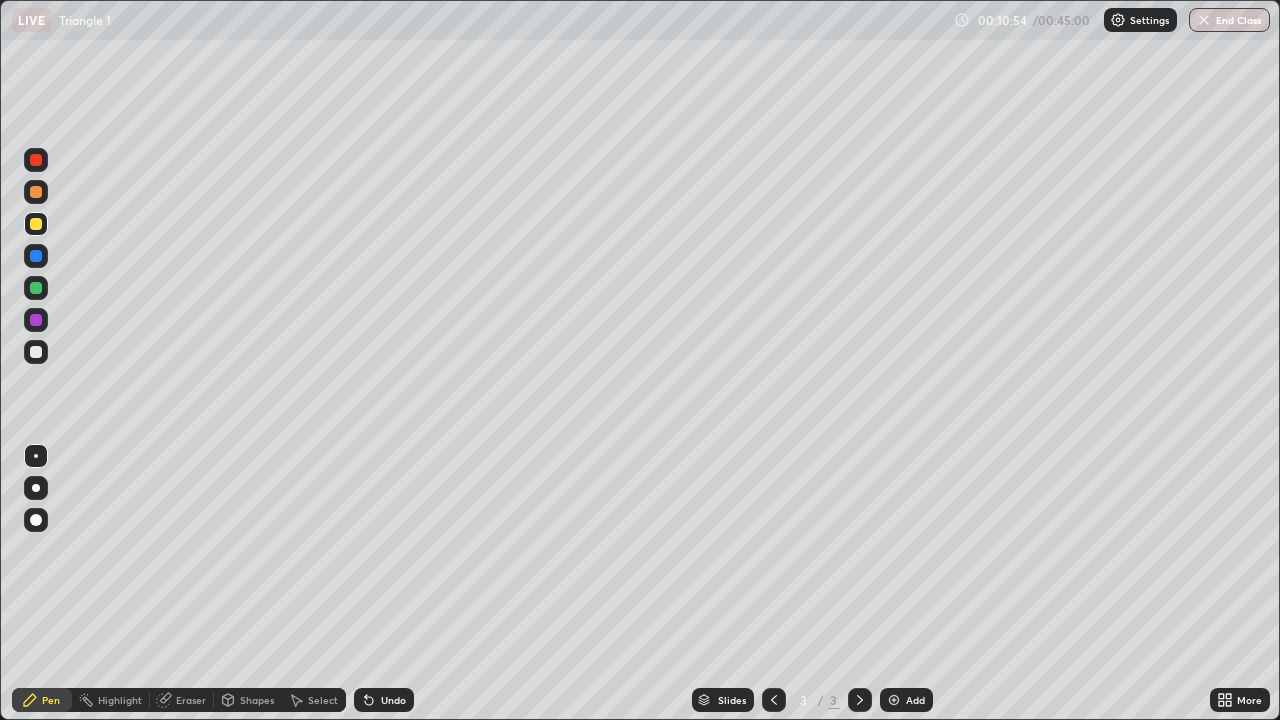 click at bounding box center [36, 352] 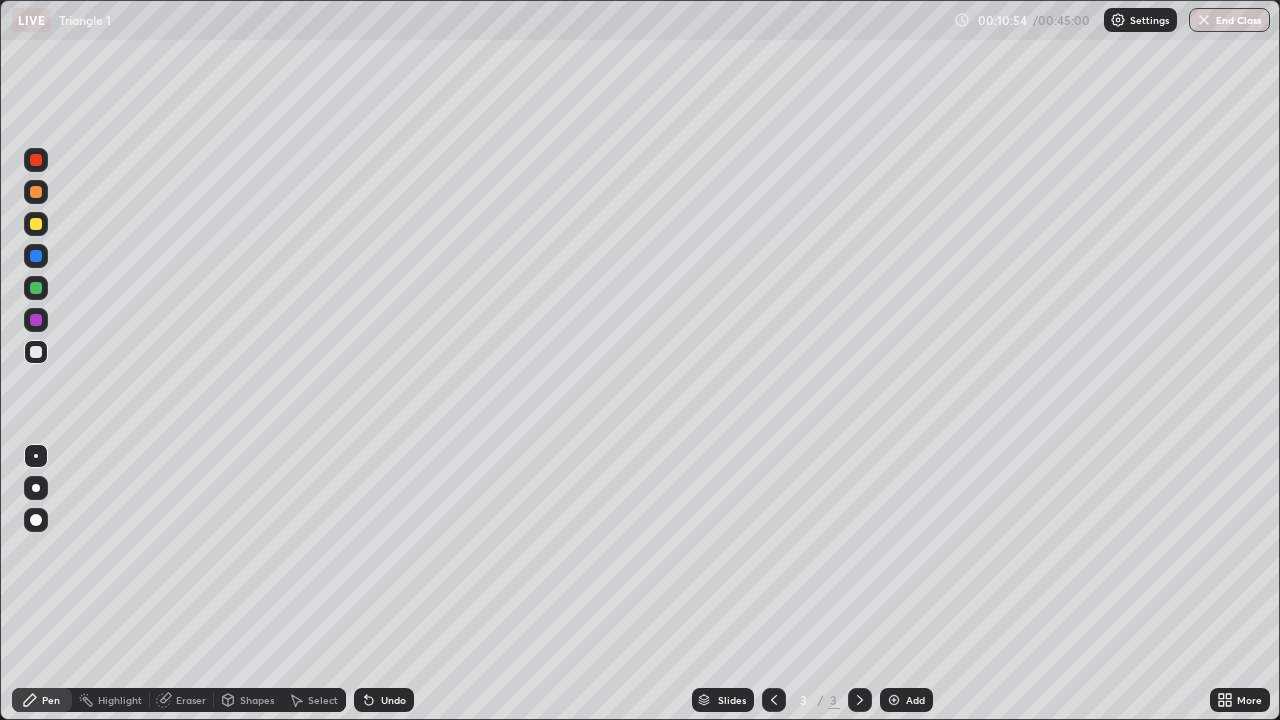click at bounding box center (36, 320) 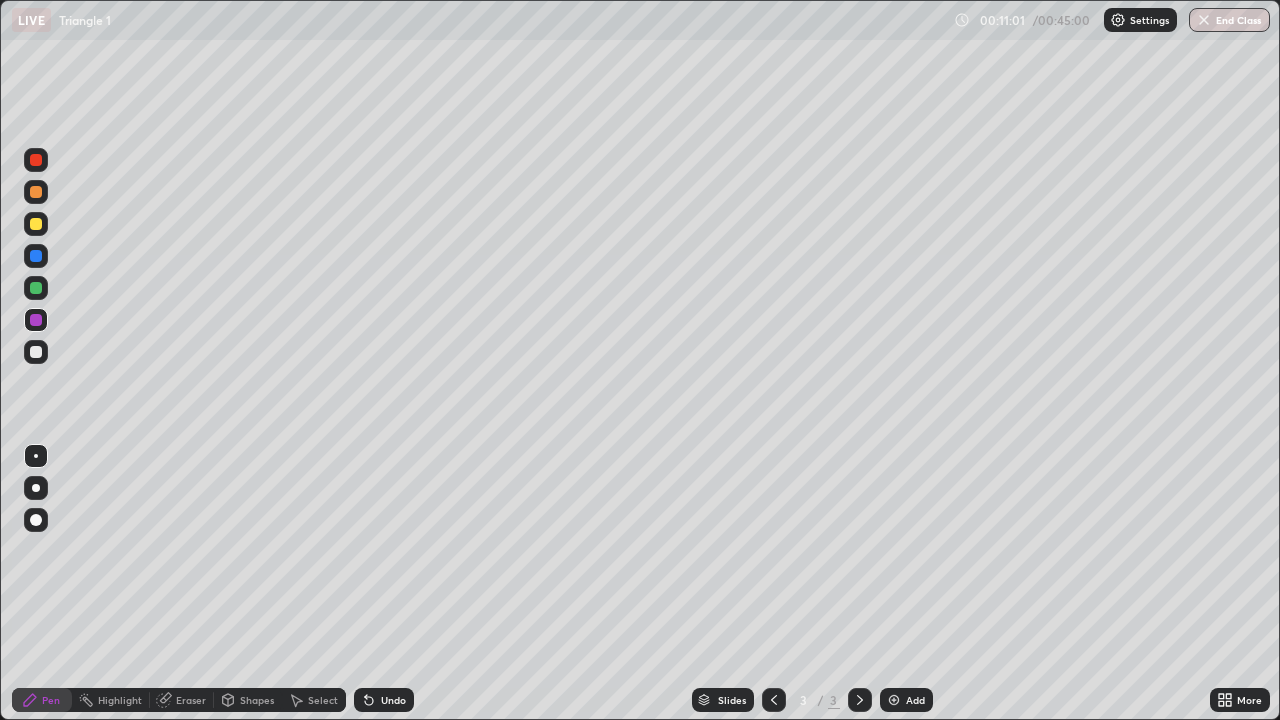 click at bounding box center [36, 352] 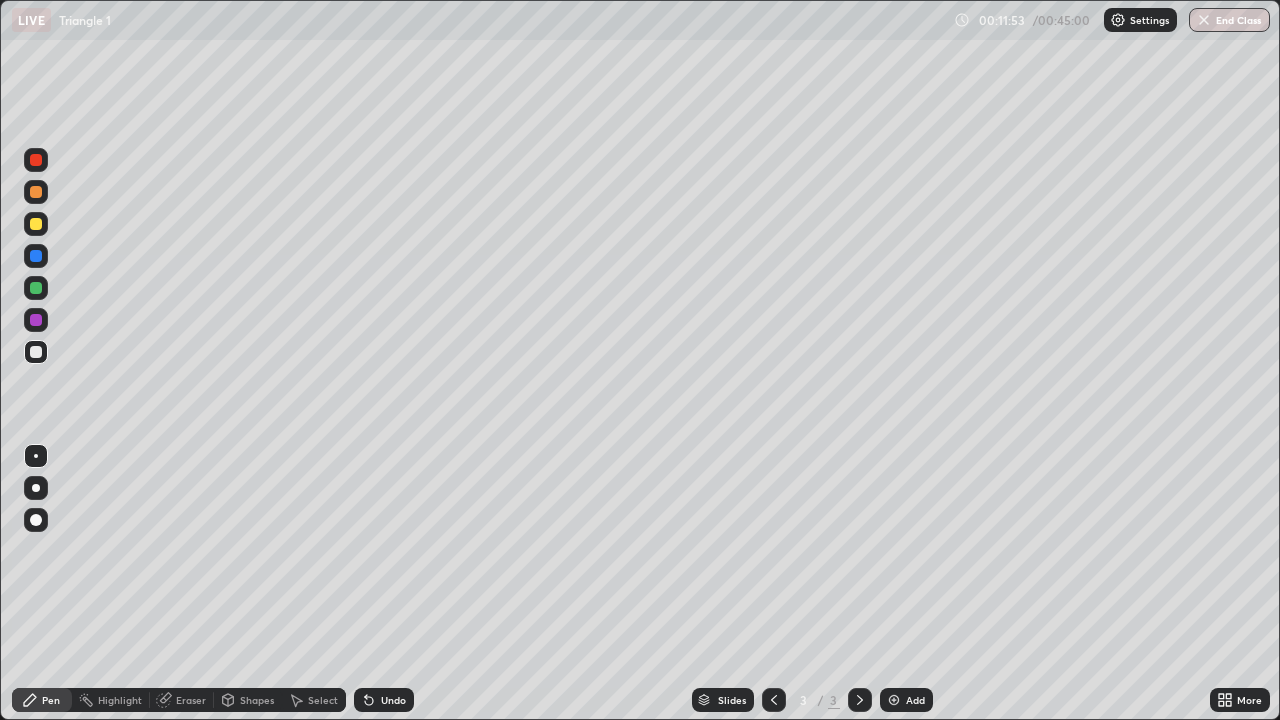 click at bounding box center [36, 192] 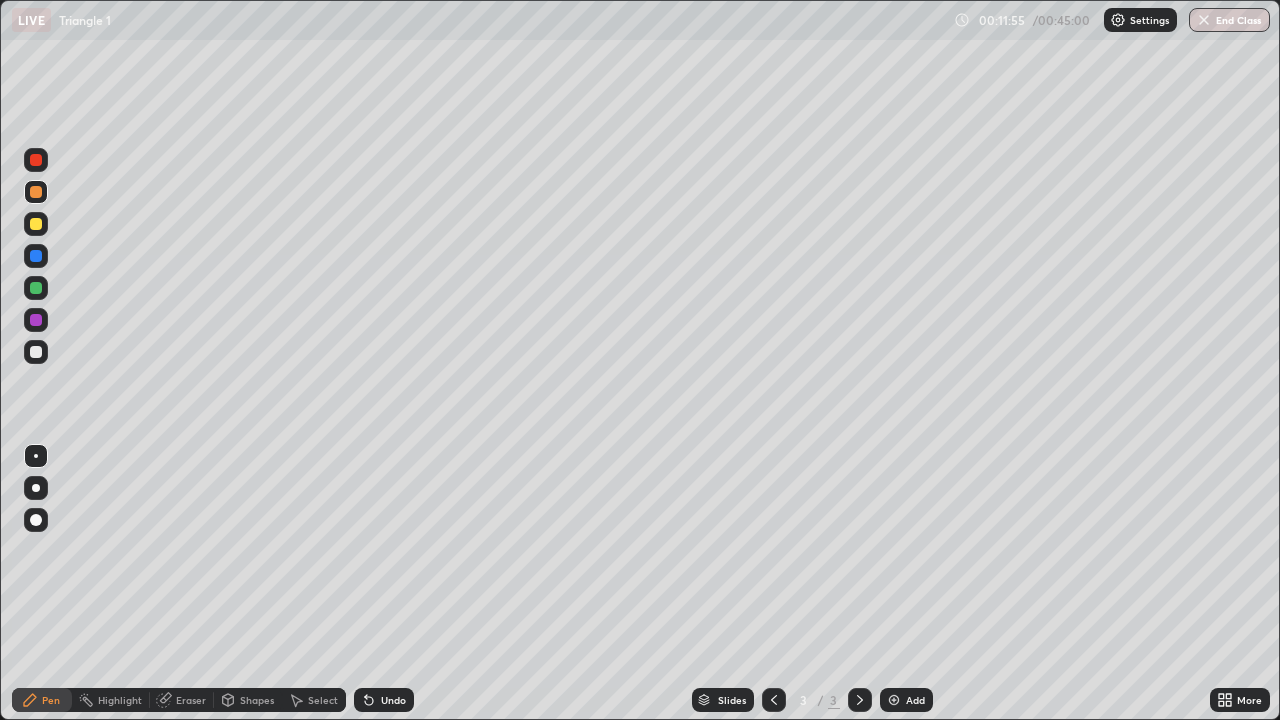 click at bounding box center (36, 352) 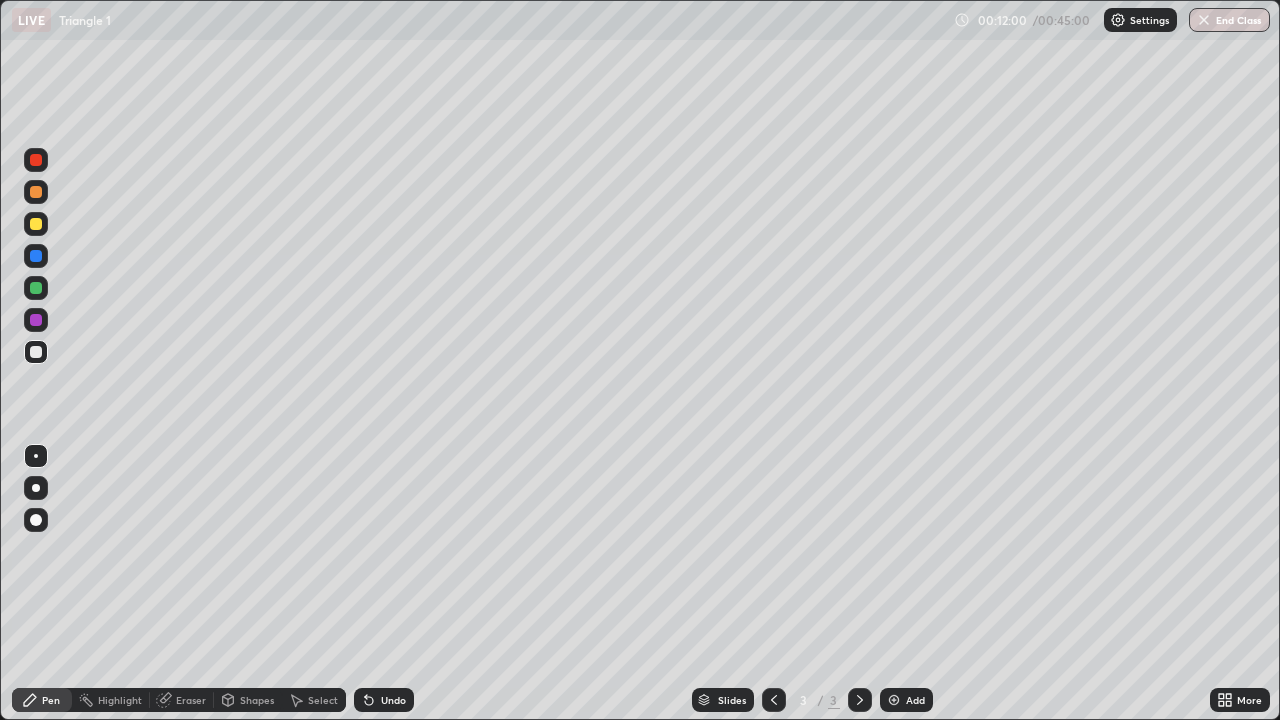 click on "Undo" at bounding box center [393, 700] 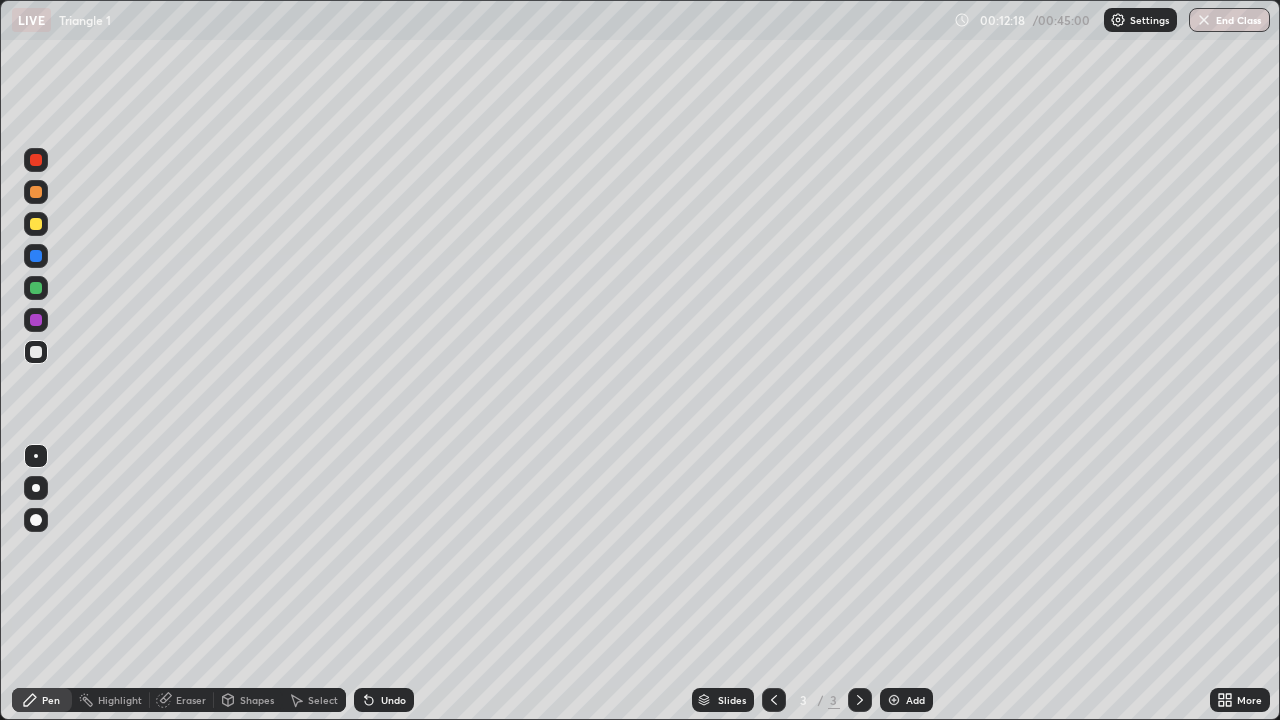click at bounding box center [36, 256] 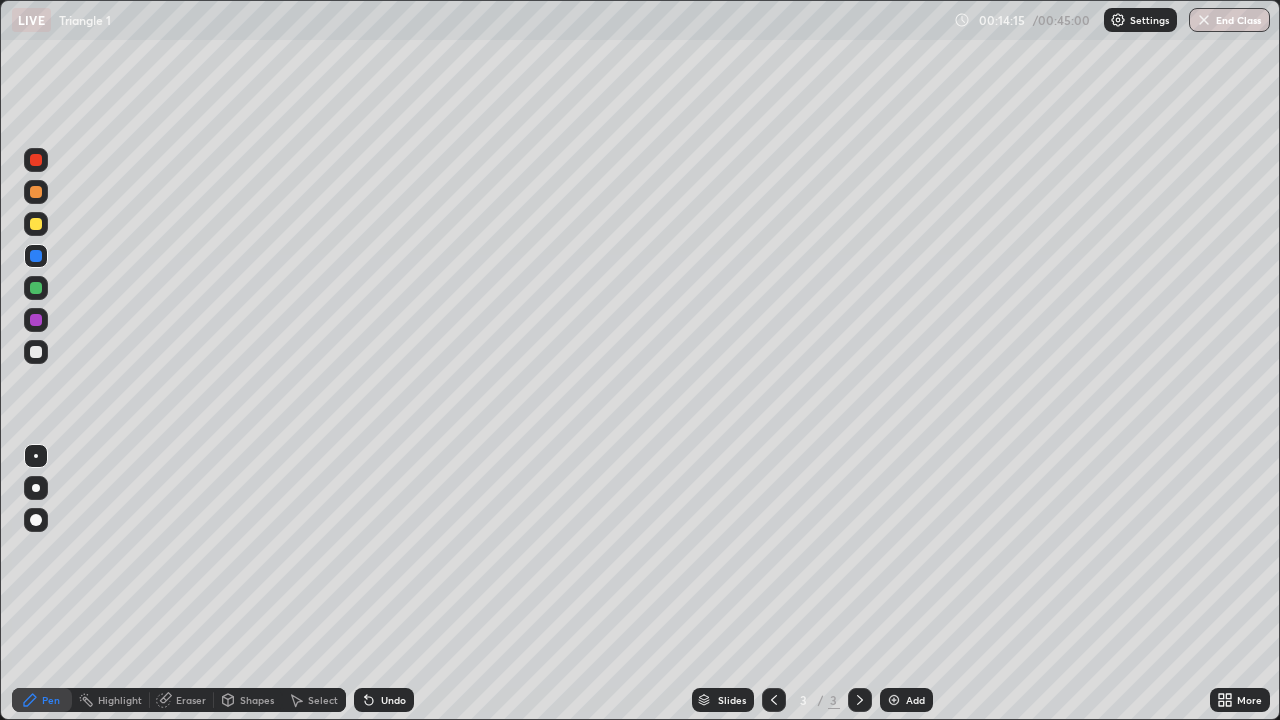 click on "Add" at bounding box center [915, 700] 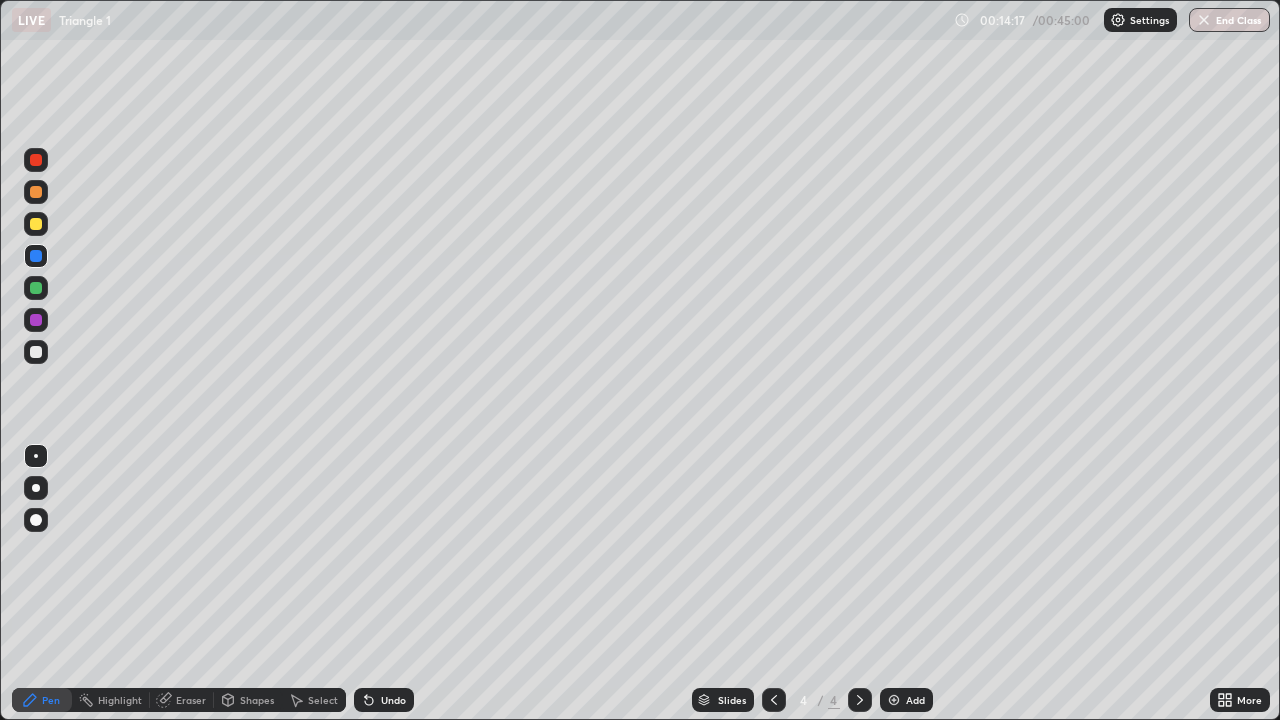 click at bounding box center [36, 224] 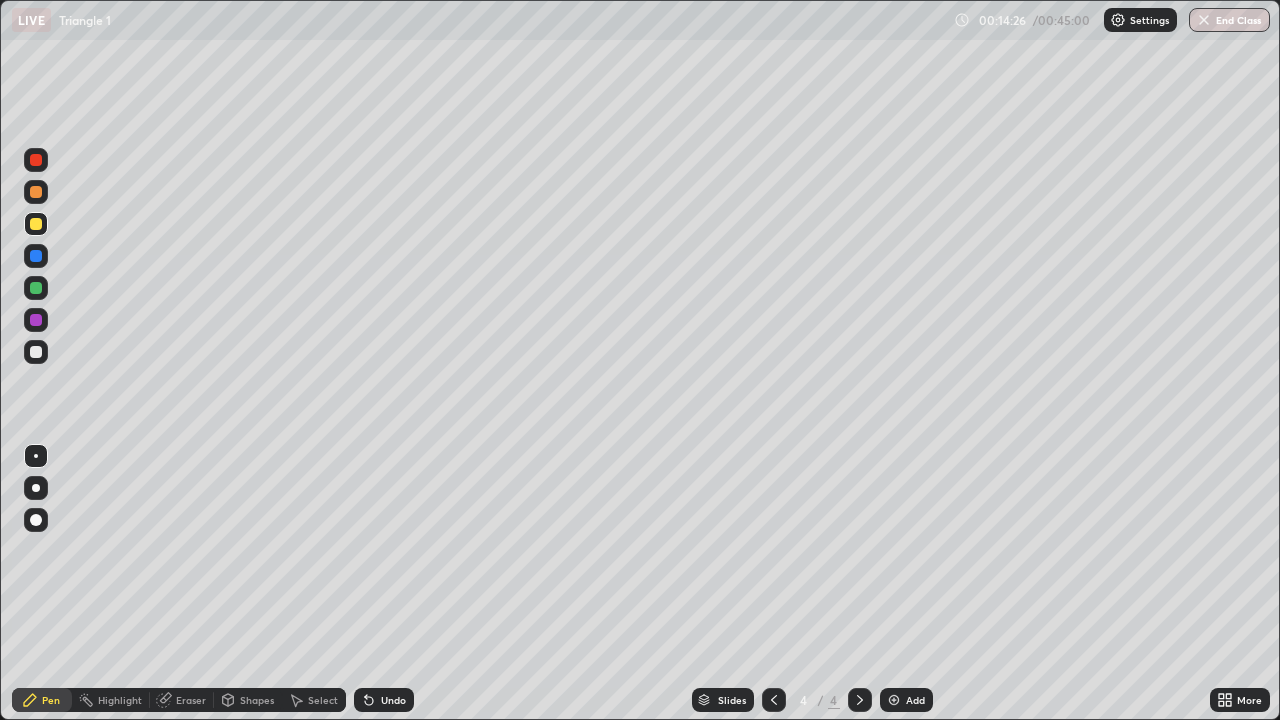 click at bounding box center (36, 352) 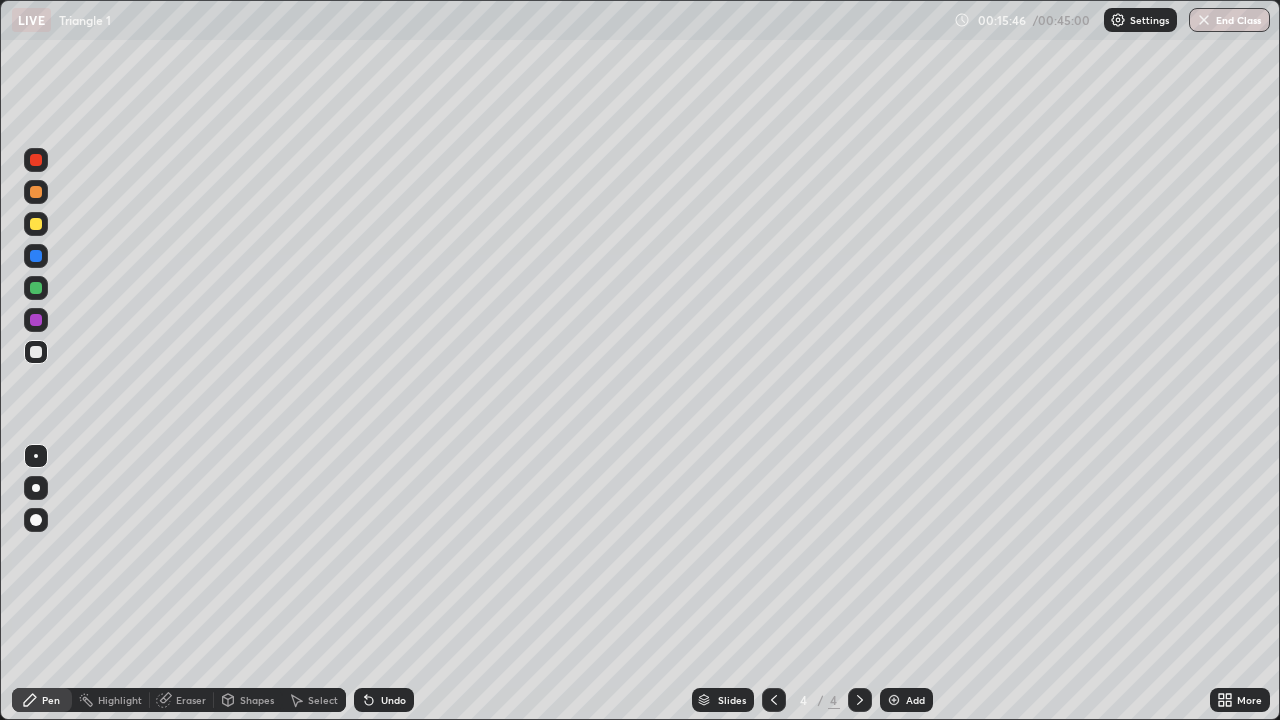 click at bounding box center [36, 256] 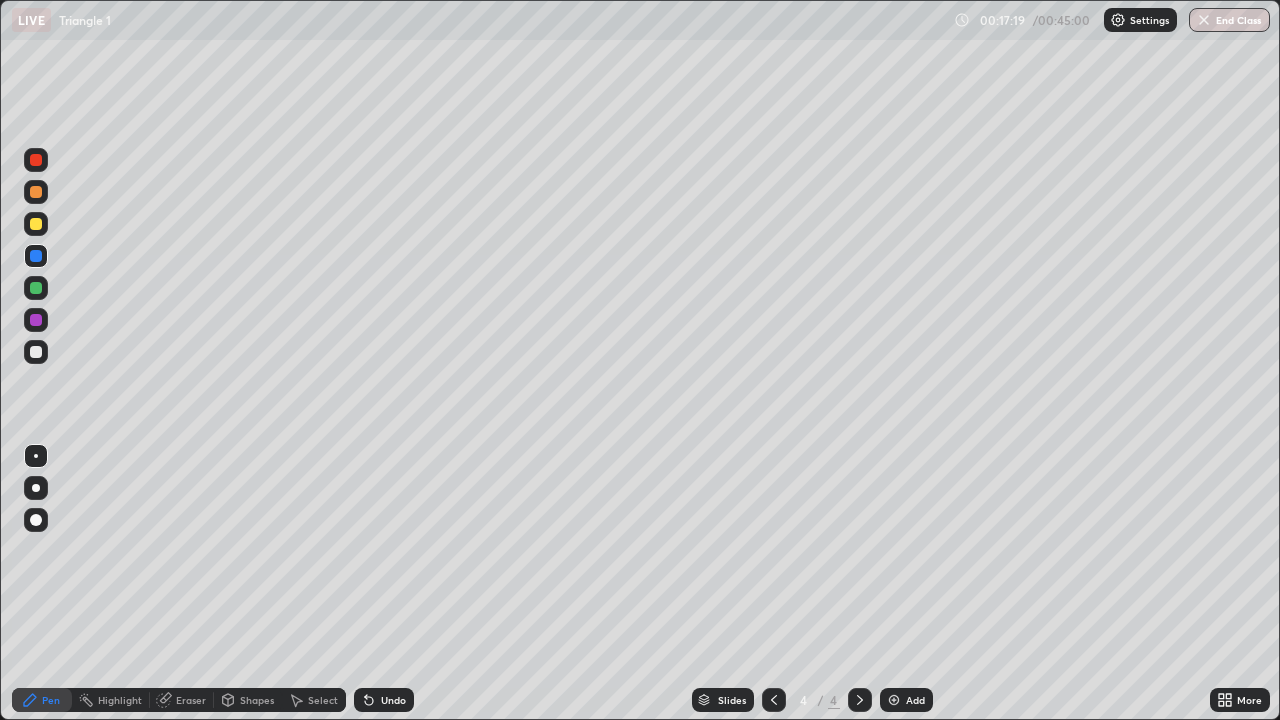 click at bounding box center [36, 224] 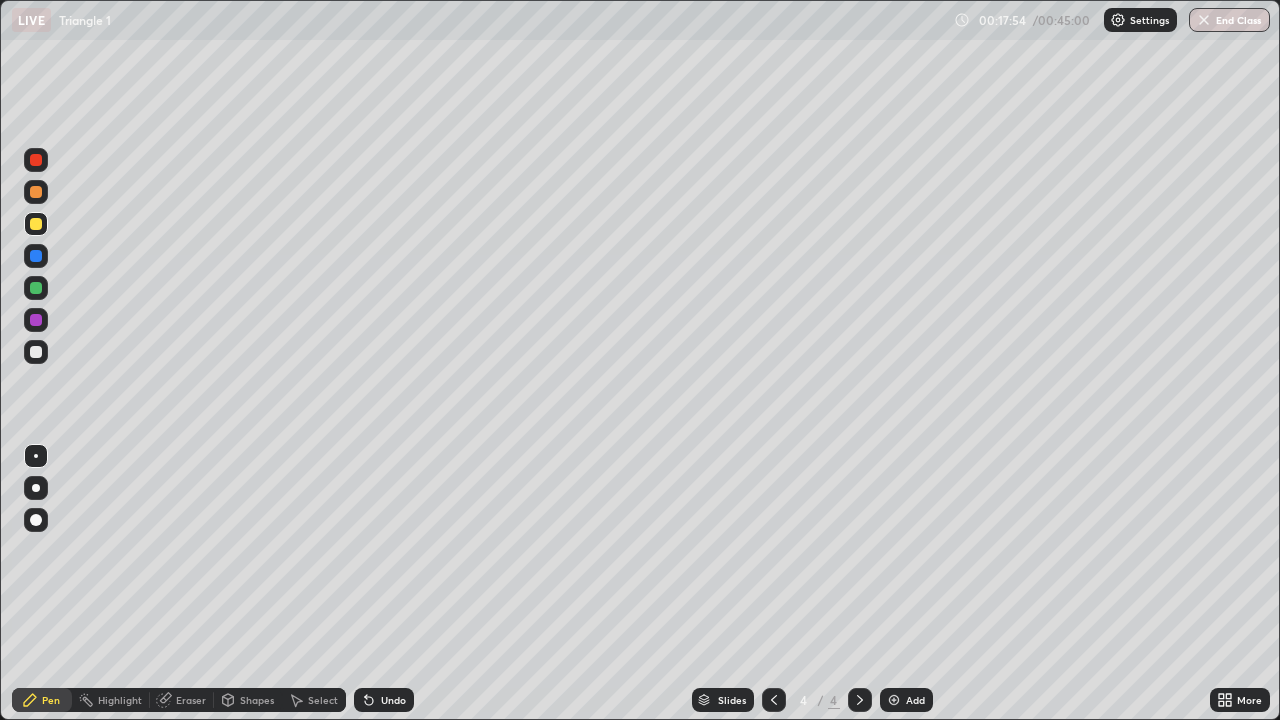 click on "Undo" at bounding box center (393, 700) 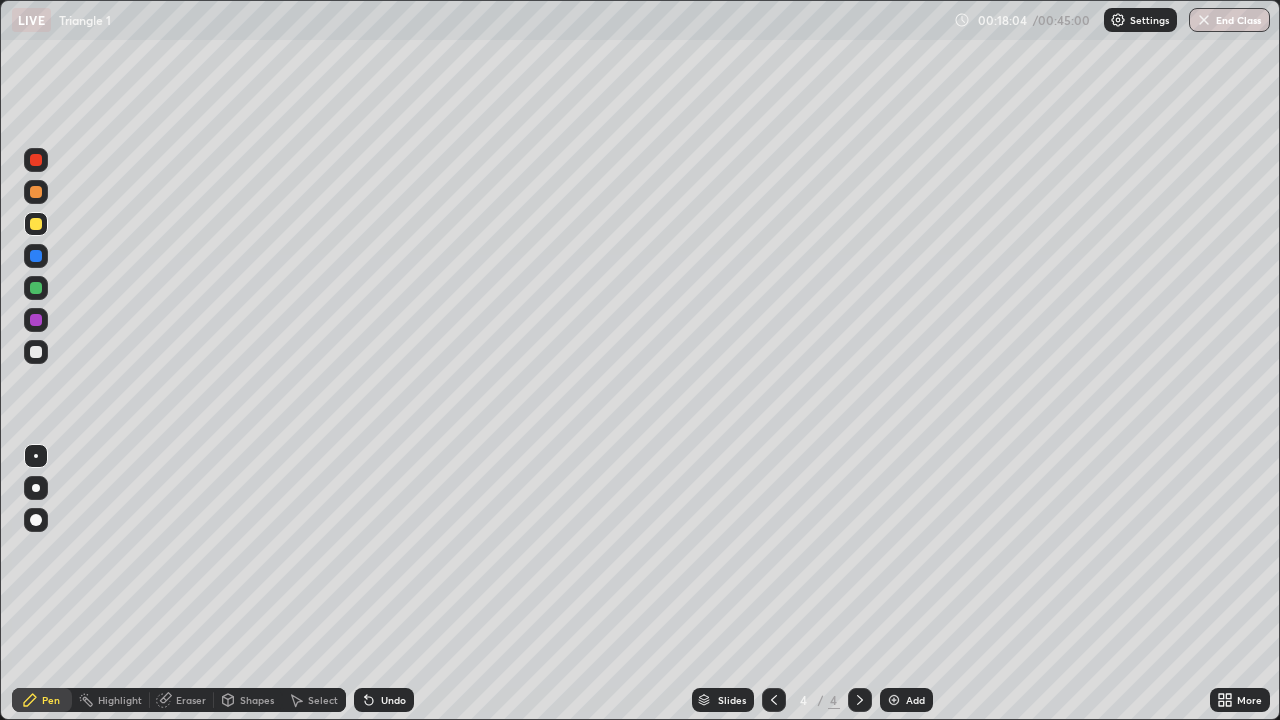 click on "Undo" at bounding box center [393, 700] 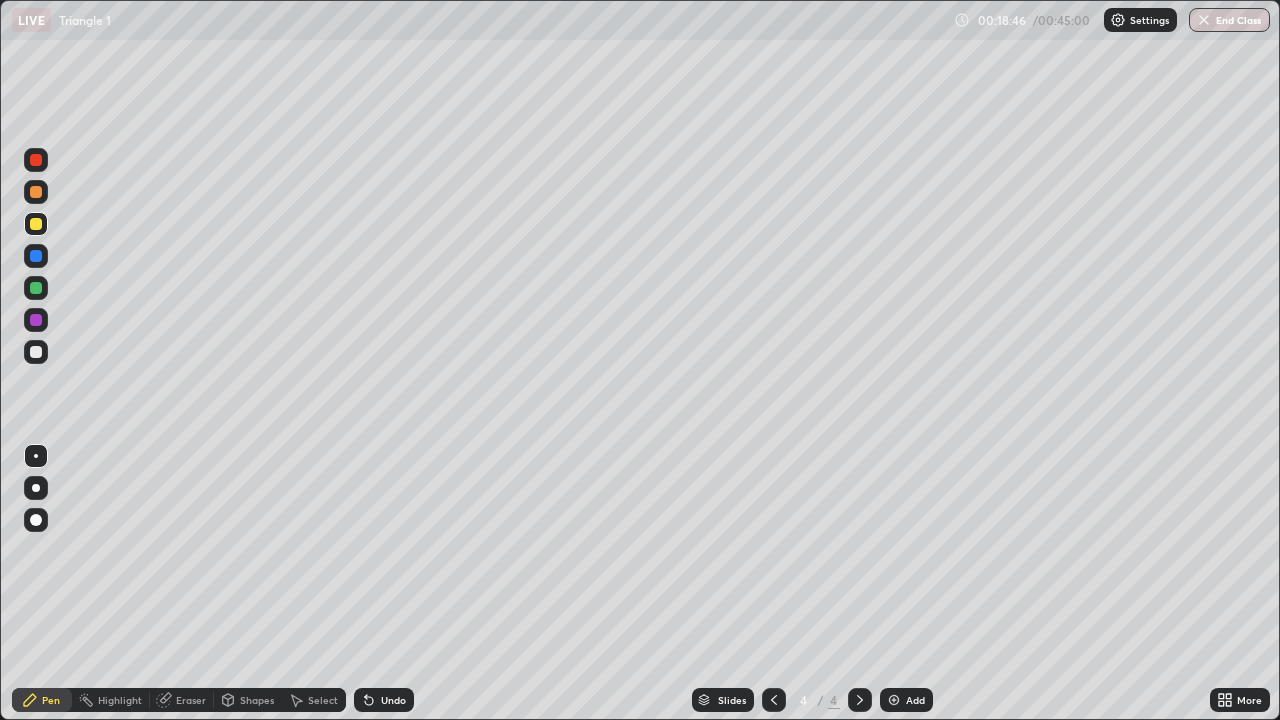 click 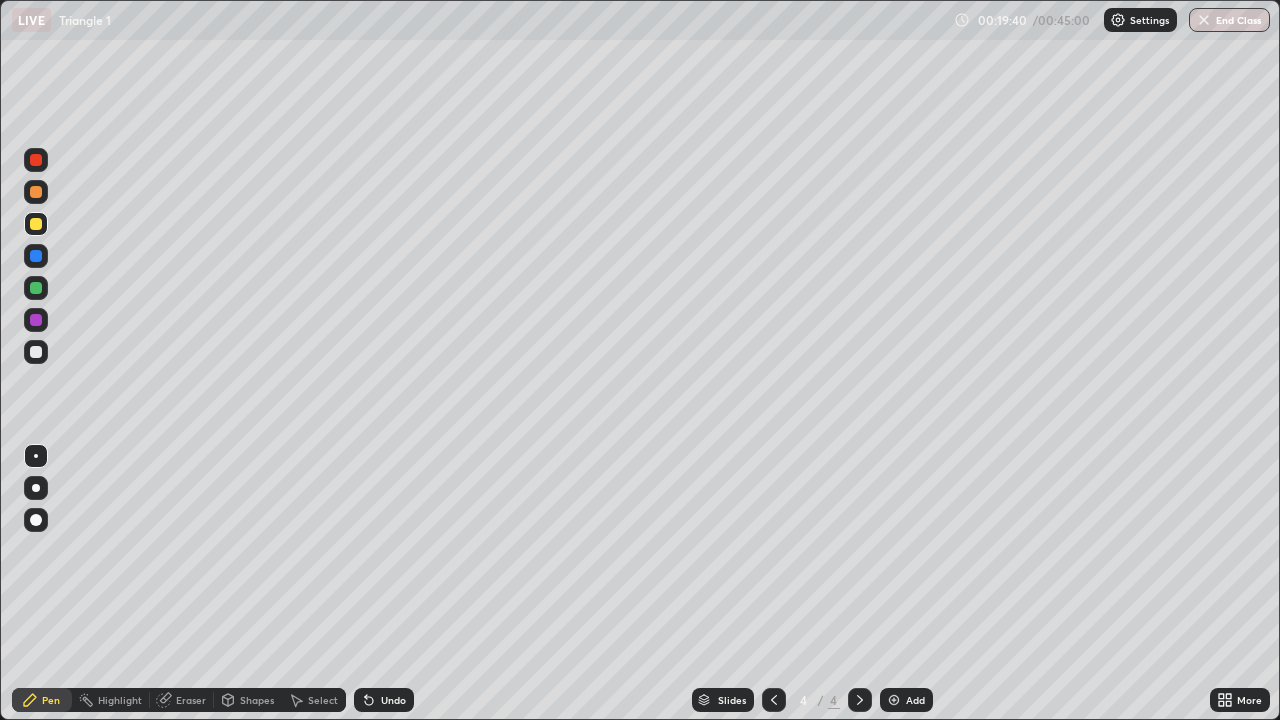 click at bounding box center [36, 352] 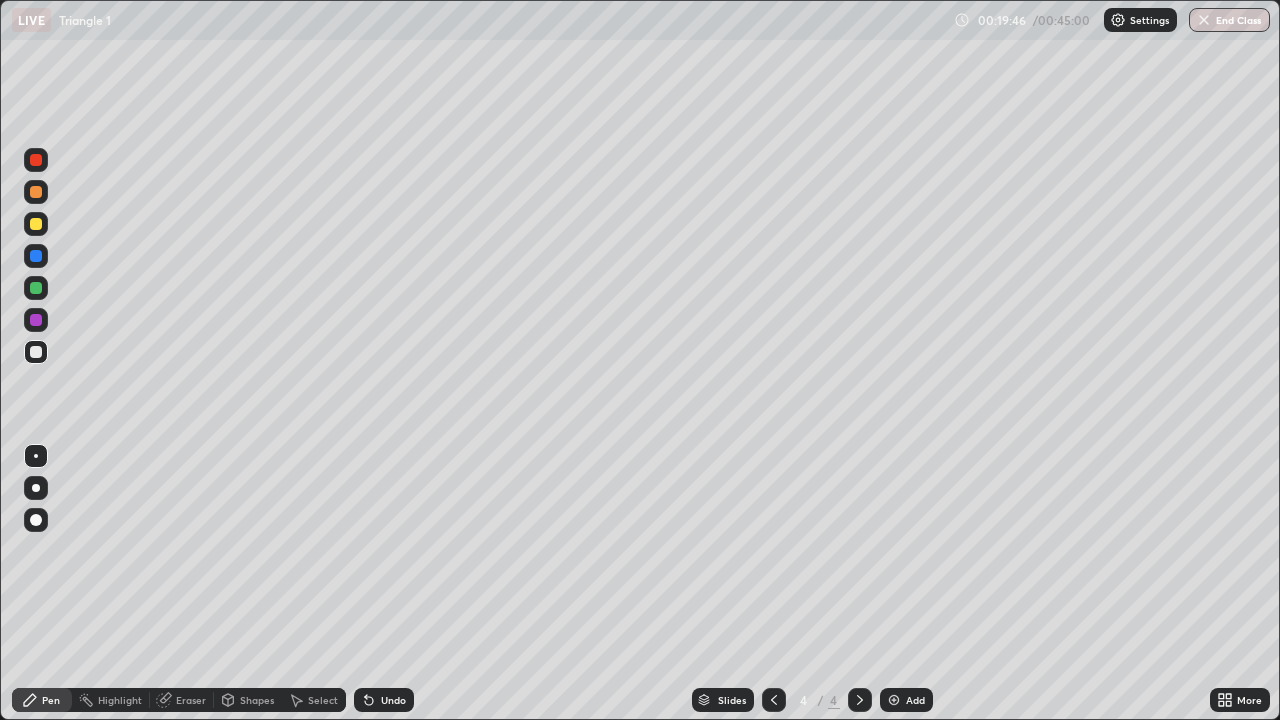 click on "Undo" at bounding box center (393, 700) 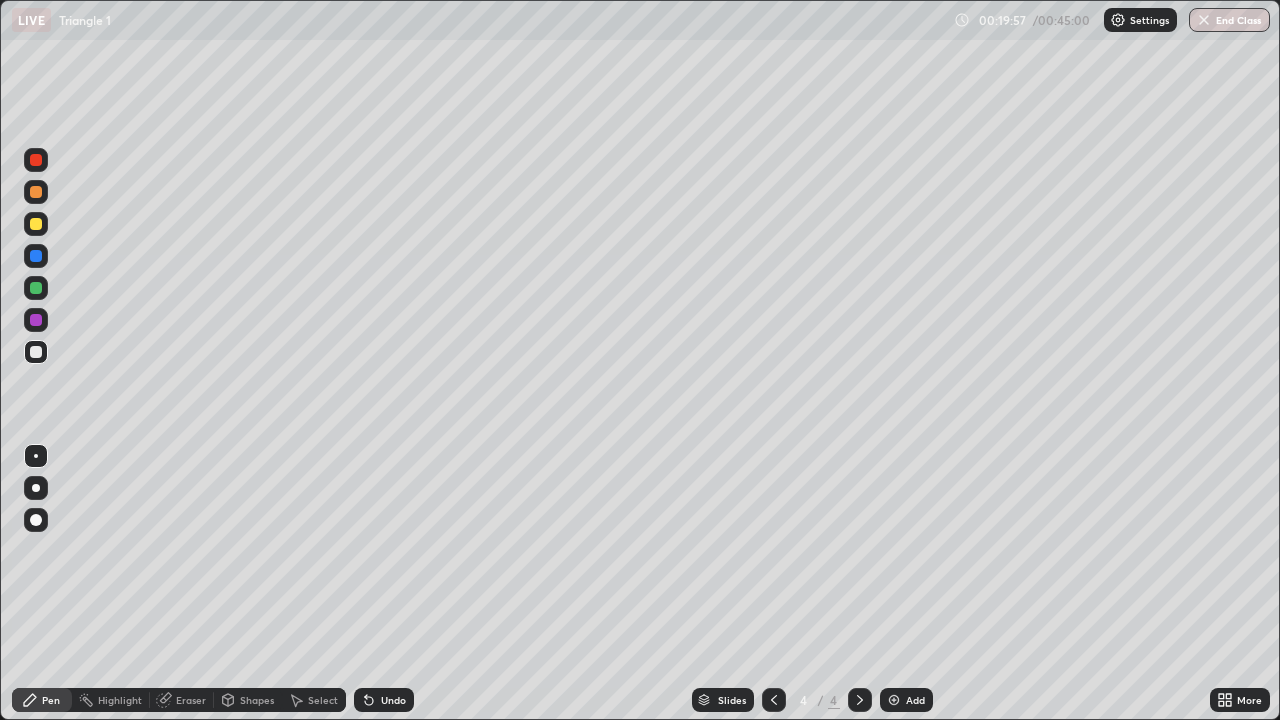 click at bounding box center (36, 288) 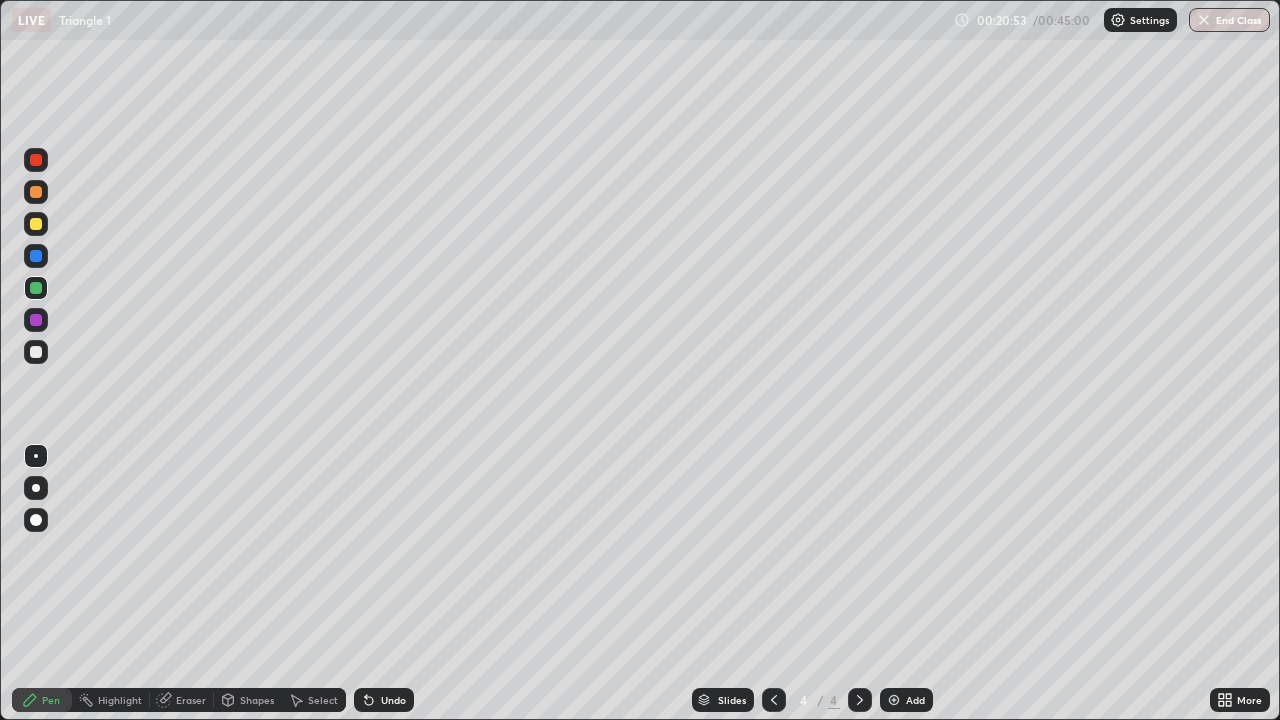 click at bounding box center [36, 352] 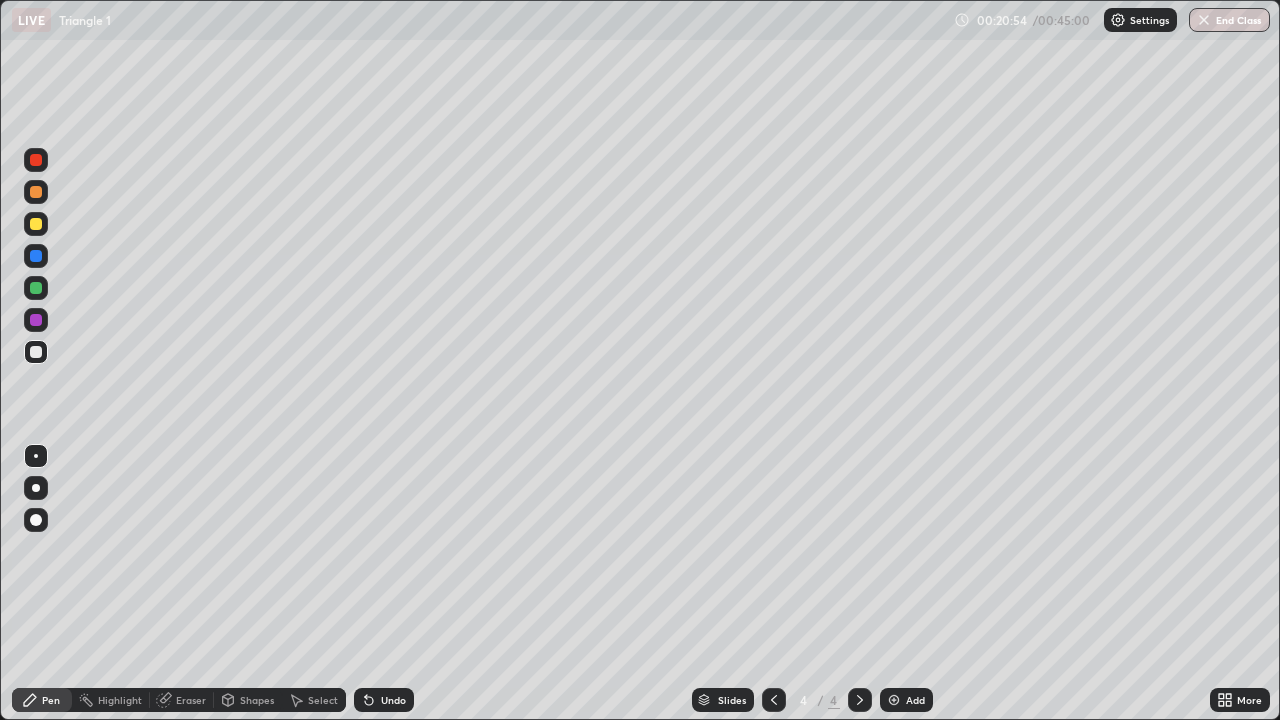 click at bounding box center [36, 256] 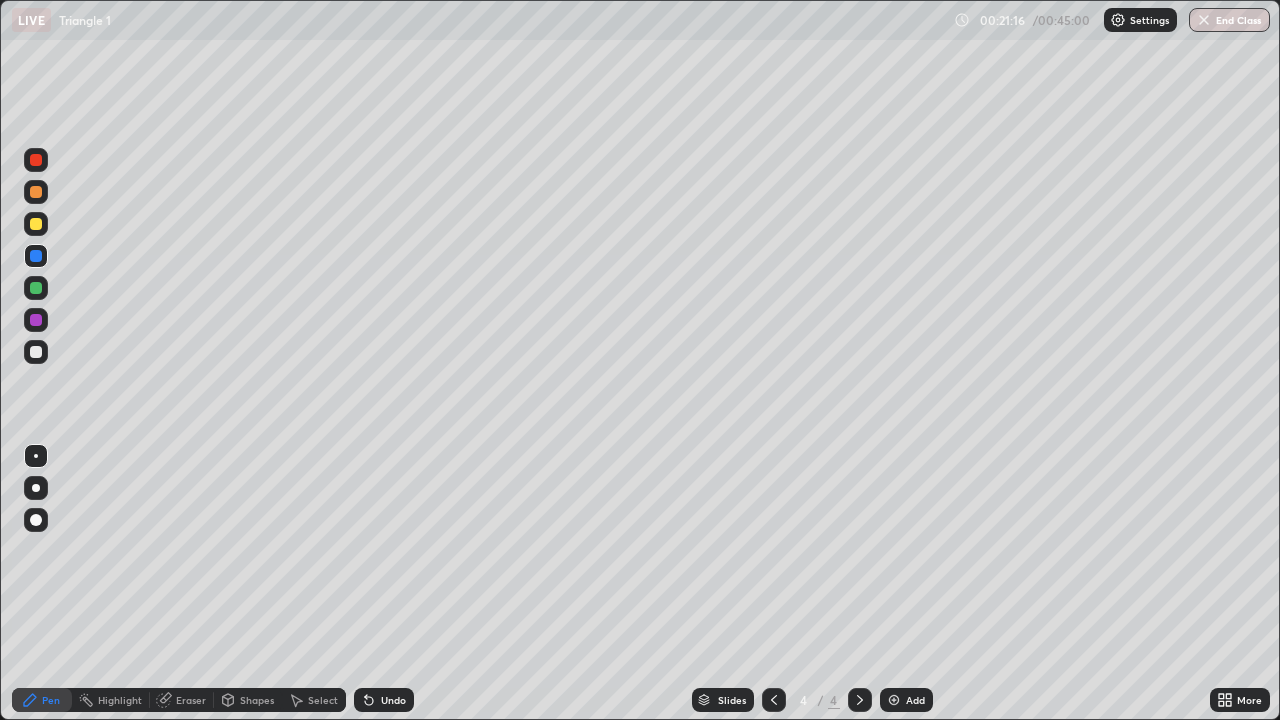 click on "Shapes" at bounding box center [248, 700] 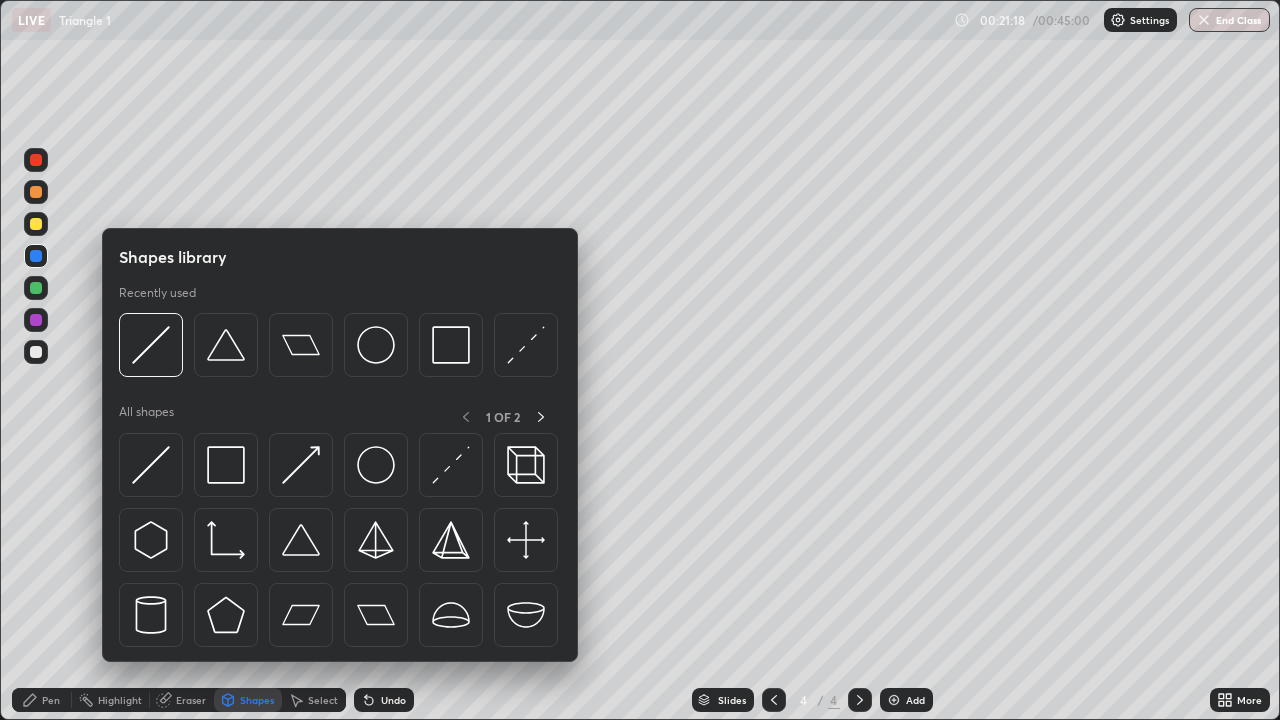 click on "Pen" at bounding box center (42, 700) 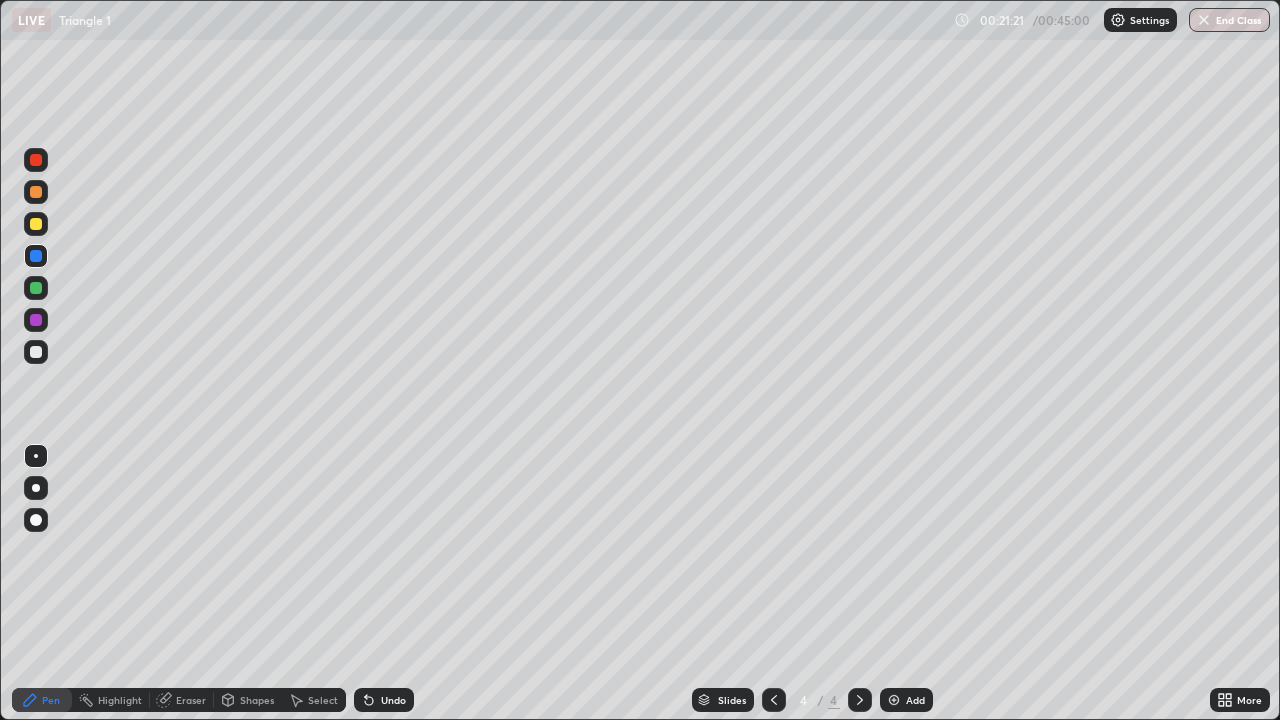 click on "Eraser" at bounding box center (191, 700) 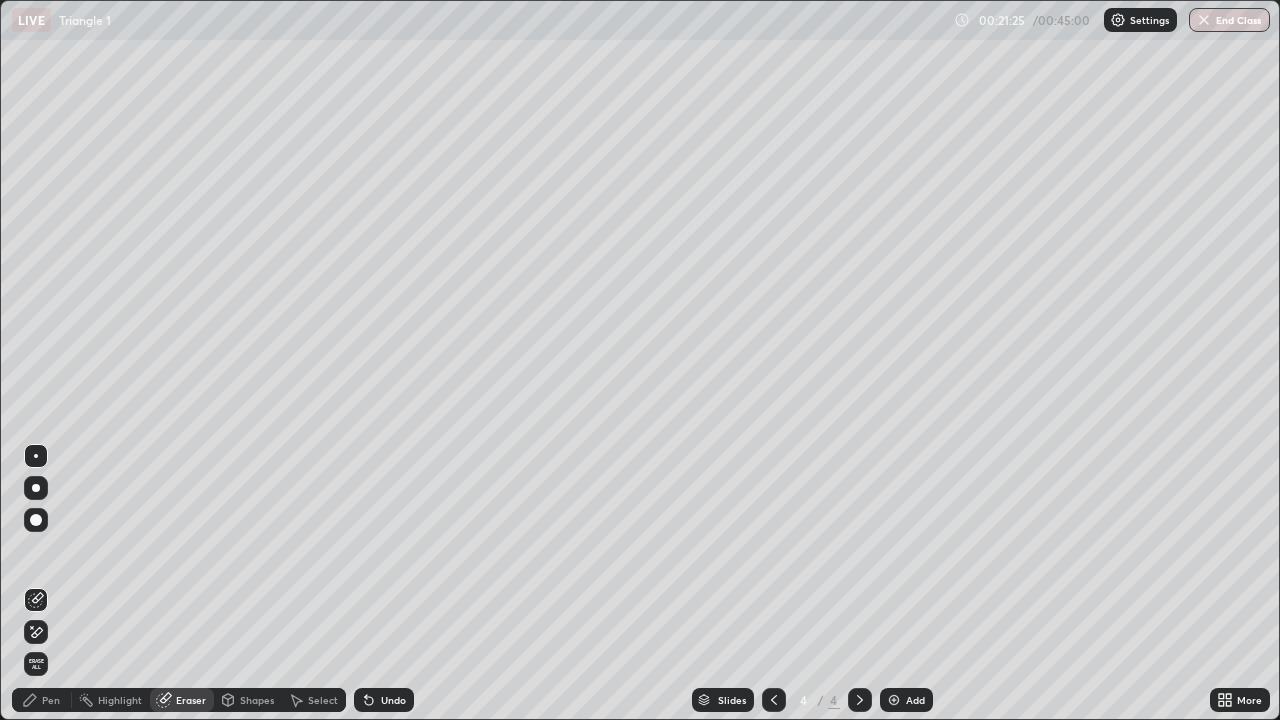 click on "Pen" at bounding box center (42, 700) 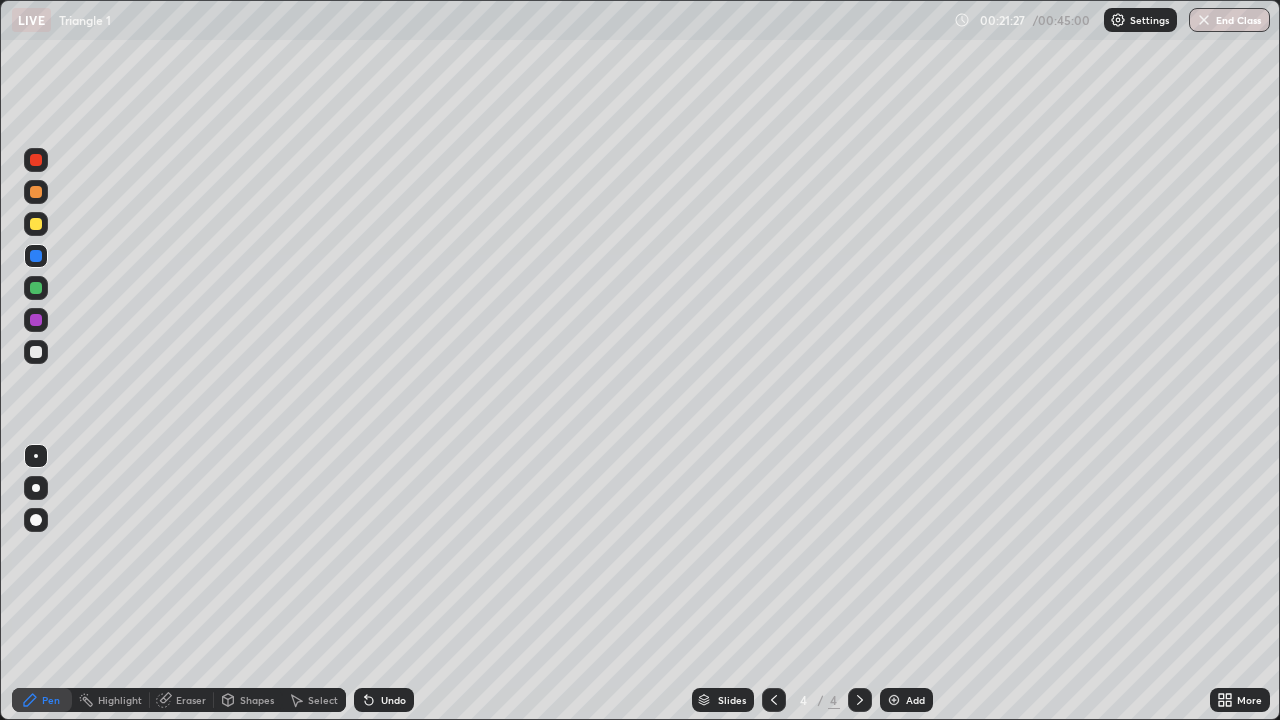 click on "Shapes" at bounding box center (248, 700) 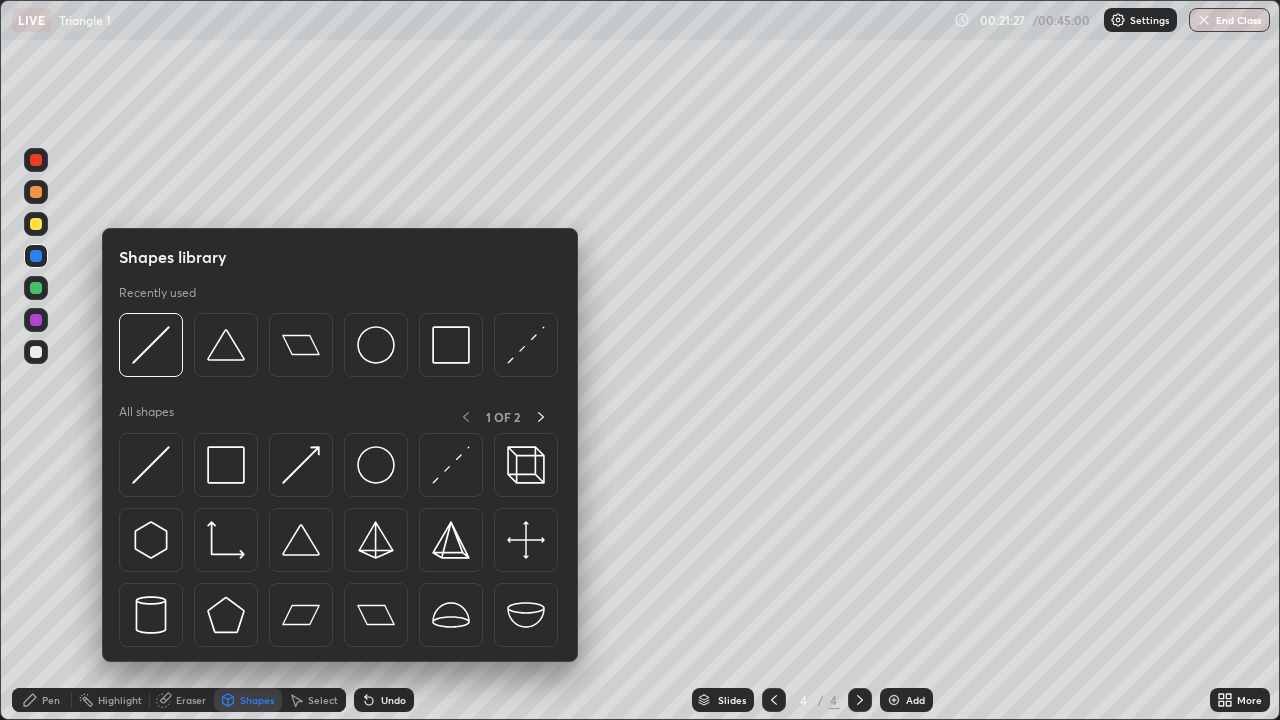 click on "Shapes library Recently used All shapes 1 OF 2" at bounding box center (340, 445) 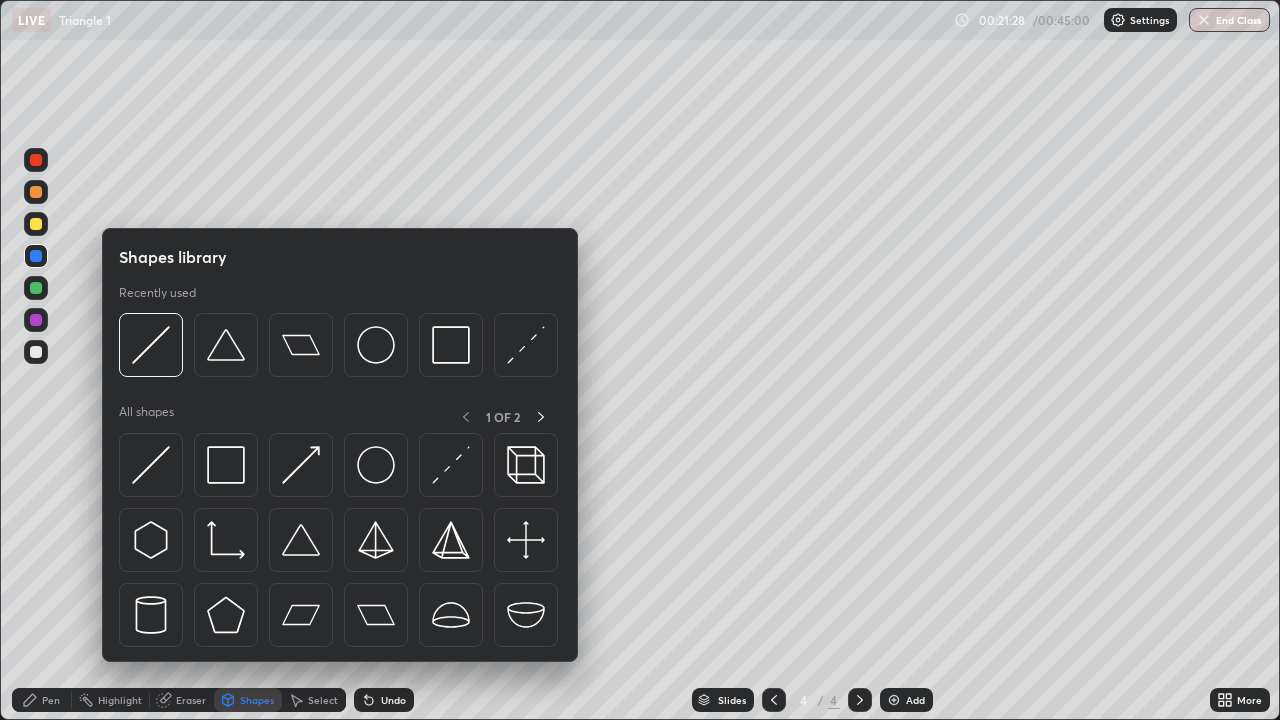 click on "Pen" at bounding box center [42, 700] 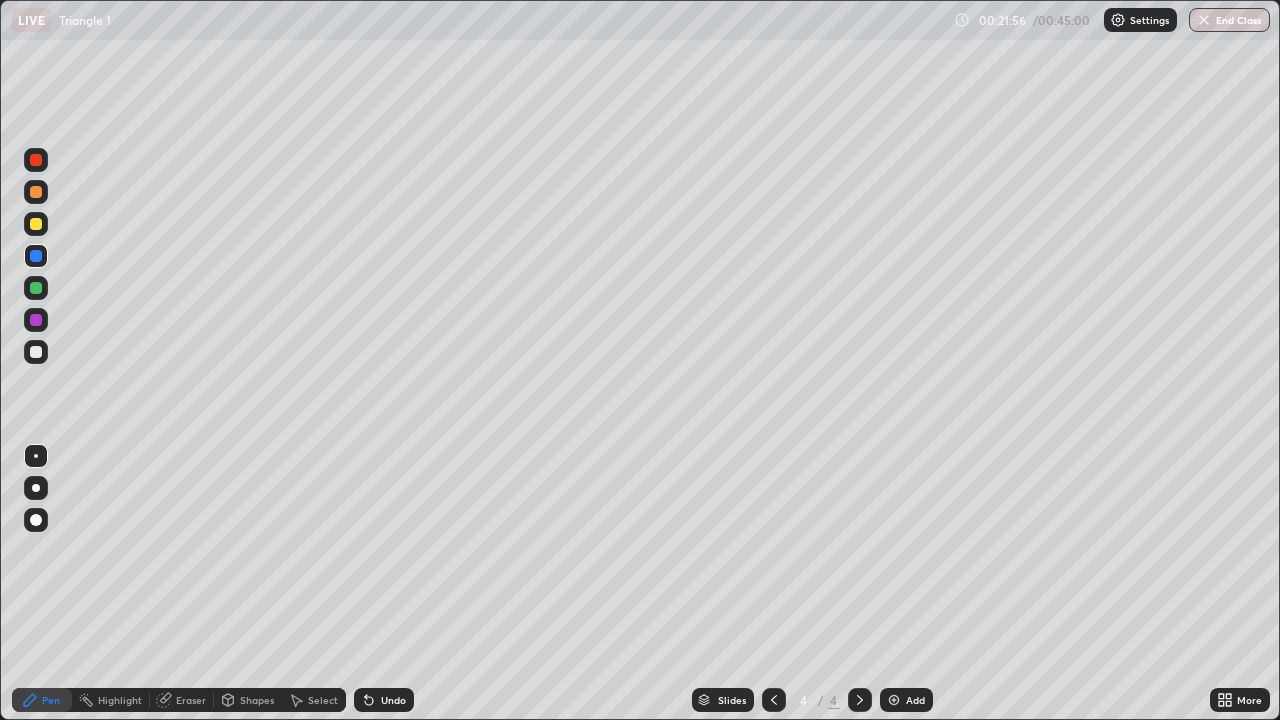 click at bounding box center [36, 352] 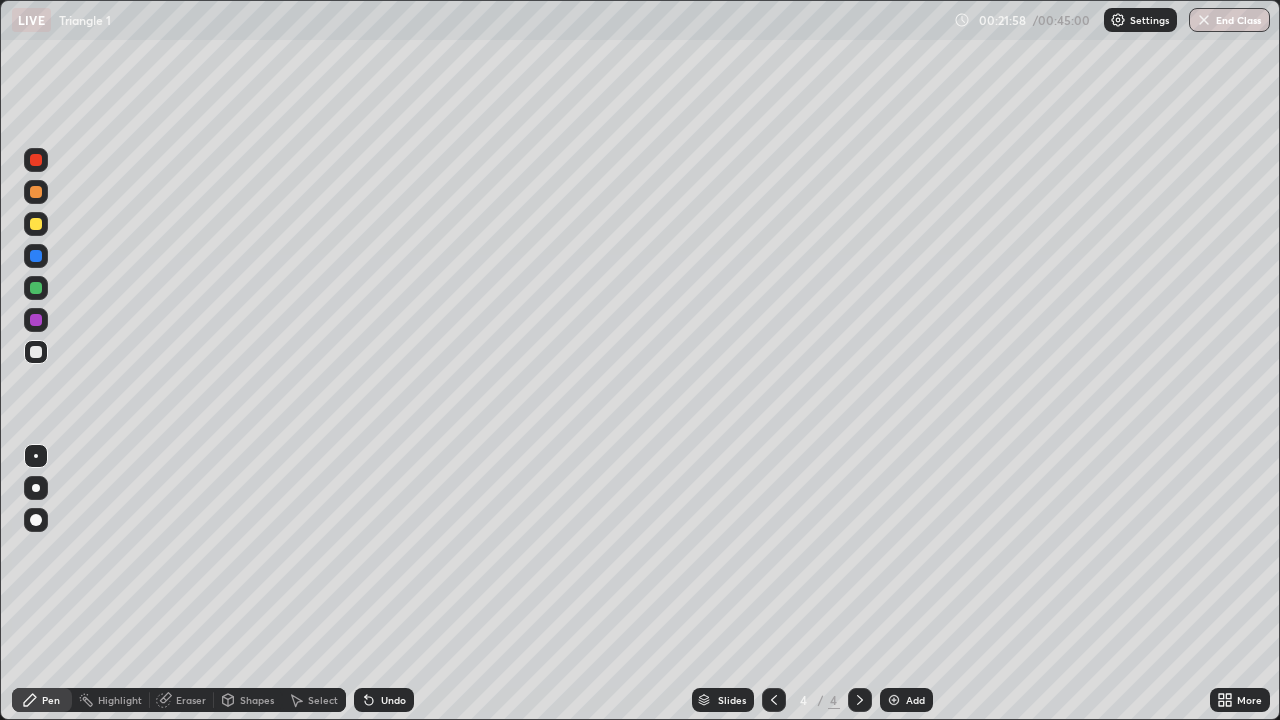 click at bounding box center [36, 224] 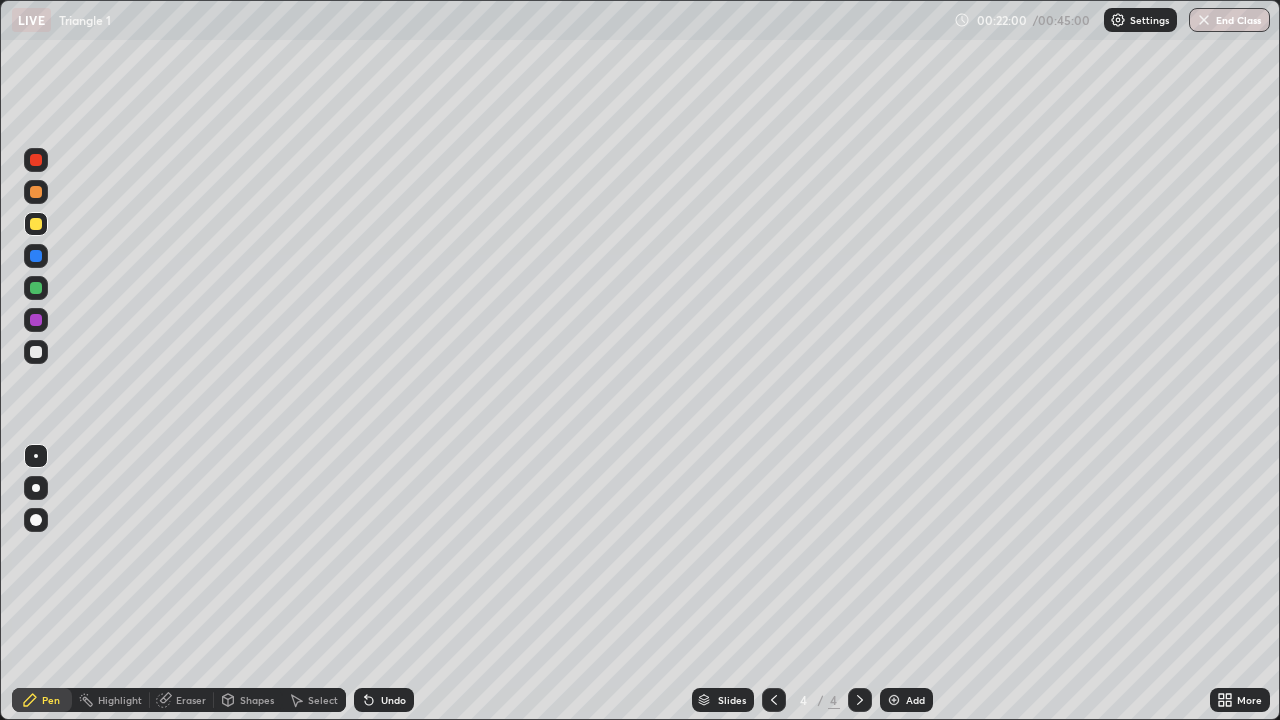 click at bounding box center [36, 192] 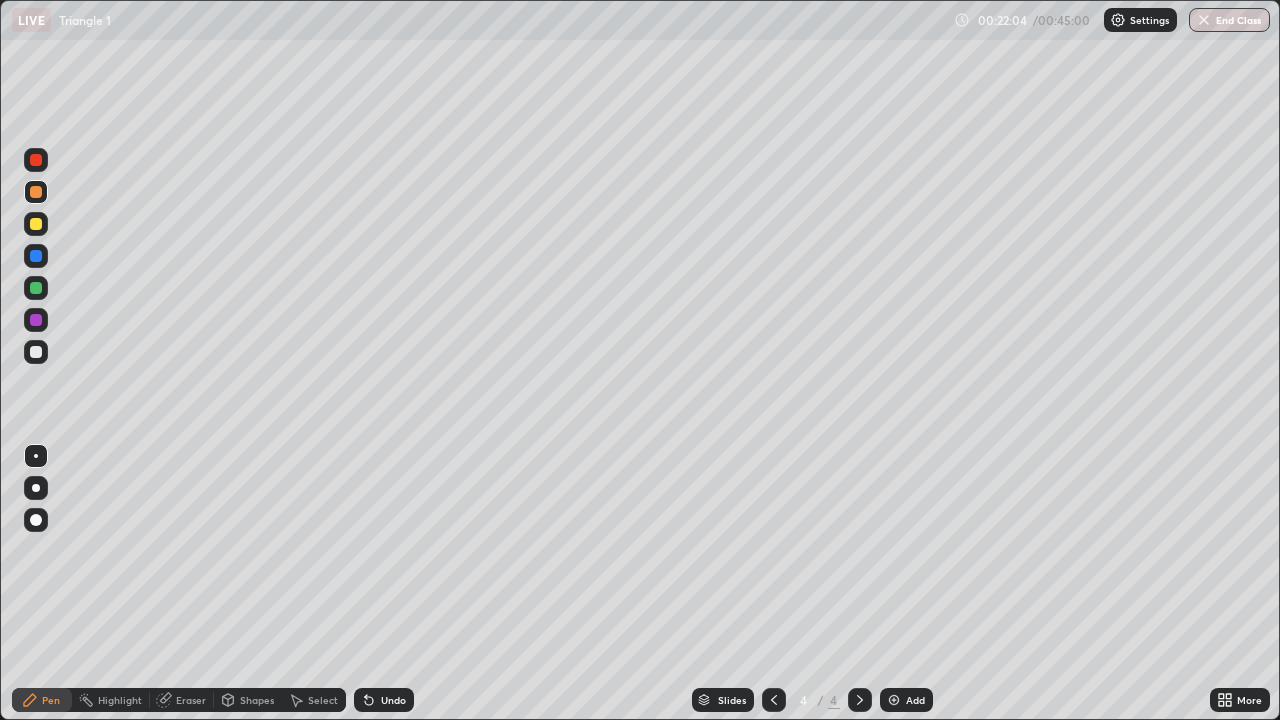 click on "Undo" at bounding box center [393, 700] 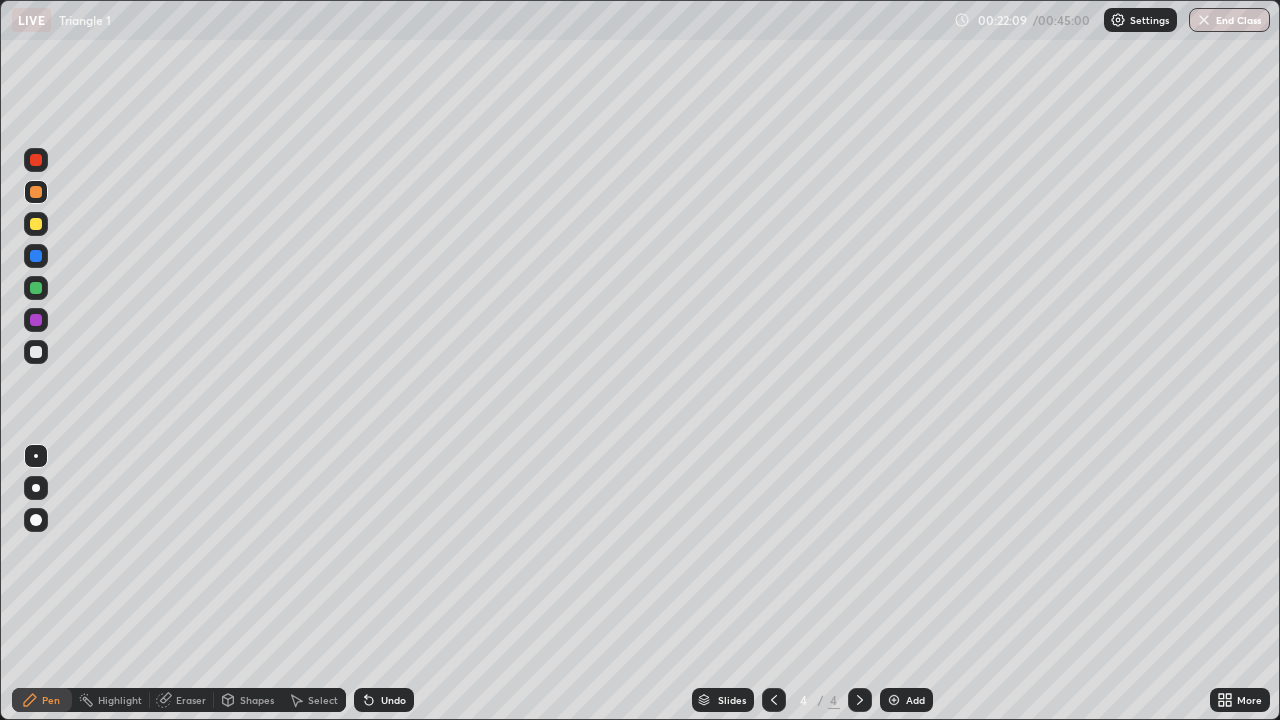click on "Undo" at bounding box center [393, 700] 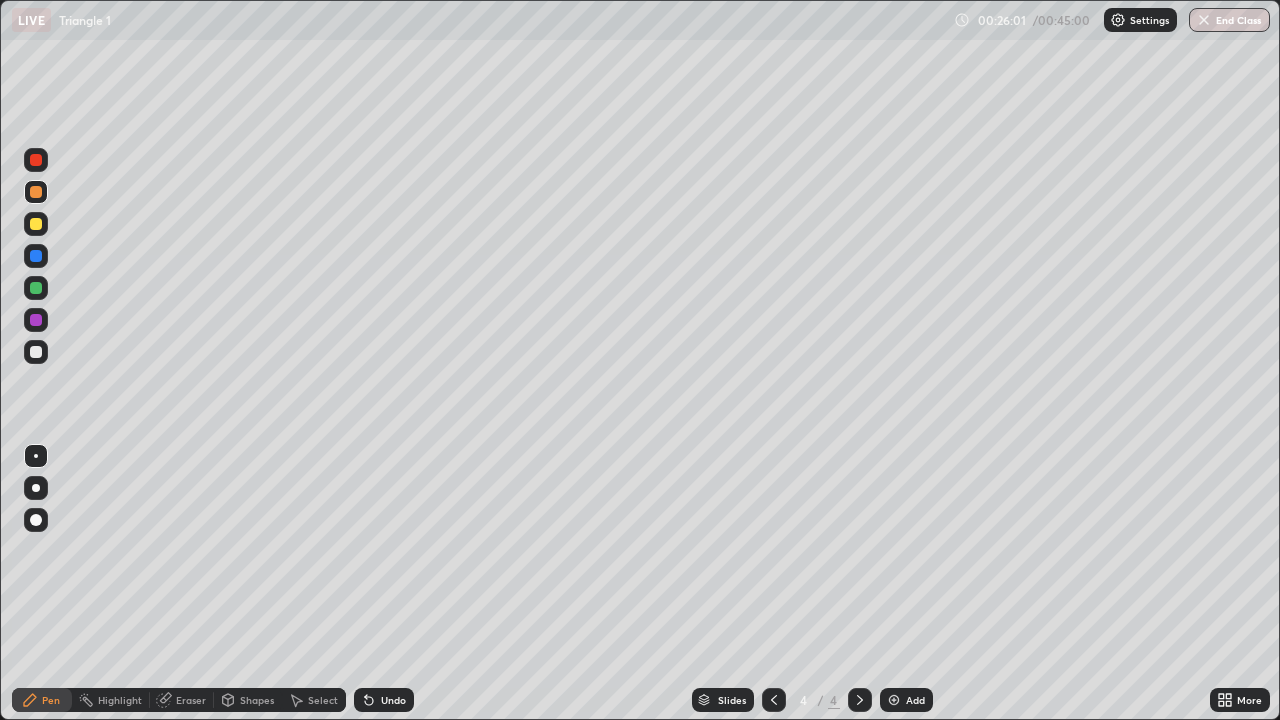 click on "Add" at bounding box center (915, 700) 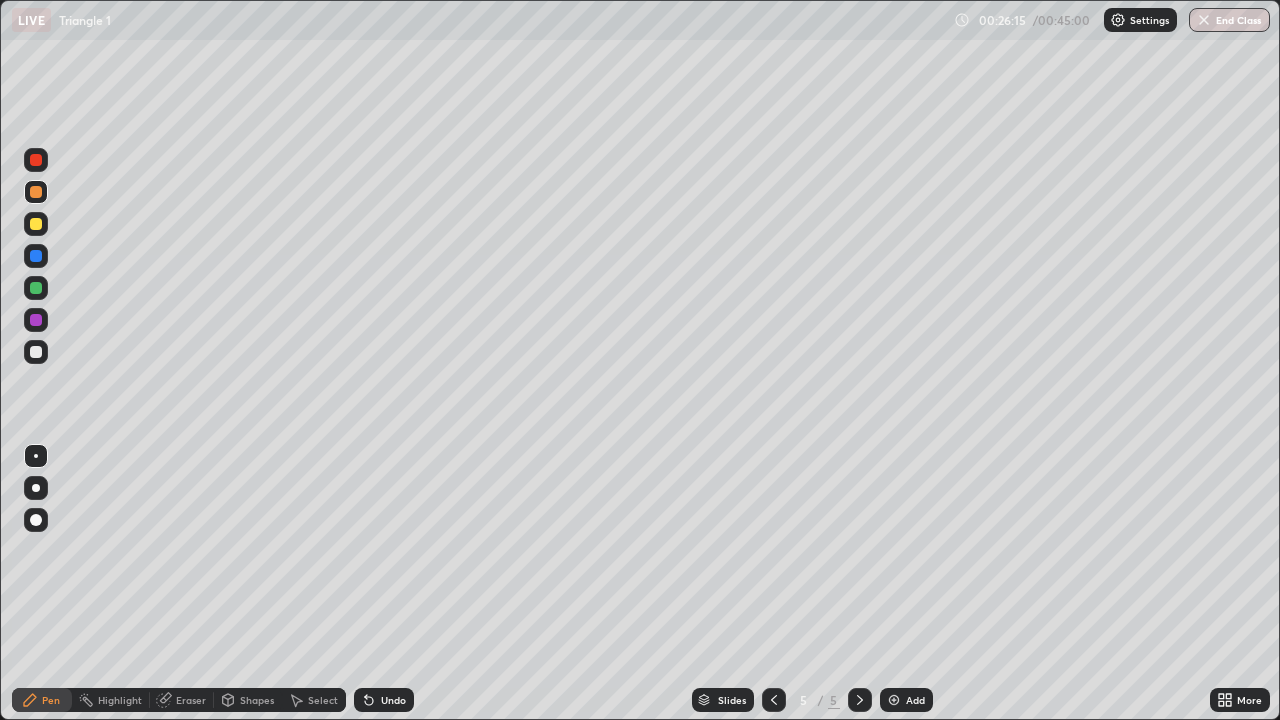 click at bounding box center (36, 352) 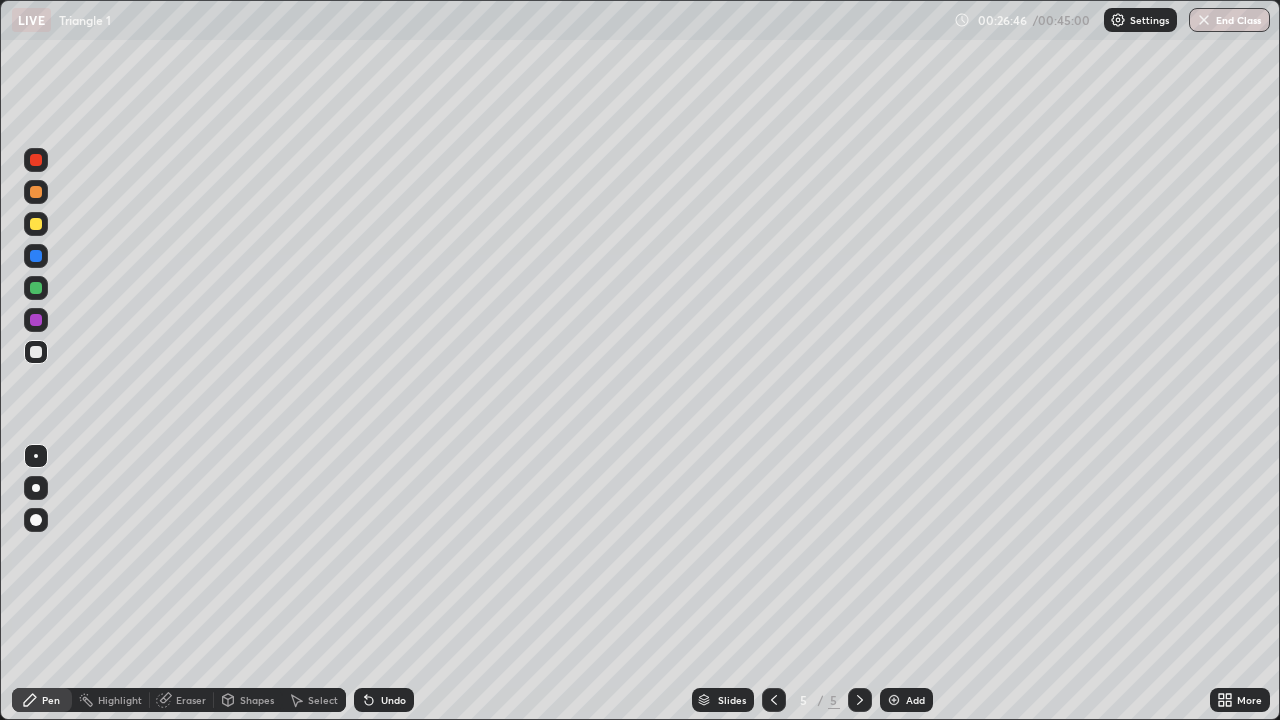 click at bounding box center (36, 352) 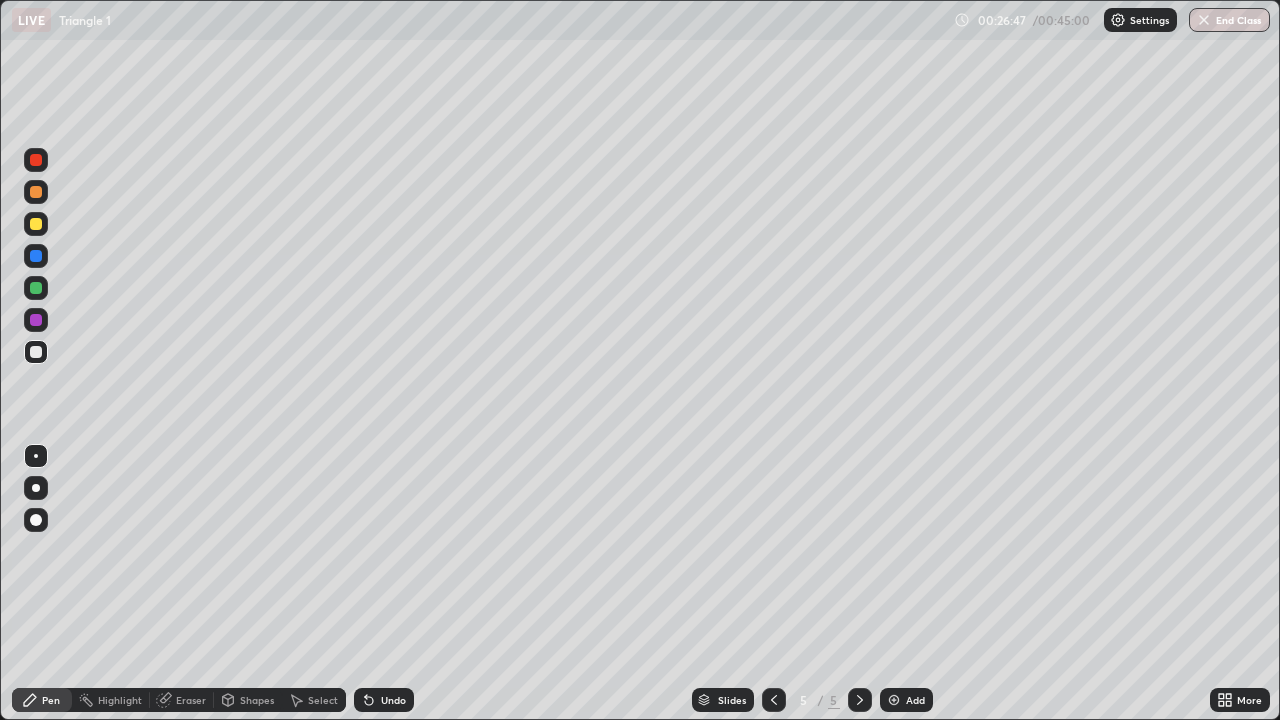 click at bounding box center [36, 288] 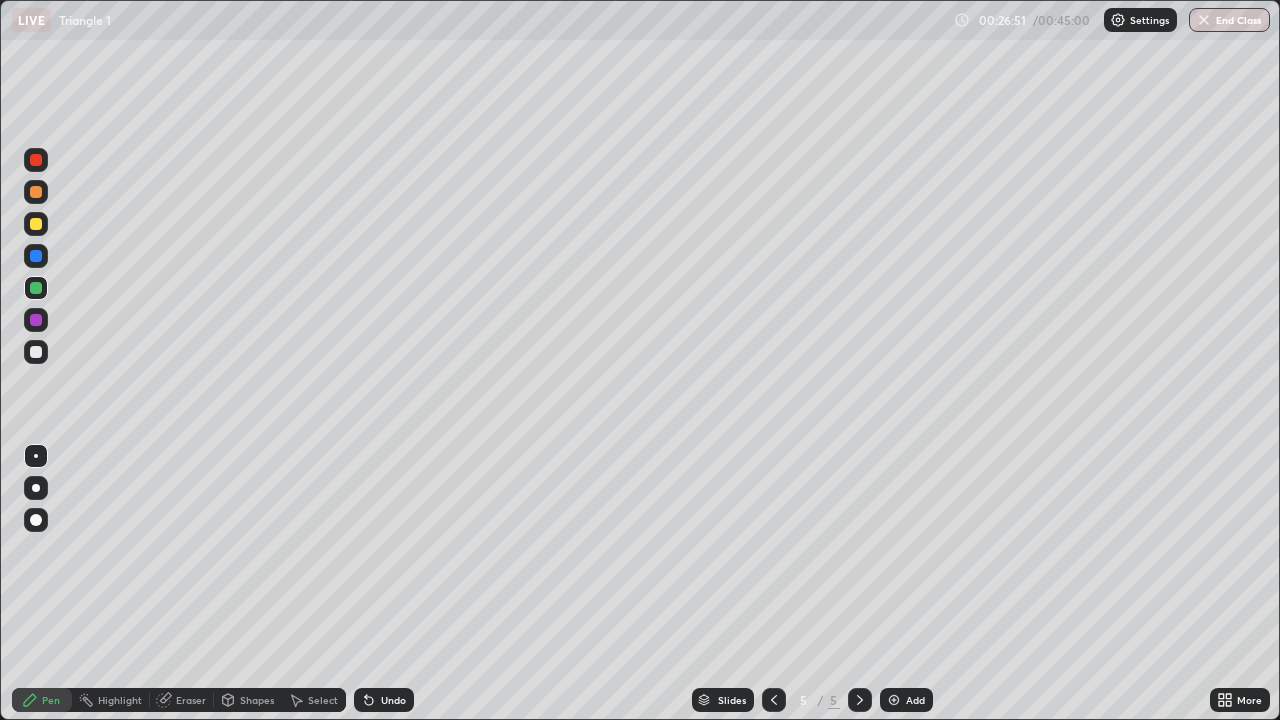 click on "Undo" at bounding box center (393, 700) 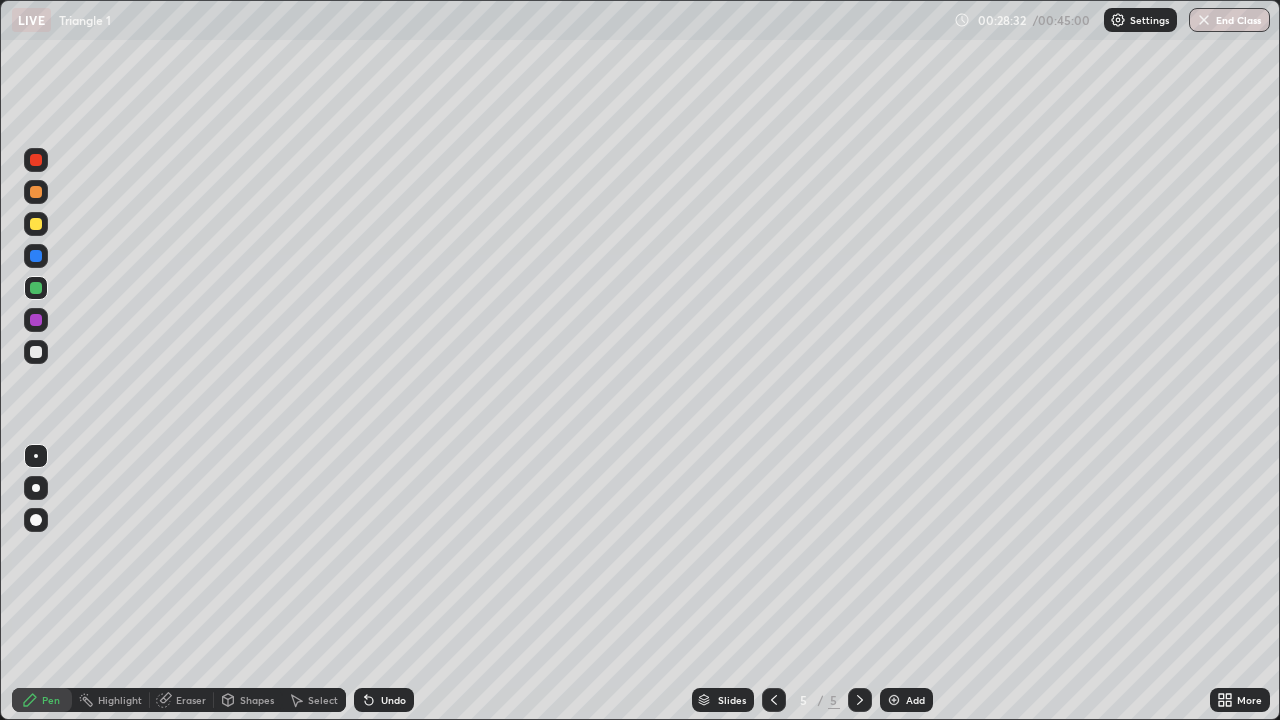 click at bounding box center (36, 320) 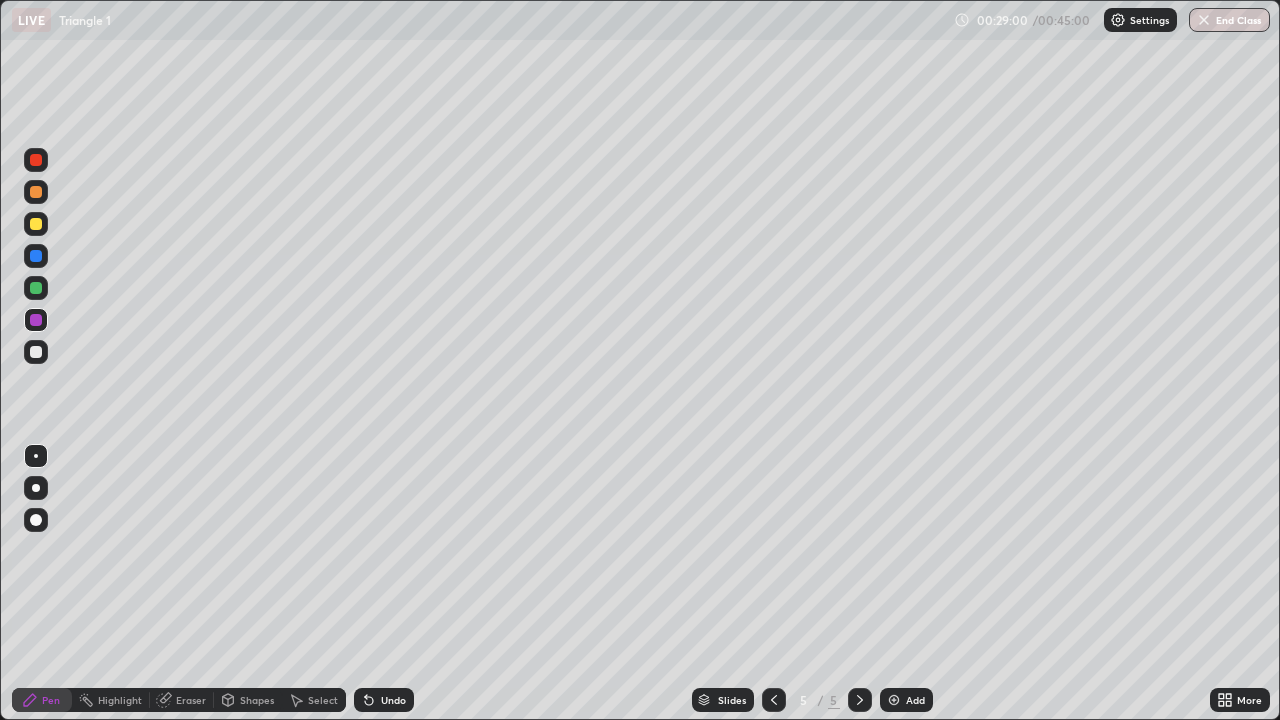 click at bounding box center [36, 352] 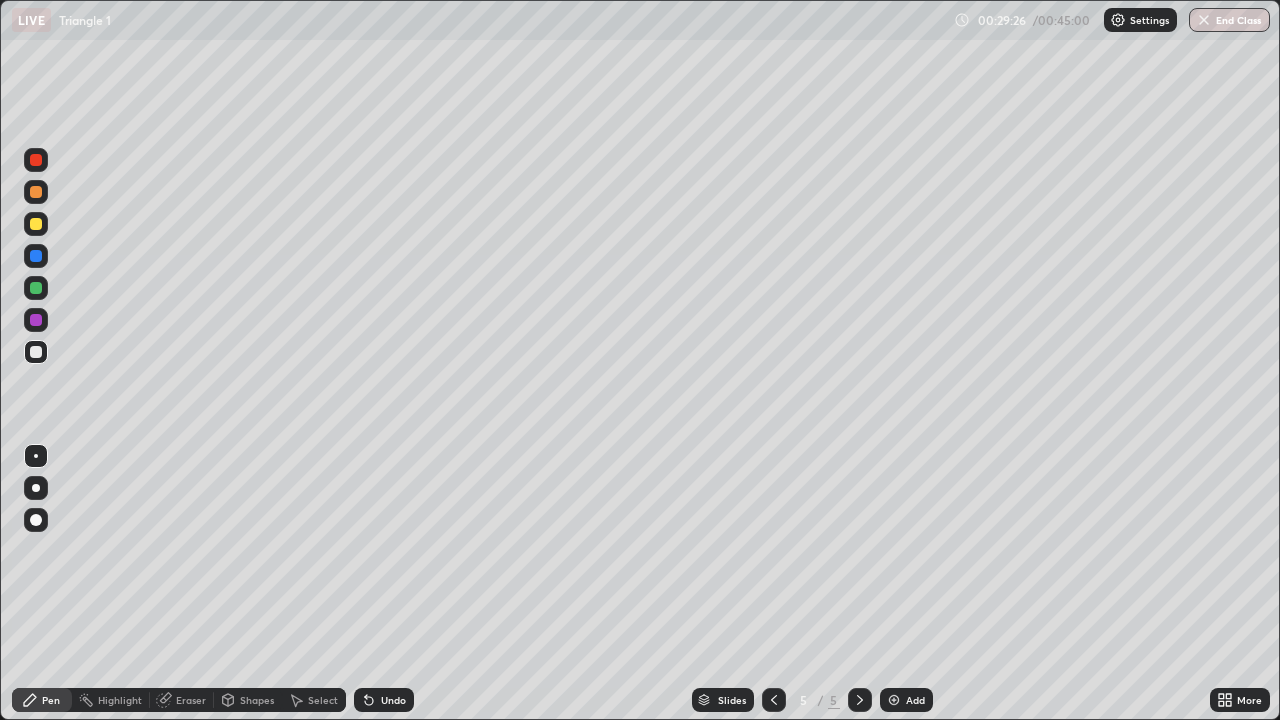 click on "Undo" at bounding box center (393, 700) 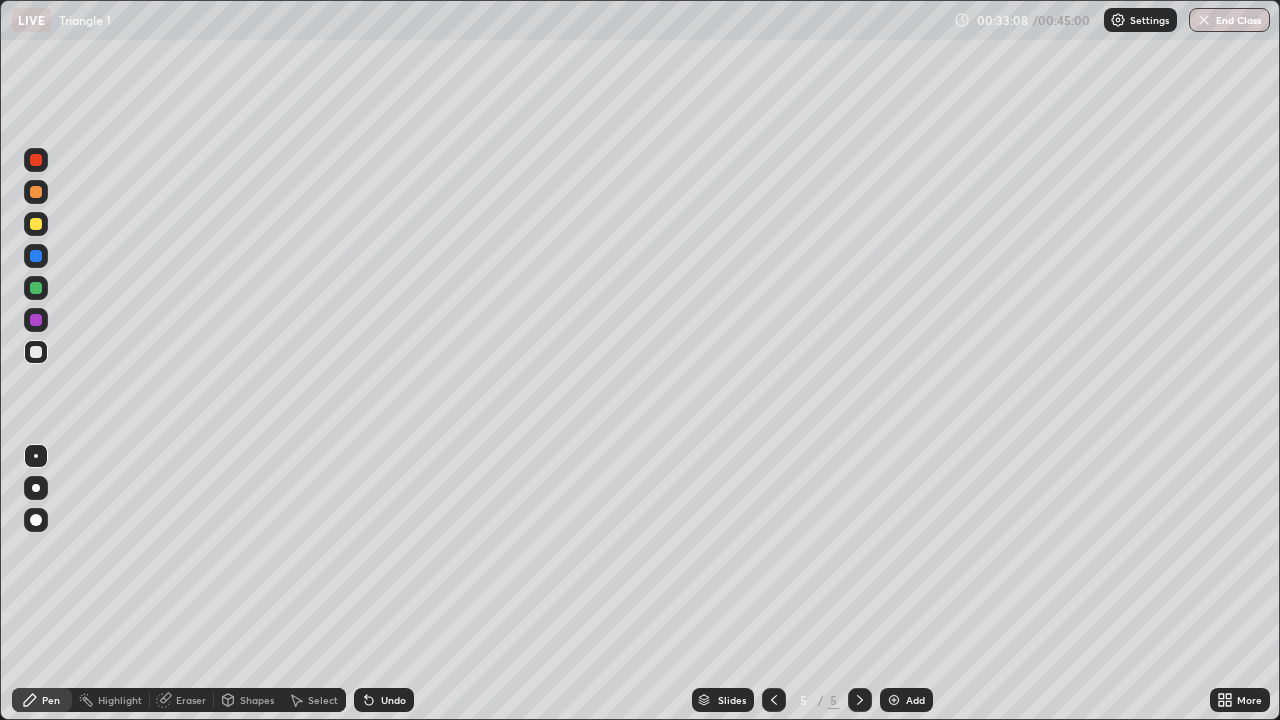 click on "Add" at bounding box center [915, 700] 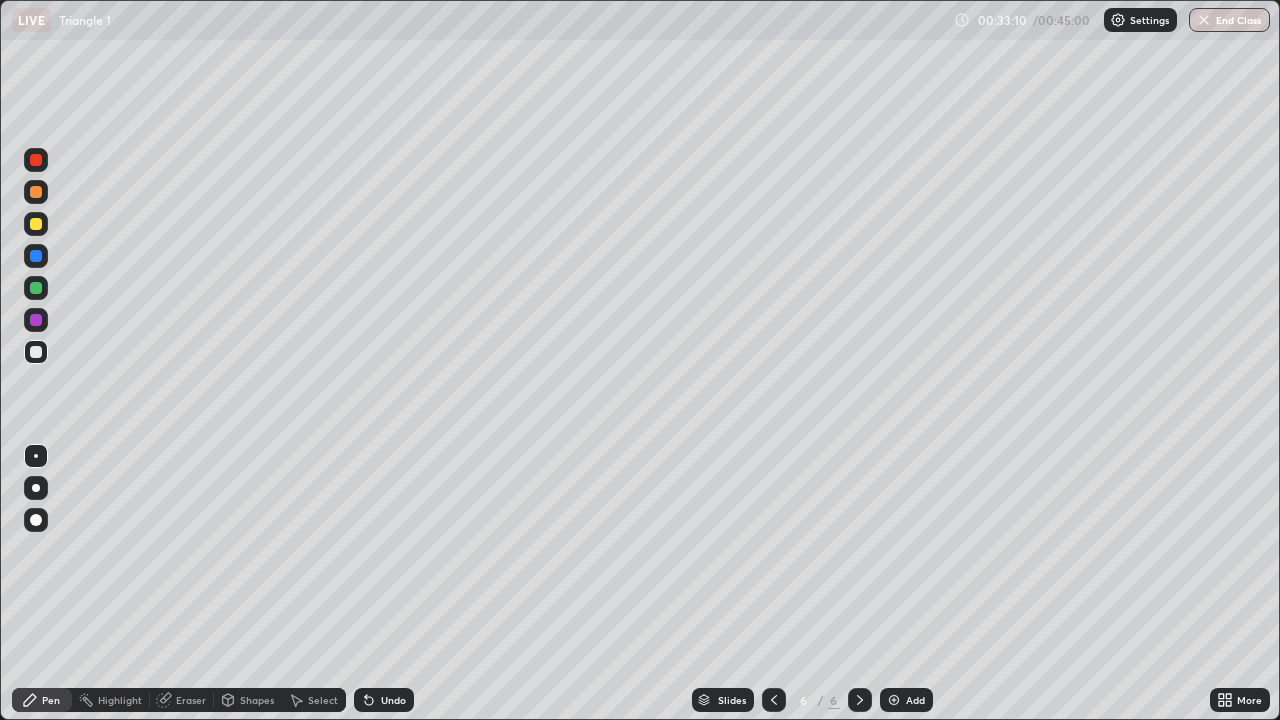 click at bounding box center (36, 224) 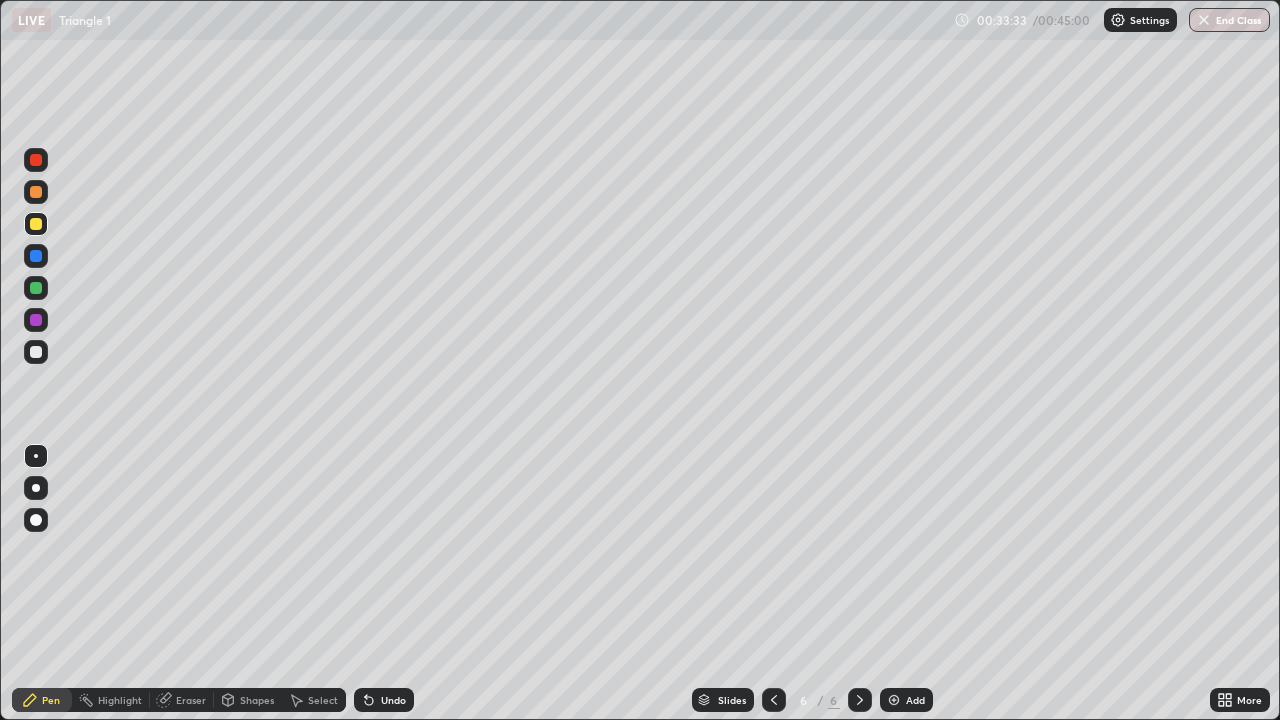 click at bounding box center [36, 288] 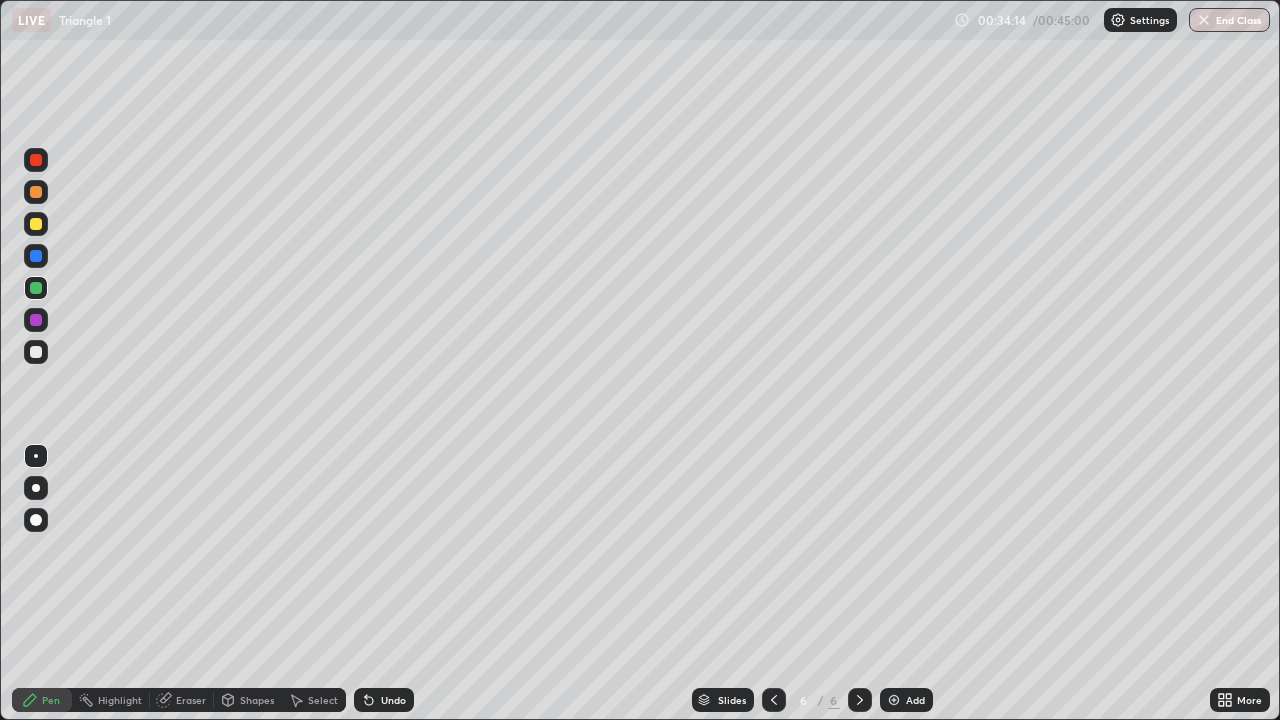 click at bounding box center (36, 352) 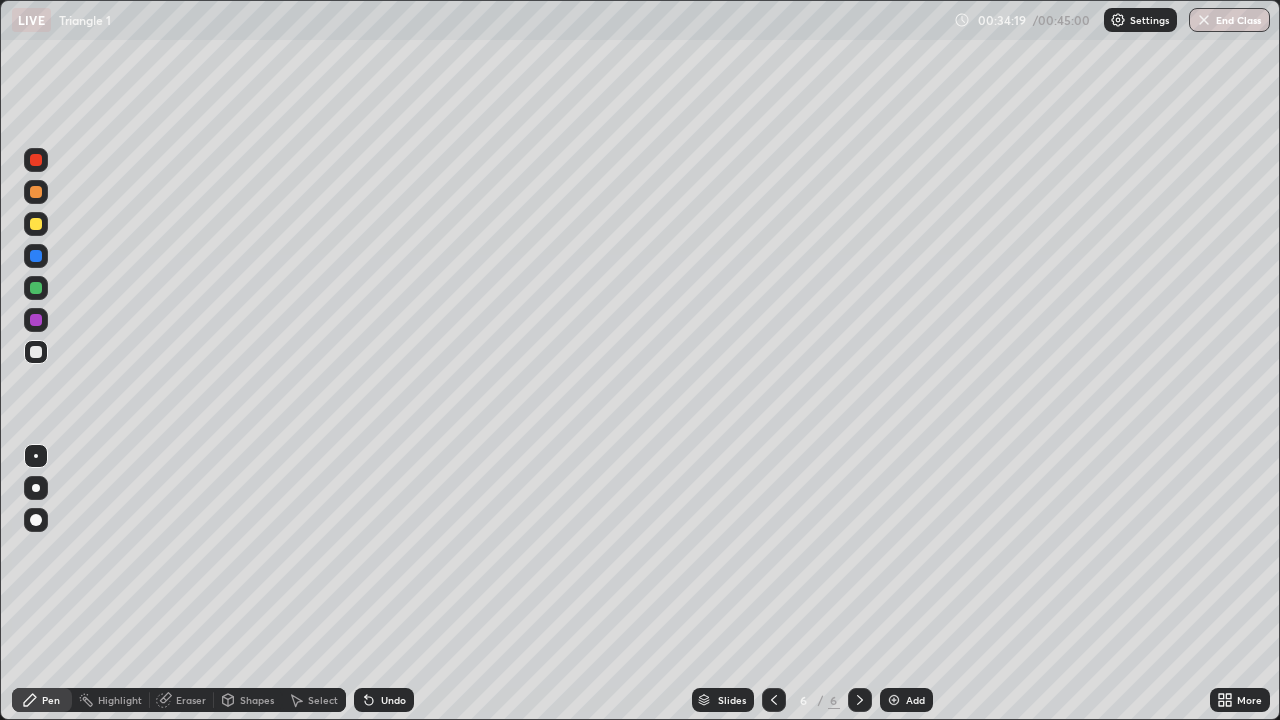 click on "Undo" at bounding box center [393, 700] 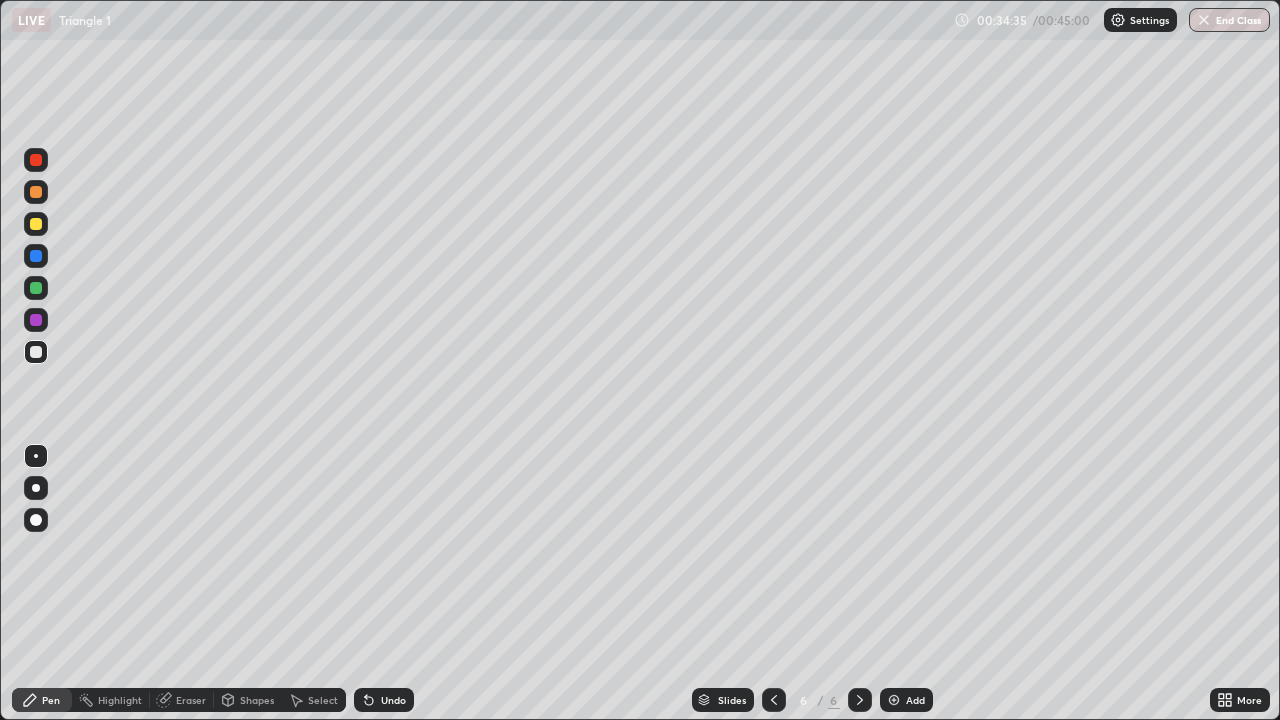 click at bounding box center [36, 288] 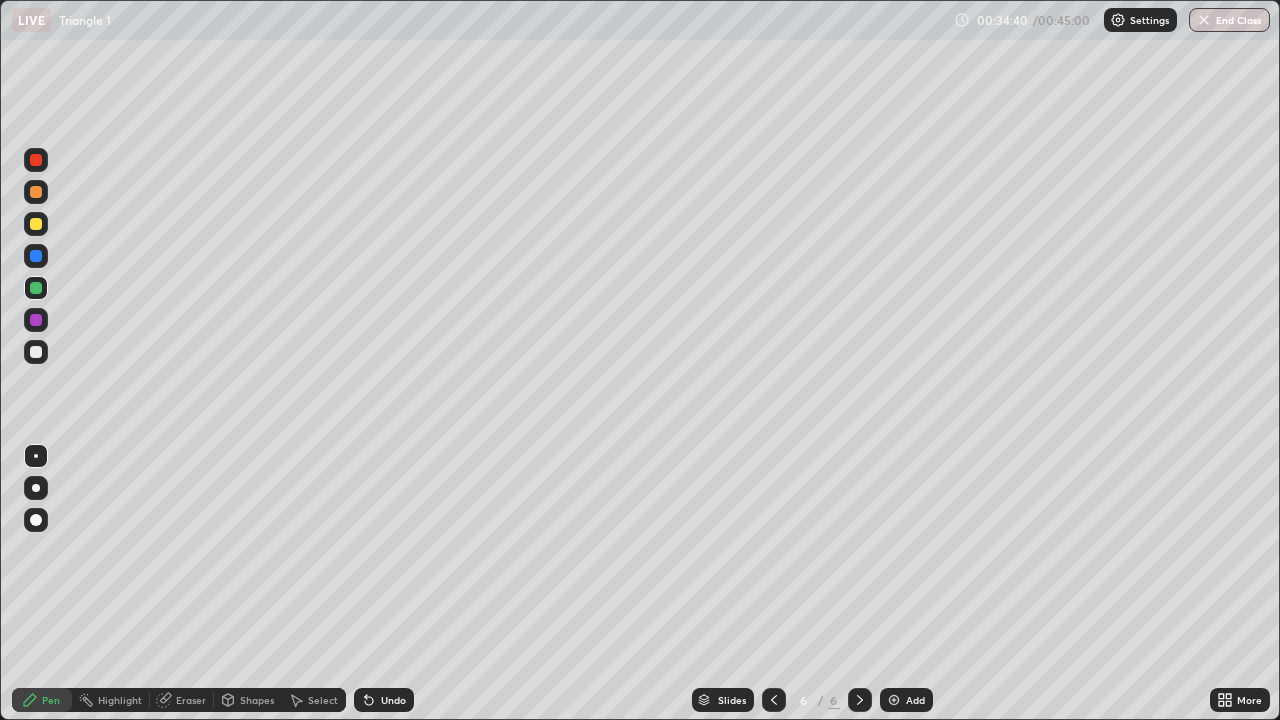 click on "Undo" at bounding box center [384, 700] 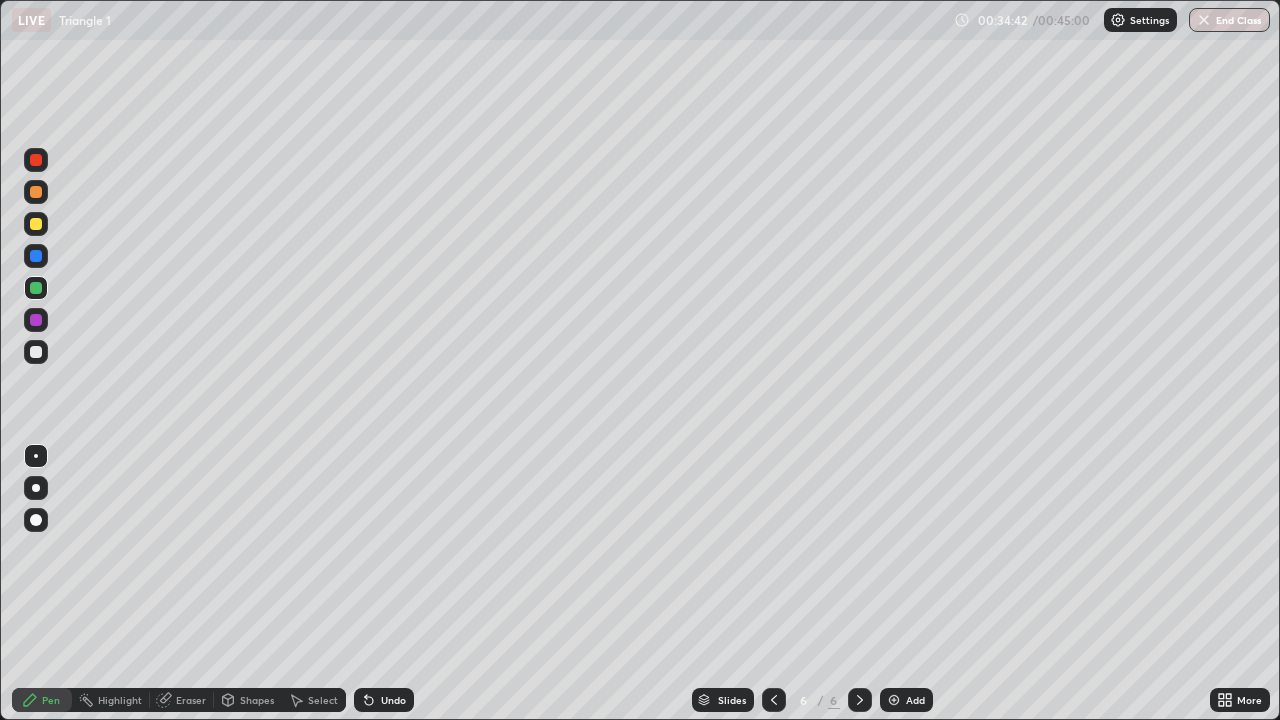click on "Undo" at bounding box center [384, 700] 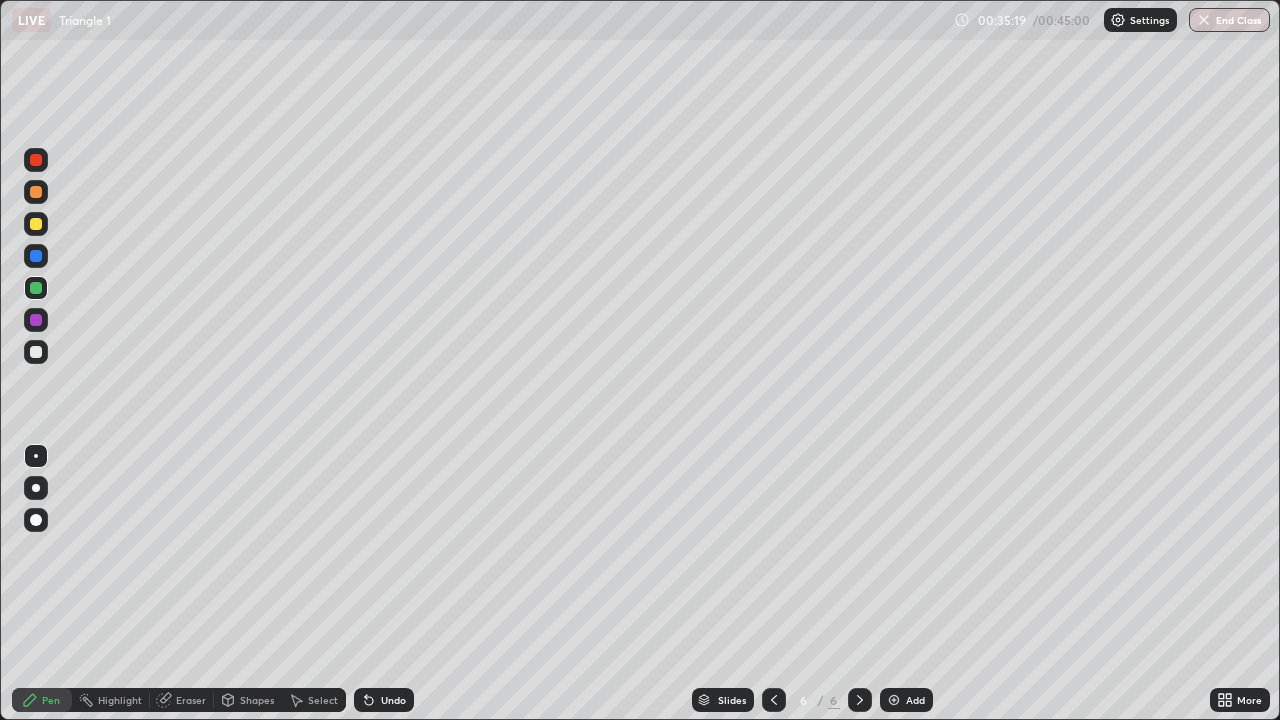 click at bounding box center [36, 352] 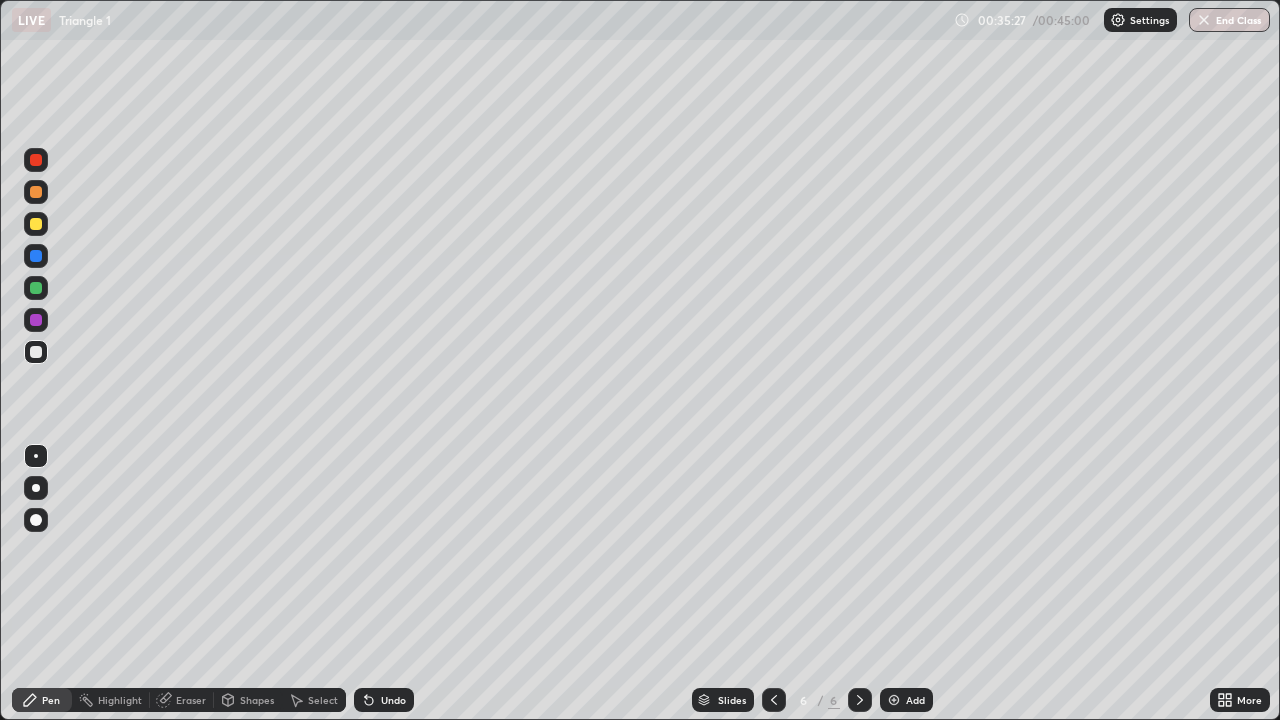 click on "Undo" at bounding box center [380, 700] 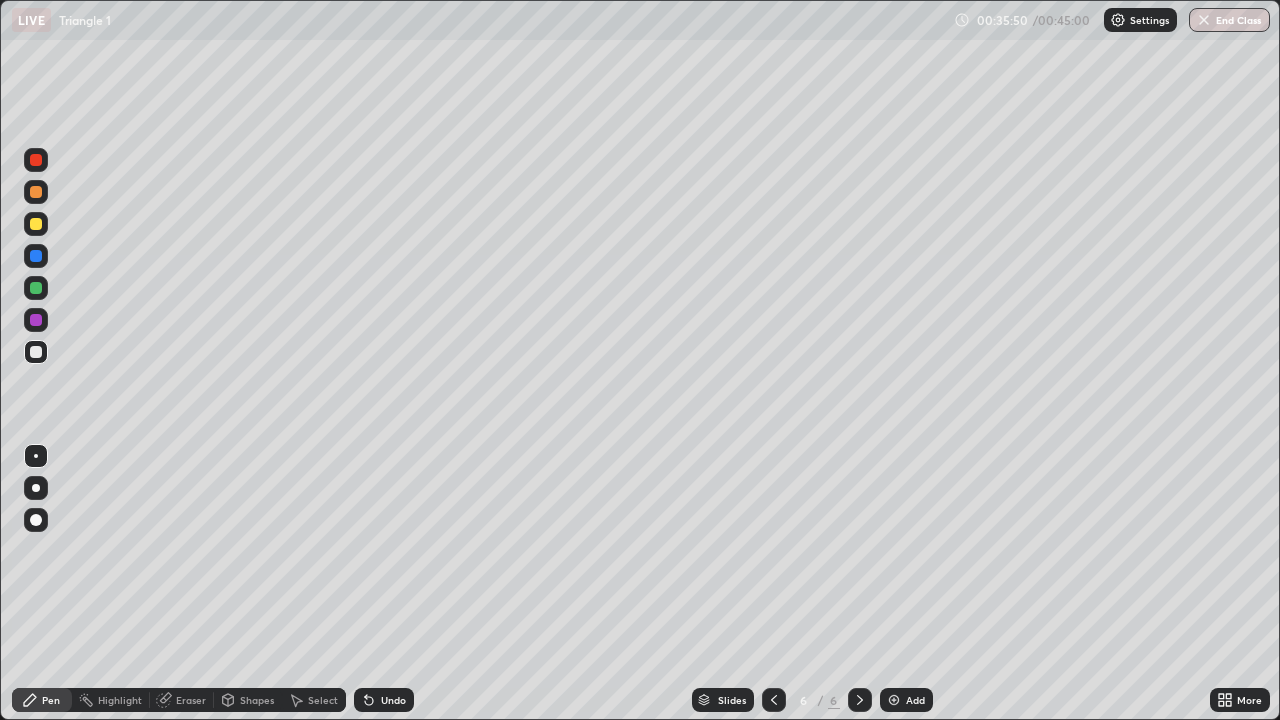 click on "Undo" at bounding box center (384, 700) 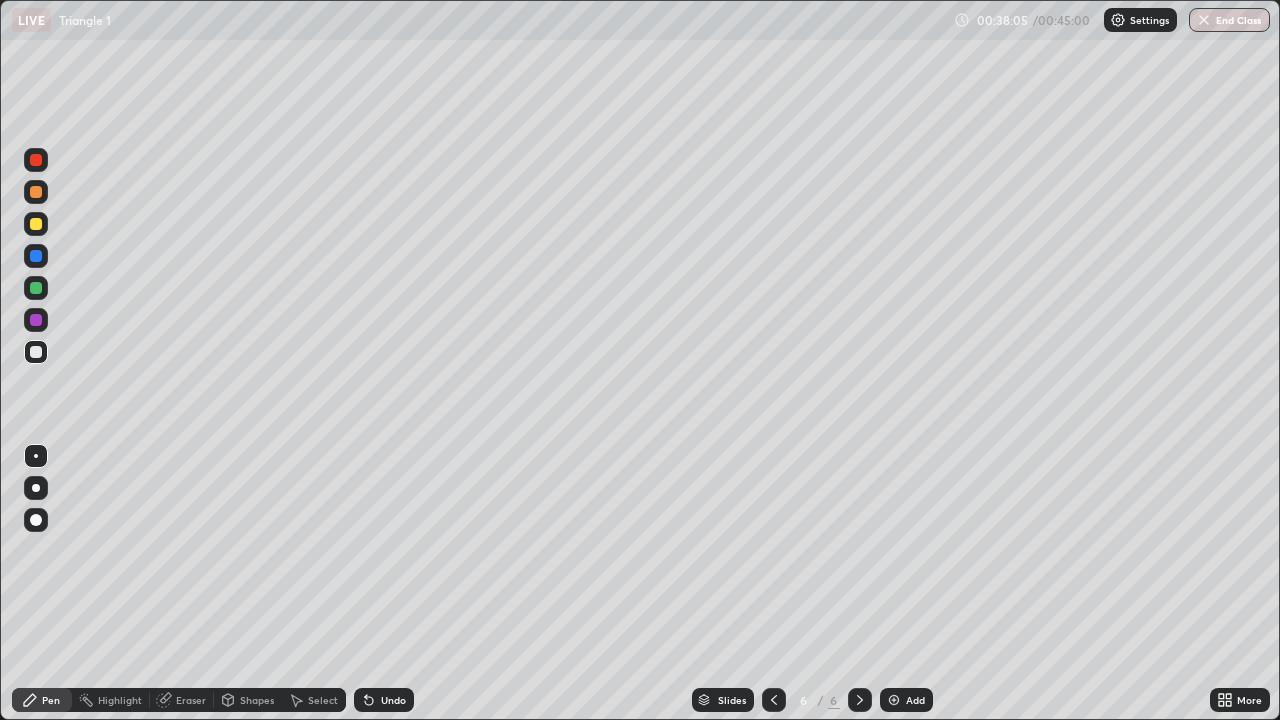 click on "Add" at bounding box center [915, 700] 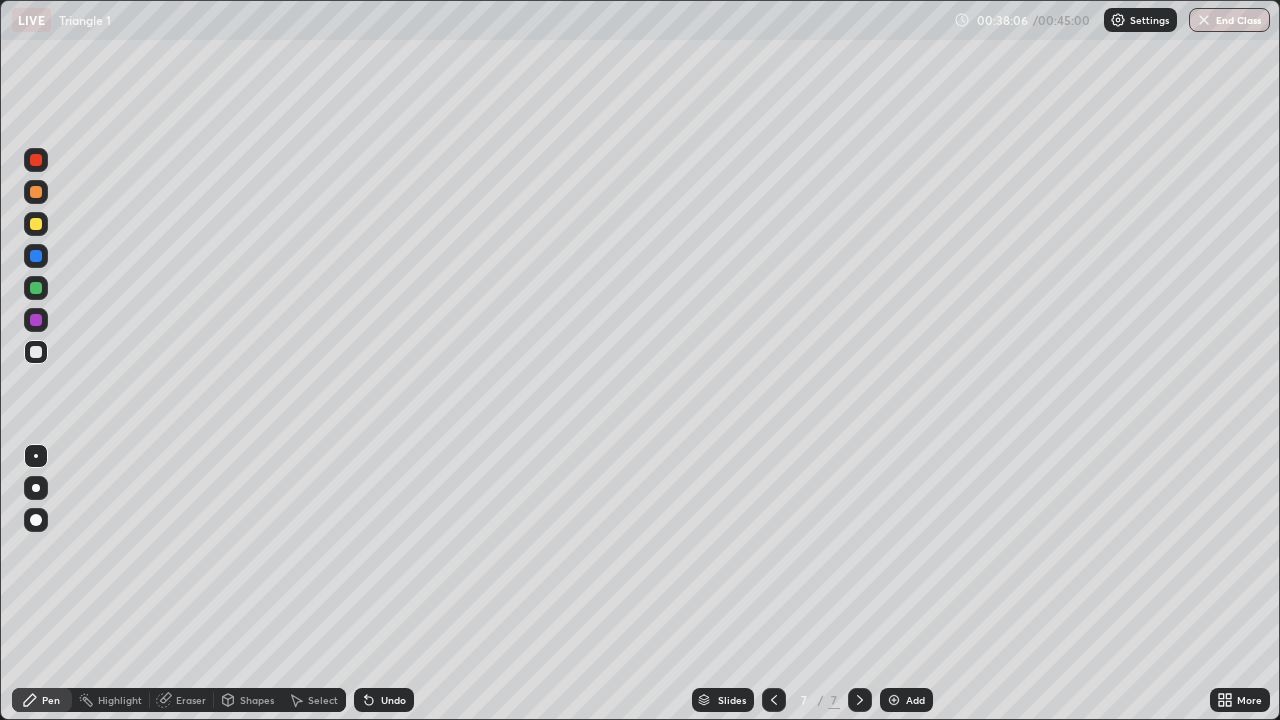 click at bounding box center [36, 224] 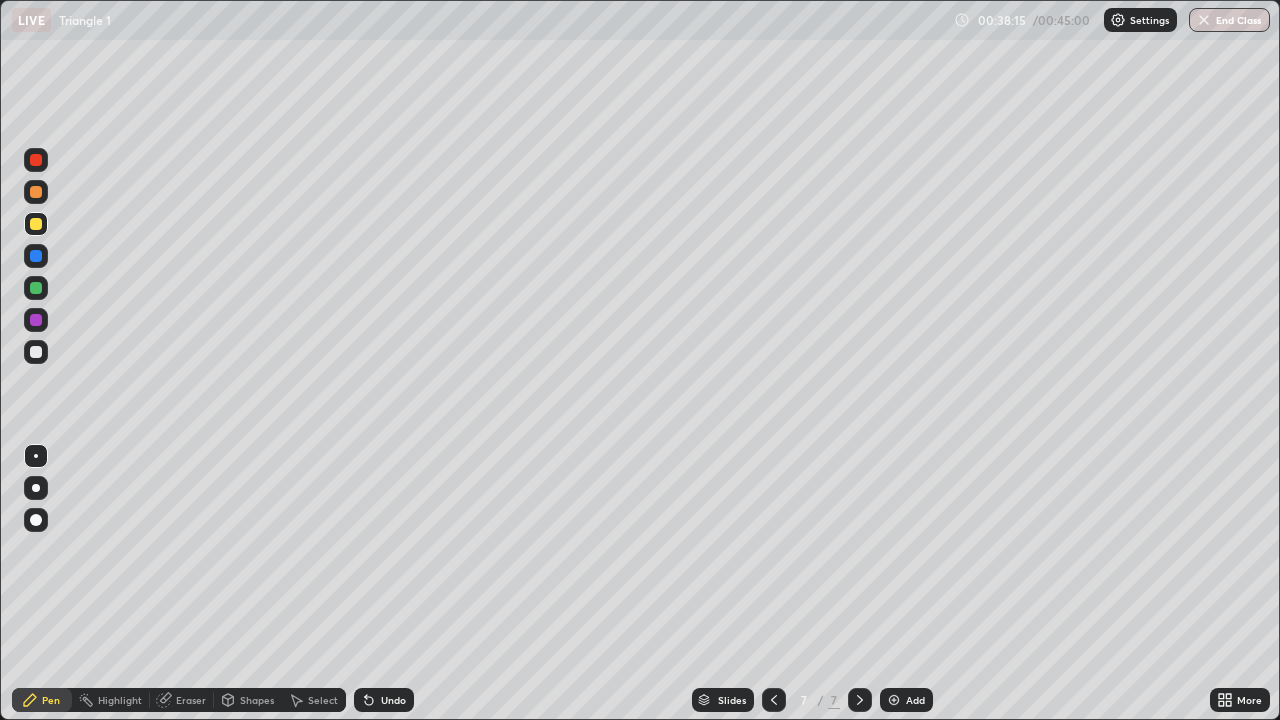 click at bounding box center (36, 192) 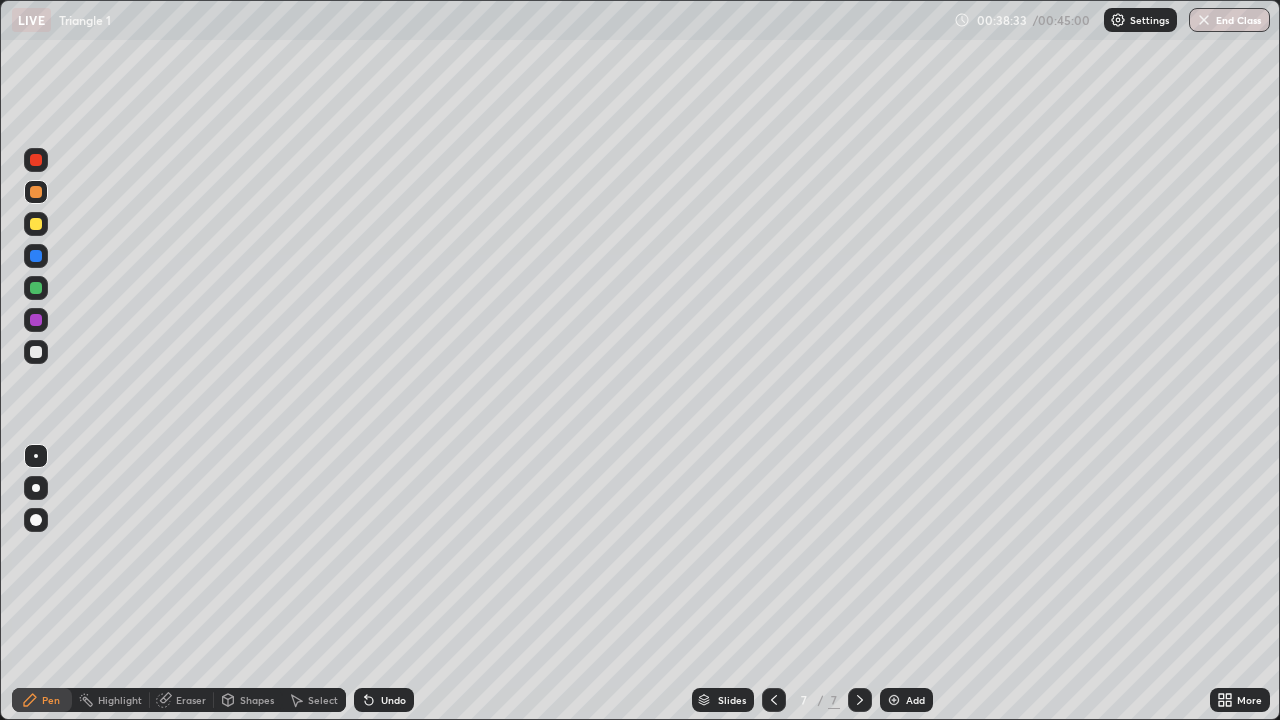 click at bounding box center [36, 224] 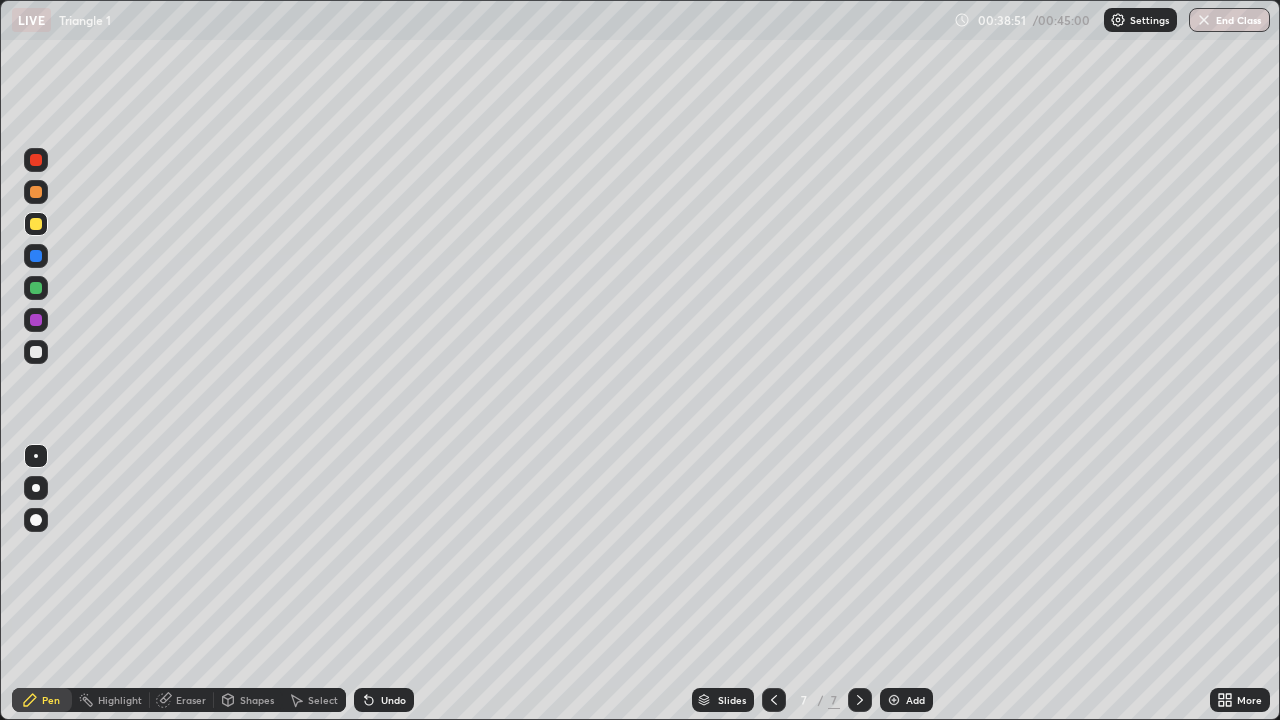 click at bounding box center (774, 700) 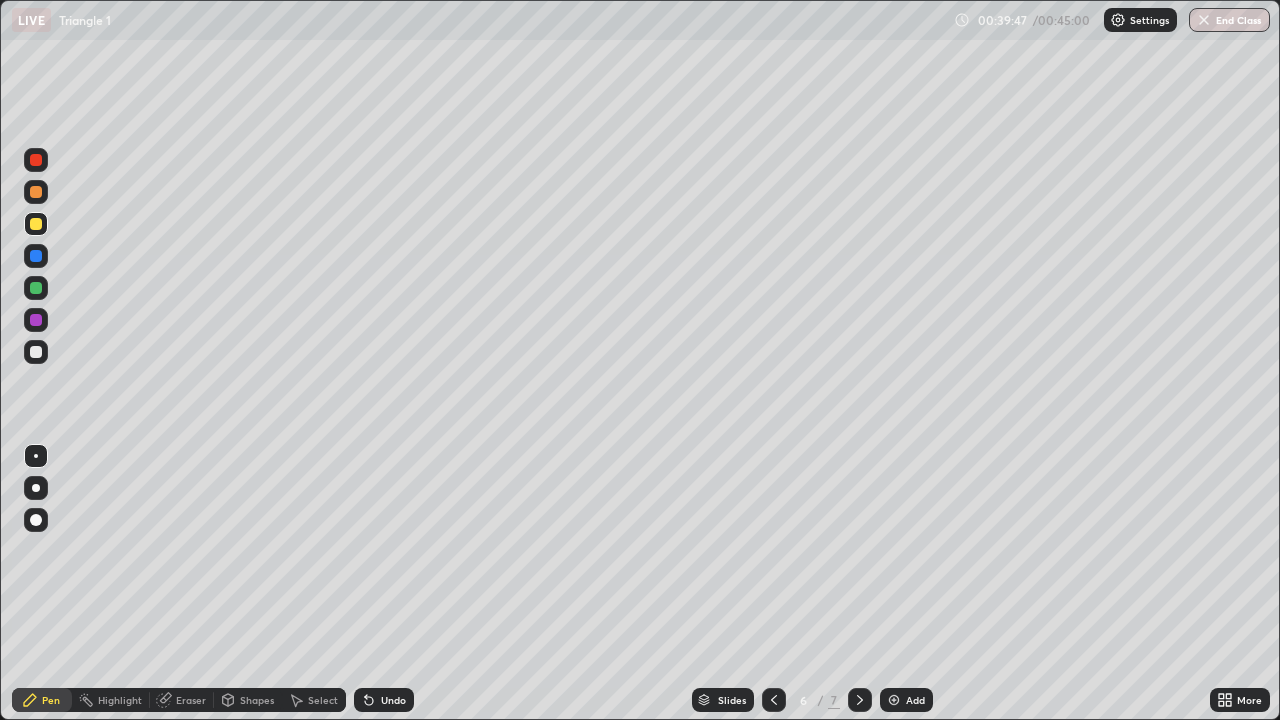 click on "Undo" at bounding box center [393, 700] 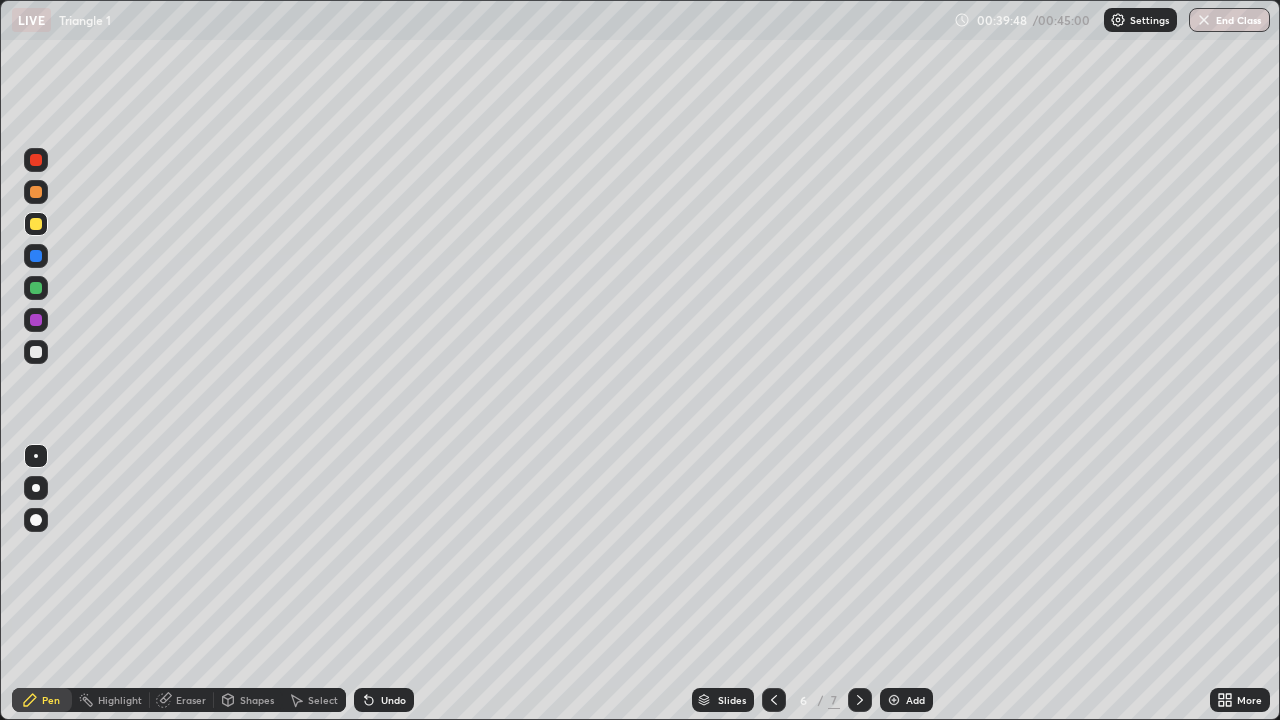 click on "Undo" at bounding box center [384, 700] 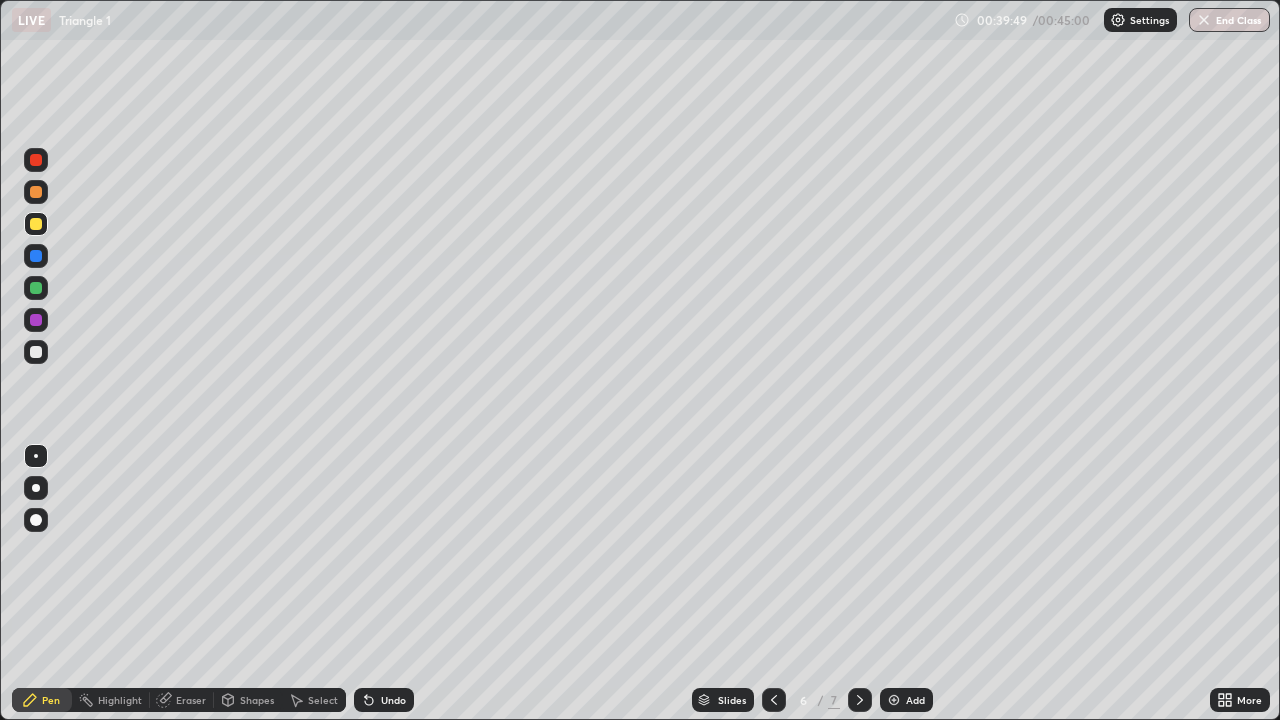 click on "Undo" at bounding box center [393, 700] 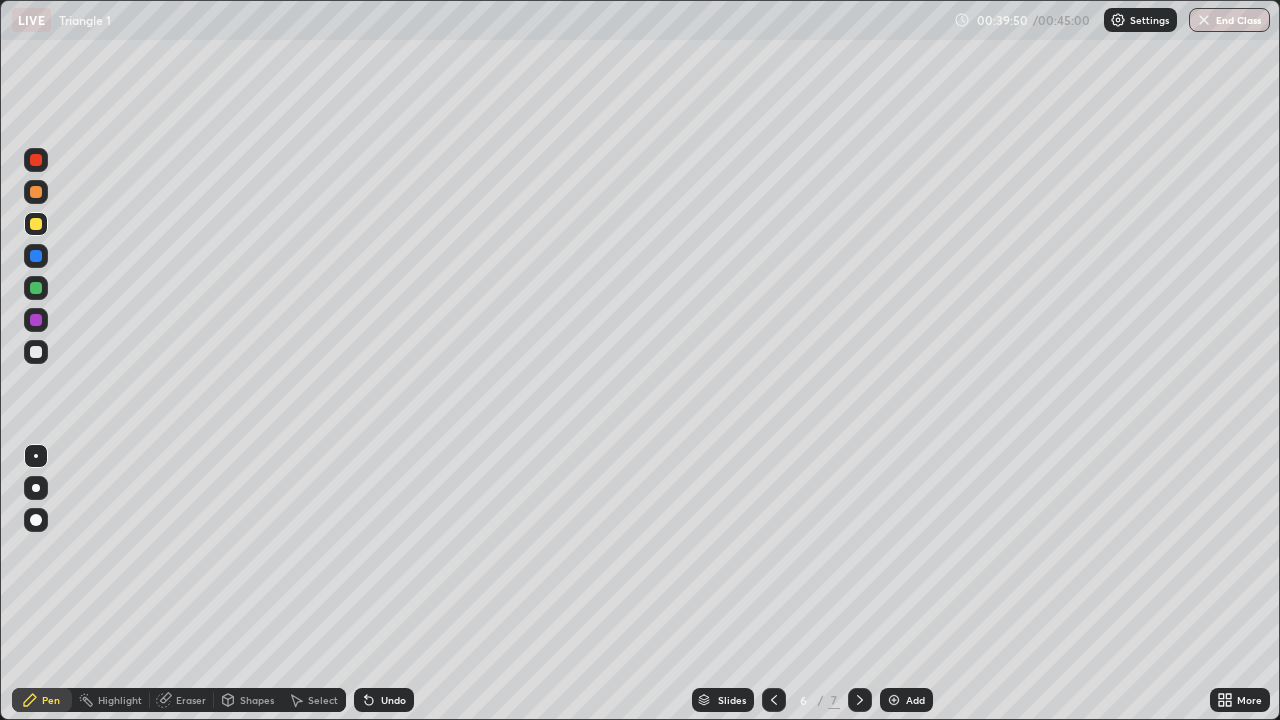click at bounding box center [860, 700] 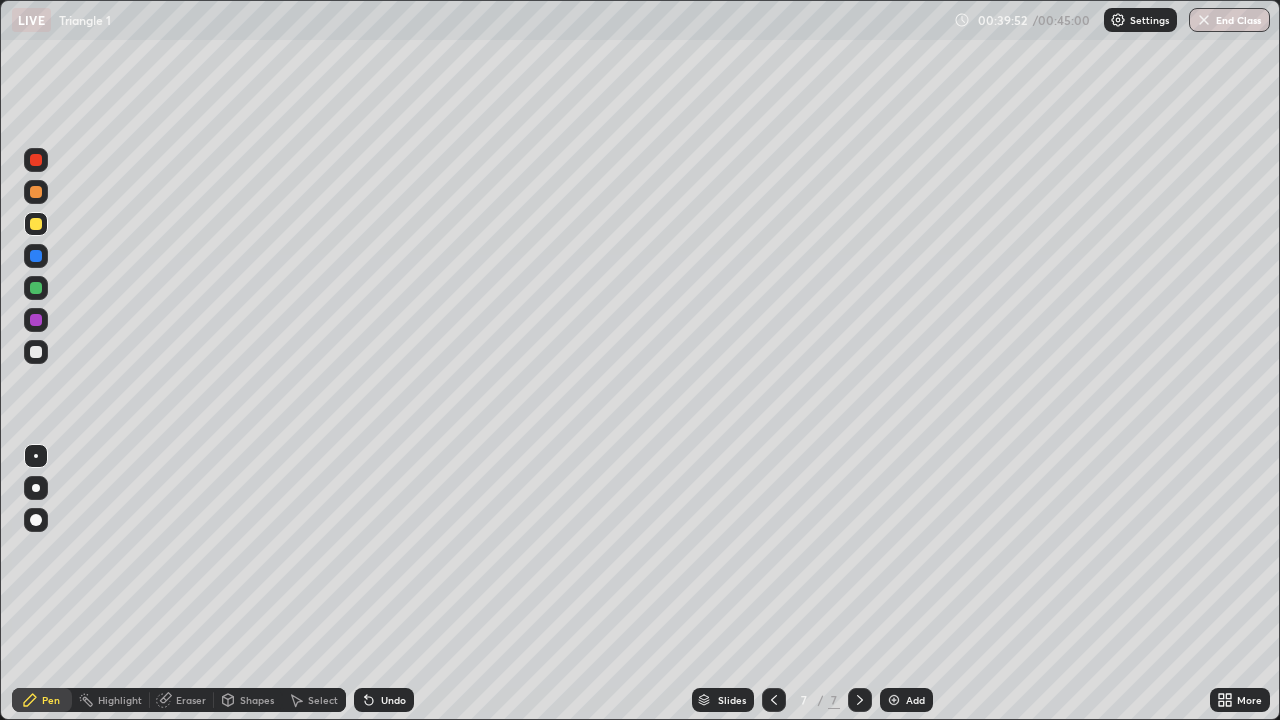 click at bounding box center (36, 288) 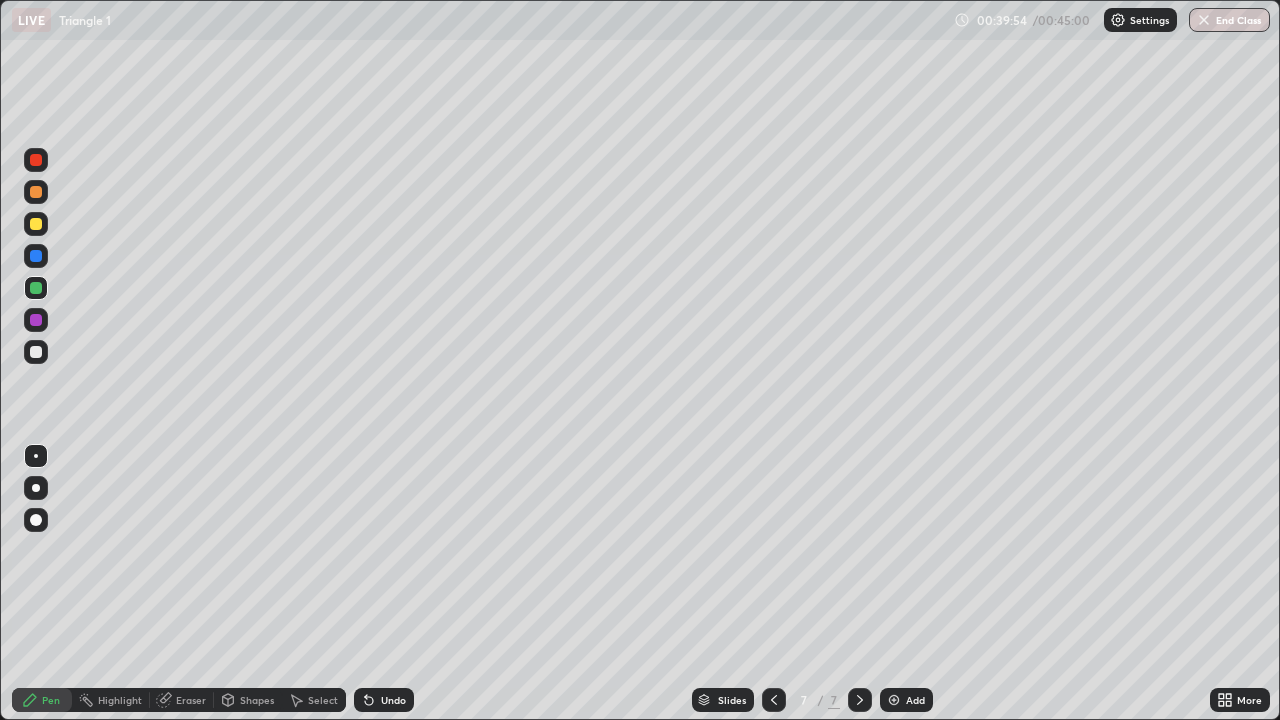 click on "Undo" at bounding box center [384, 700] 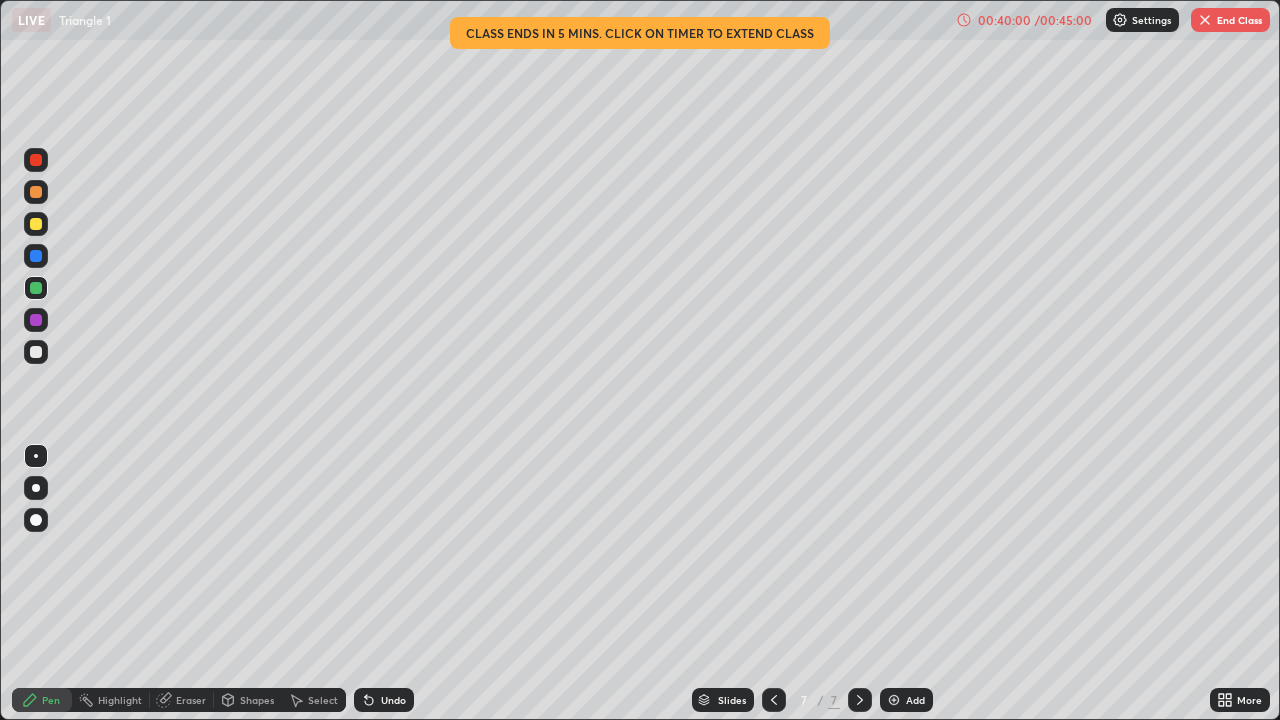 click on "Undo" at bounding box center (384, 700) 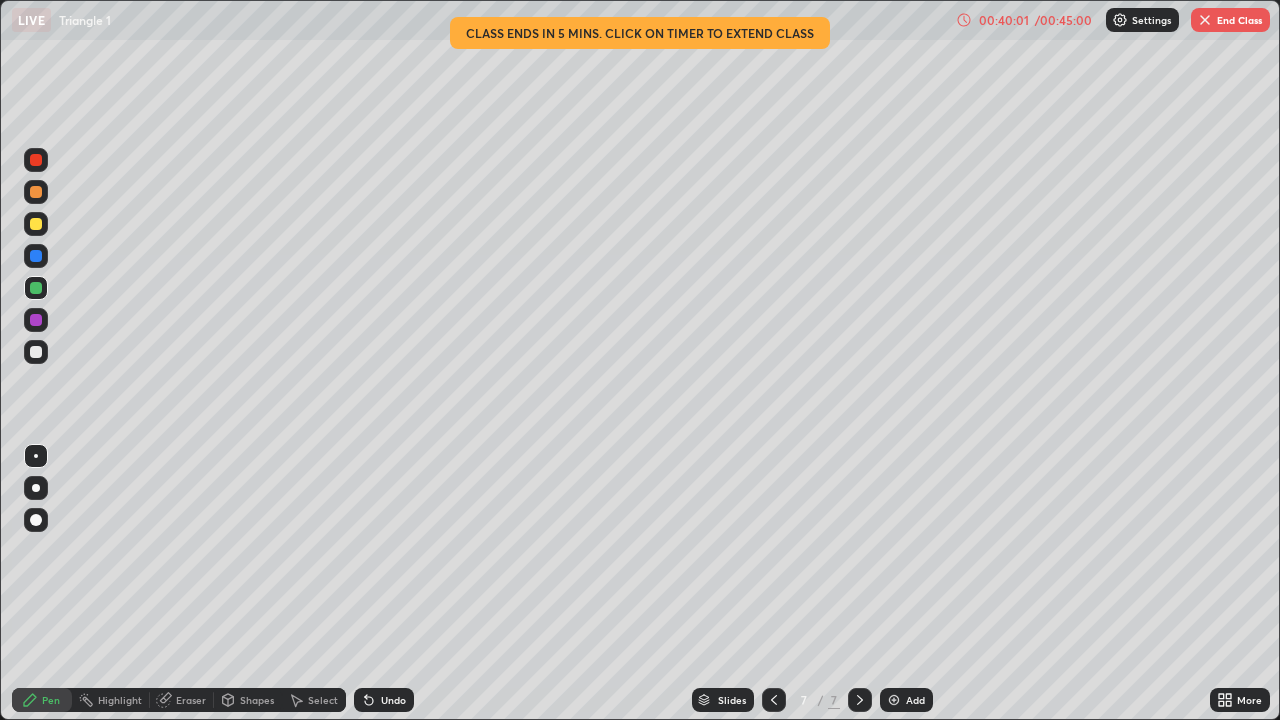 click on "Undo" at bounding box center (384, 700) 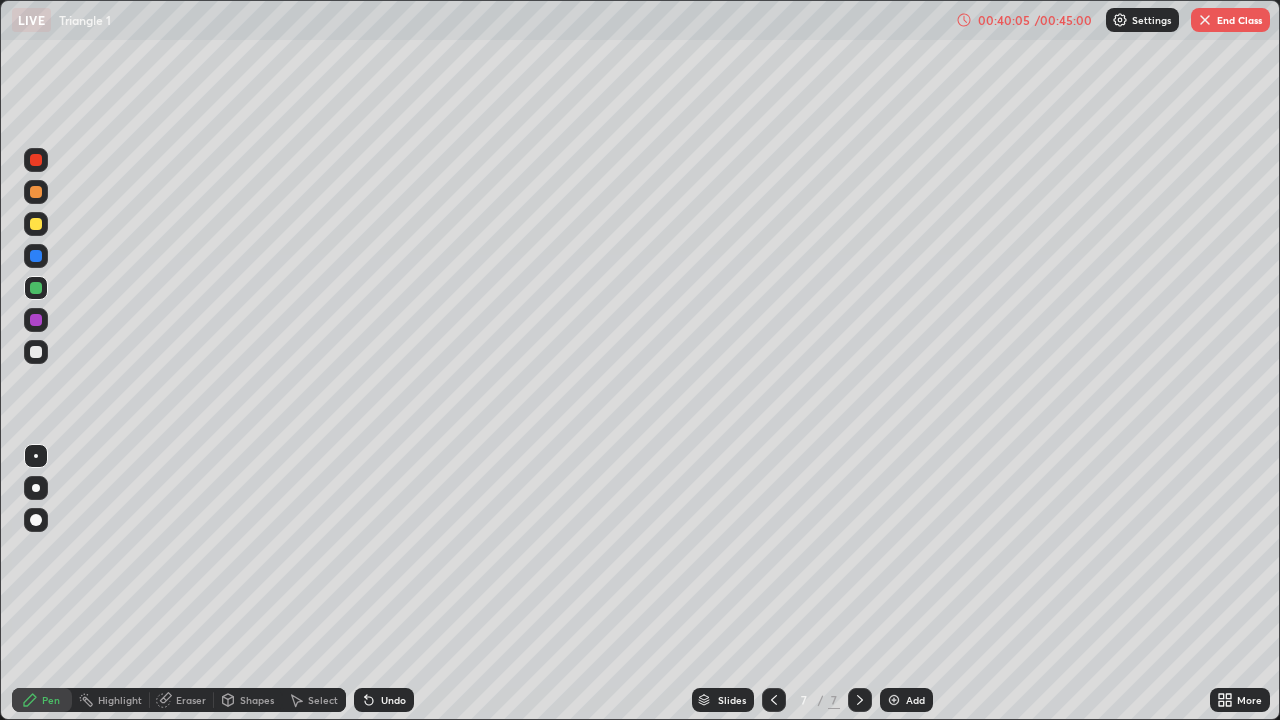 click on "Undo" at bounding box center (393, 700) 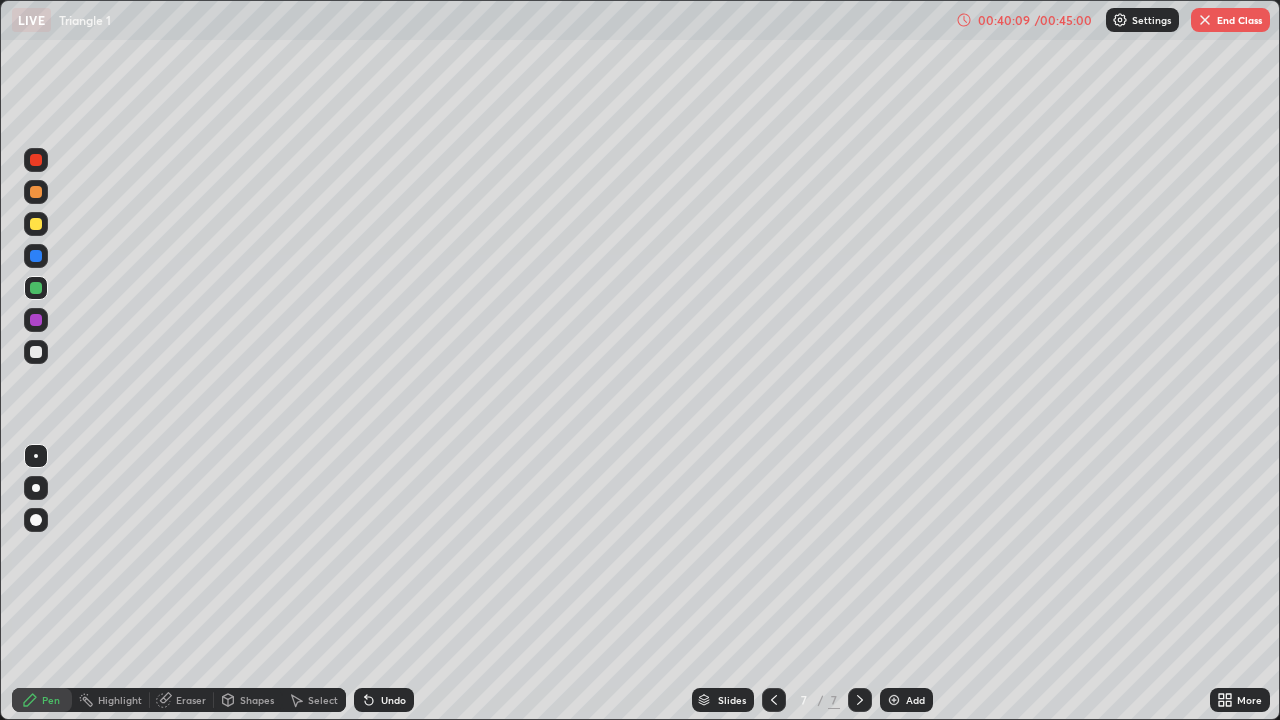 click on "Undo" at bounding box center [393, 700] 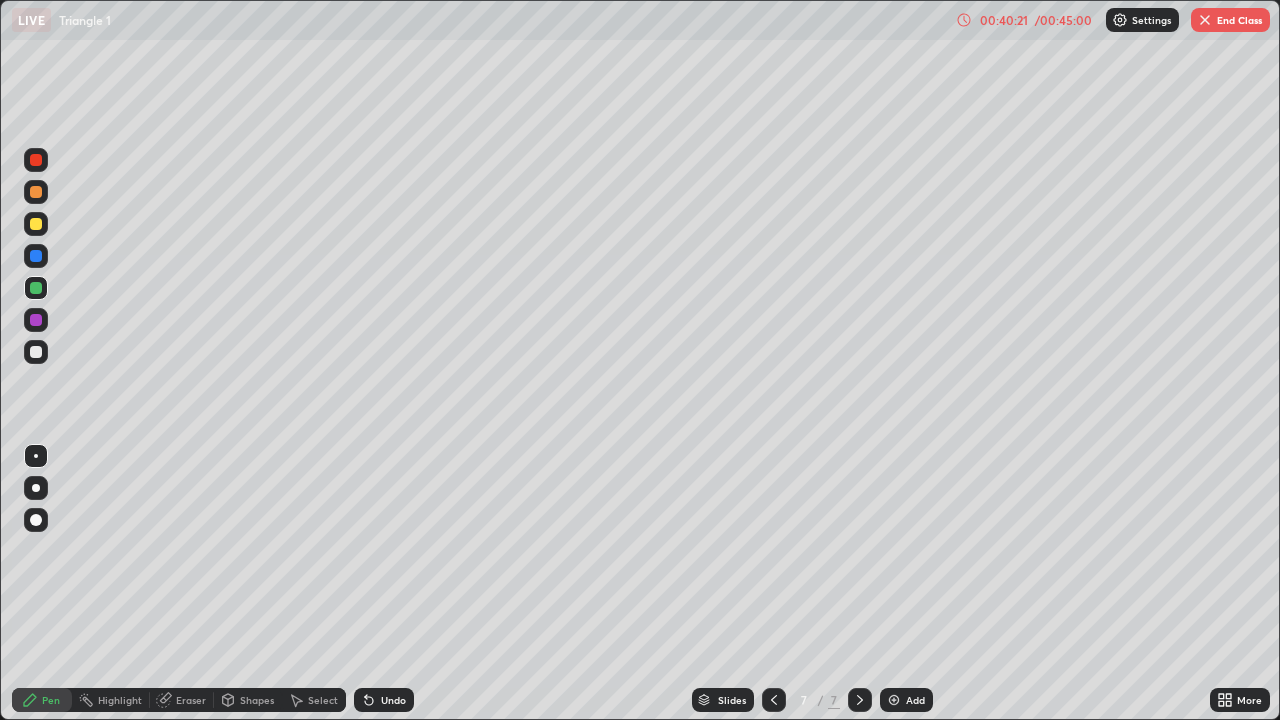 click at bounding box center (36, 256) 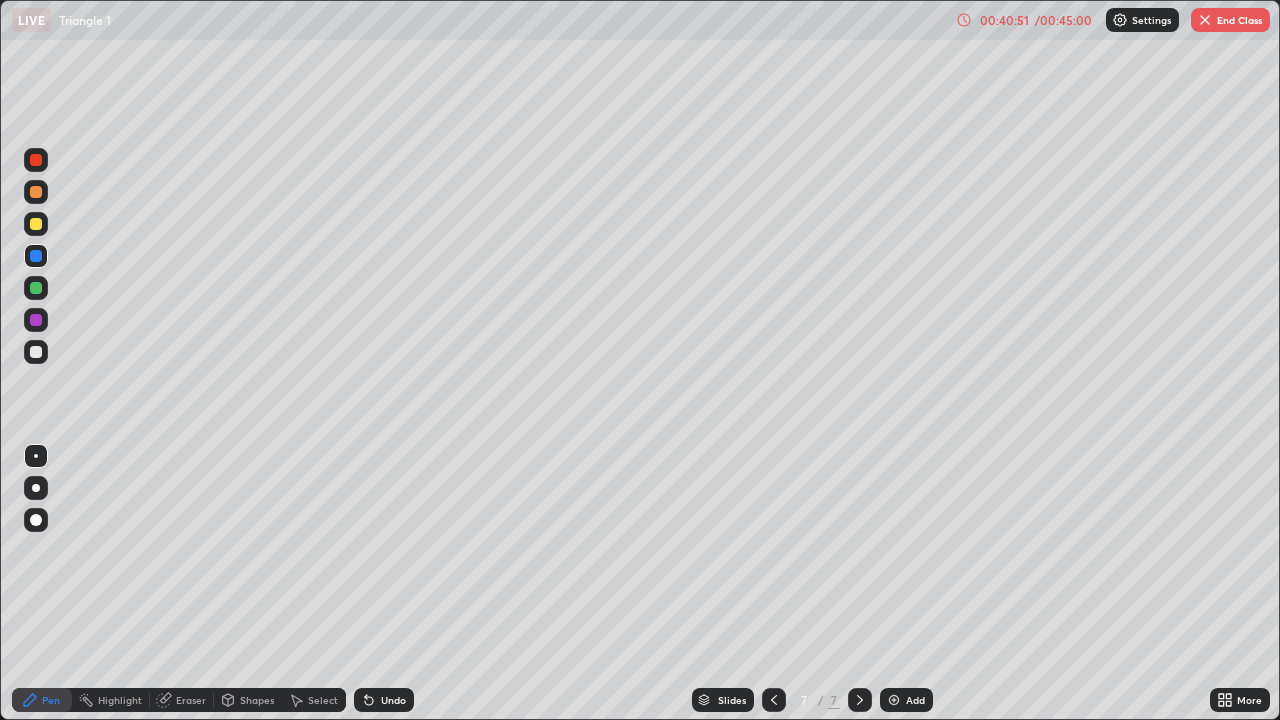 click at bounding box center (36, 352) 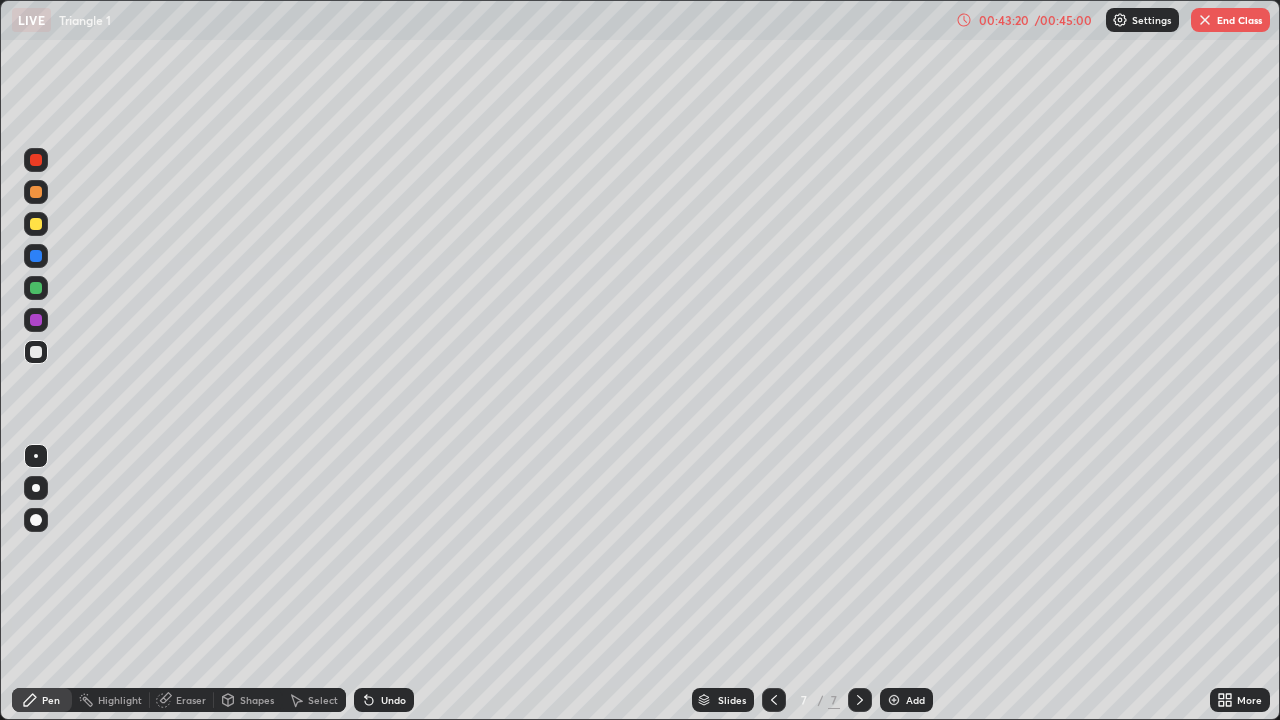 click at bounding box center (36, 224) 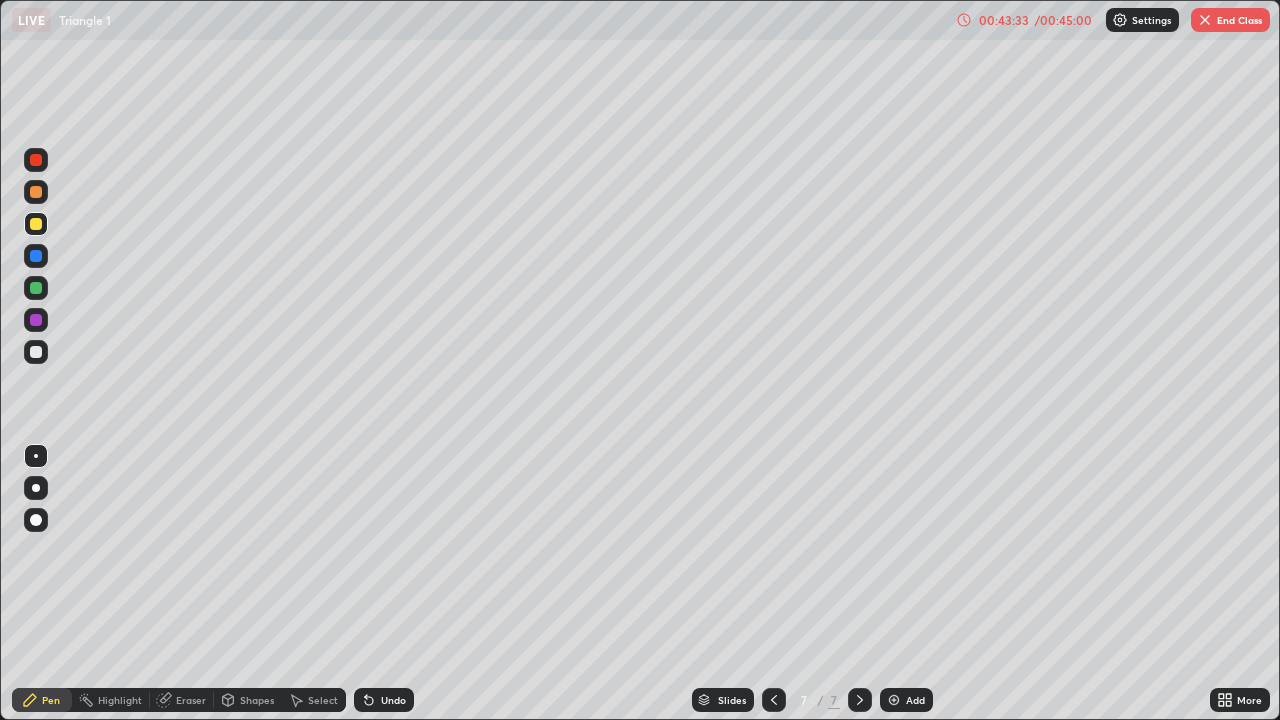 click at bounding box center [36, 192] 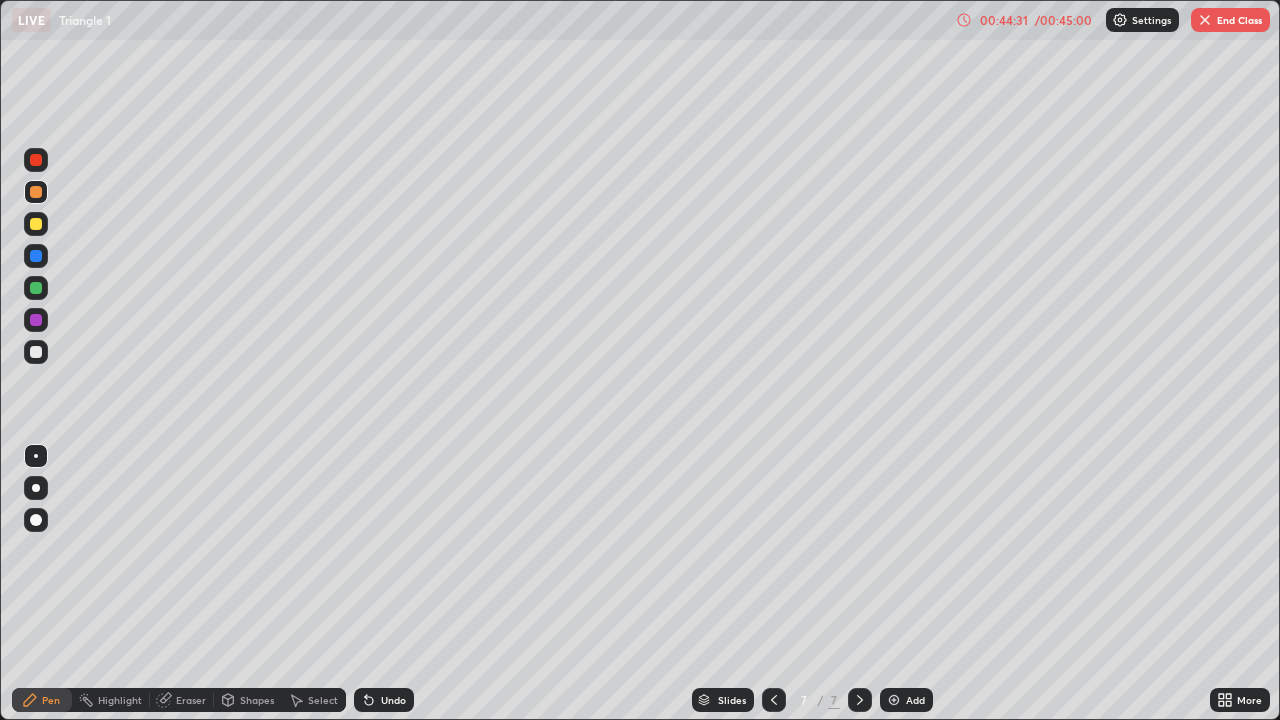 click at bounding box center (36, 256) 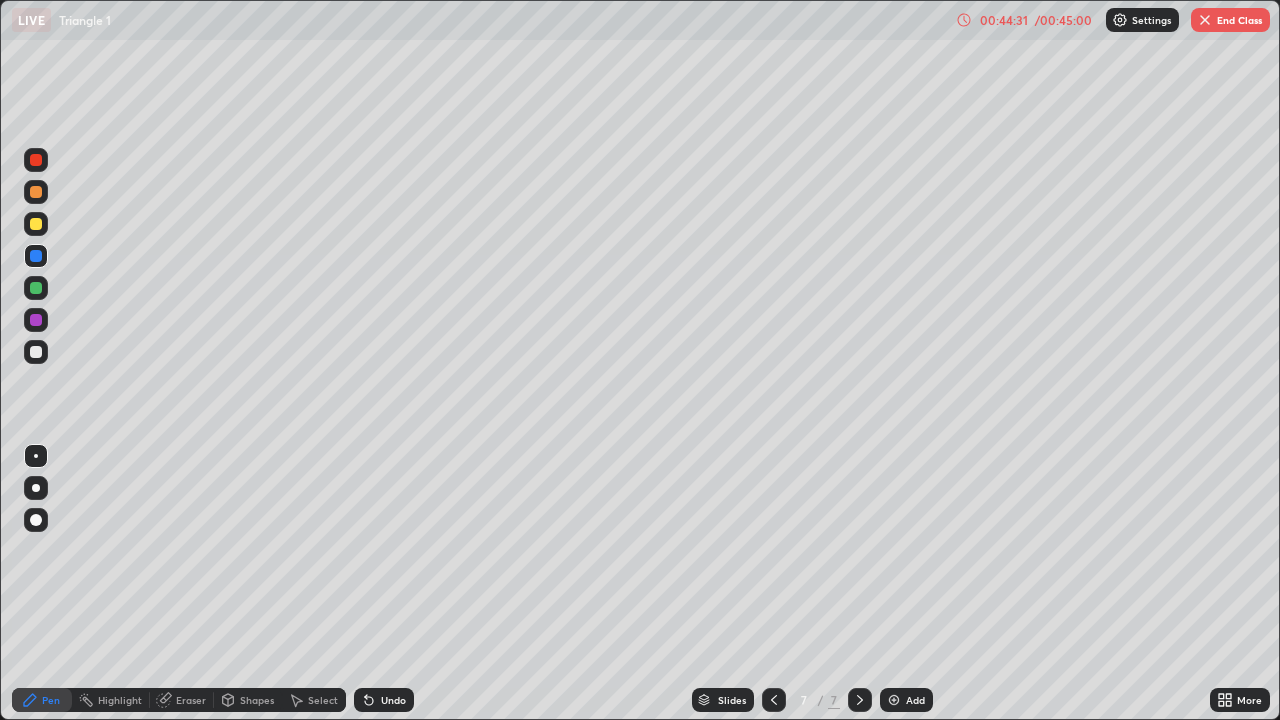 click at bounding box center [36, 288] 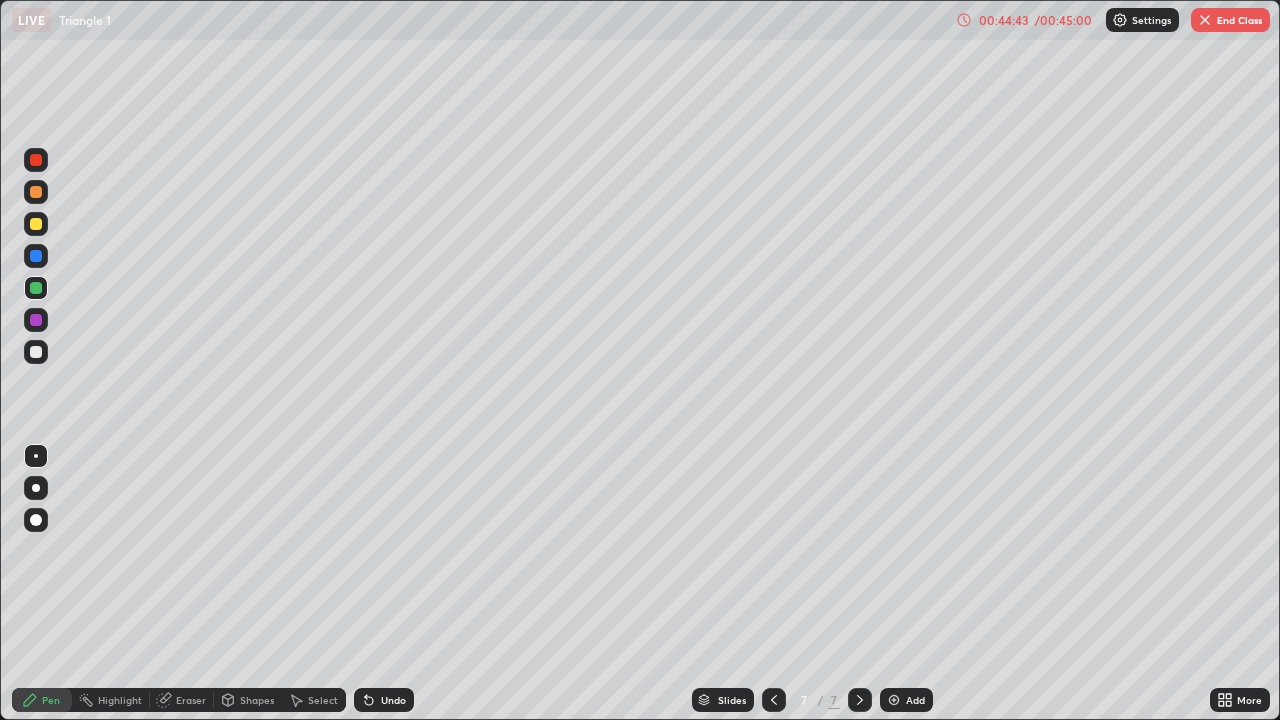 click on "Undo" at bounding box center [393, 700] 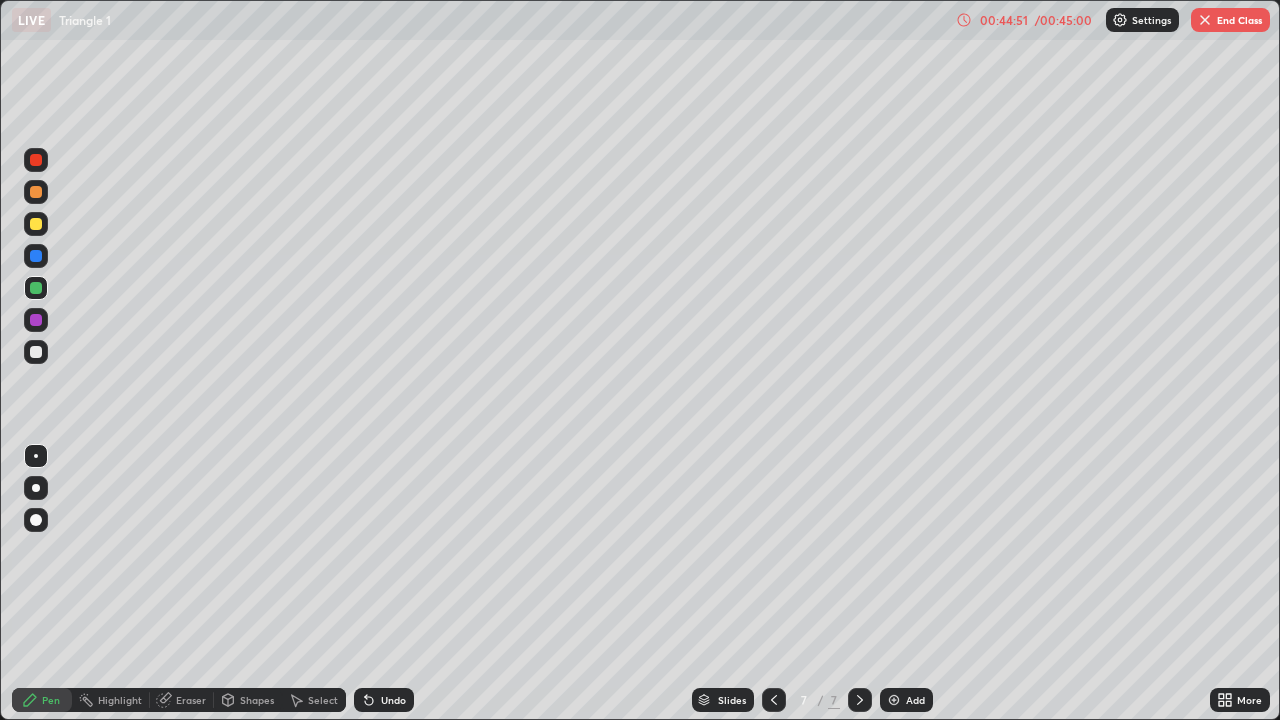click at bounding box center (36, 256) 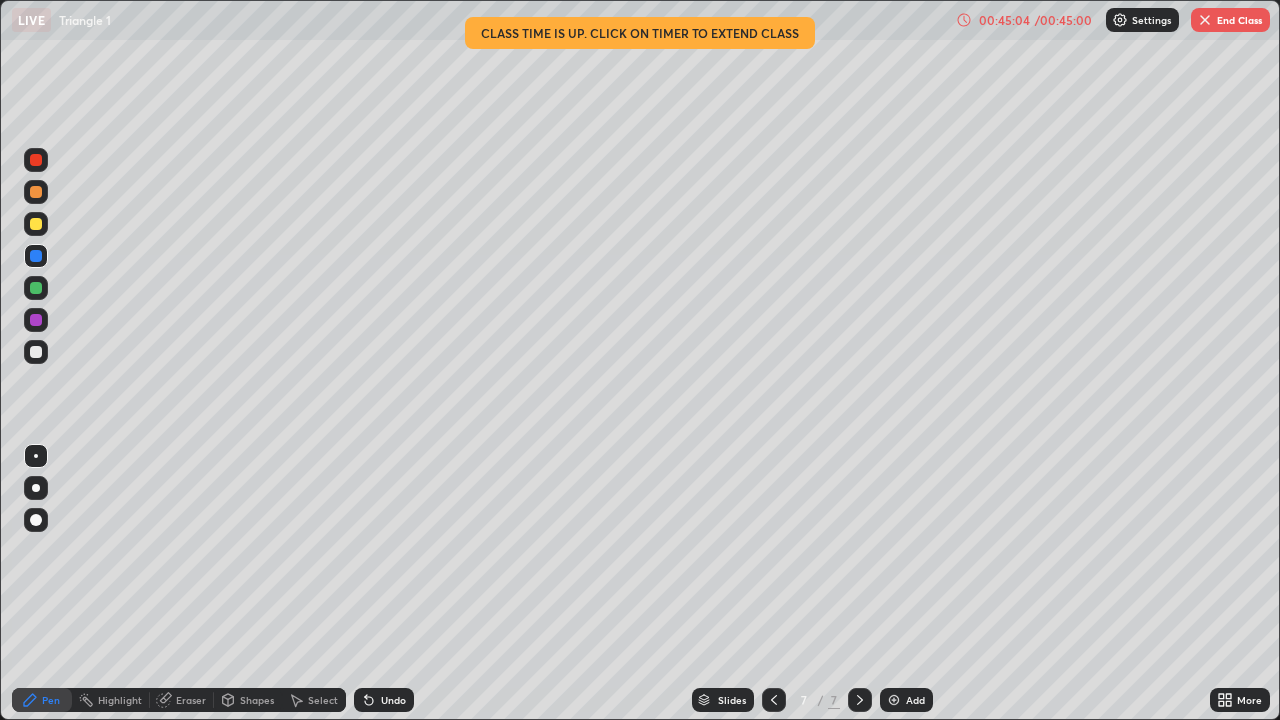 click at bounding box center (36, 320) 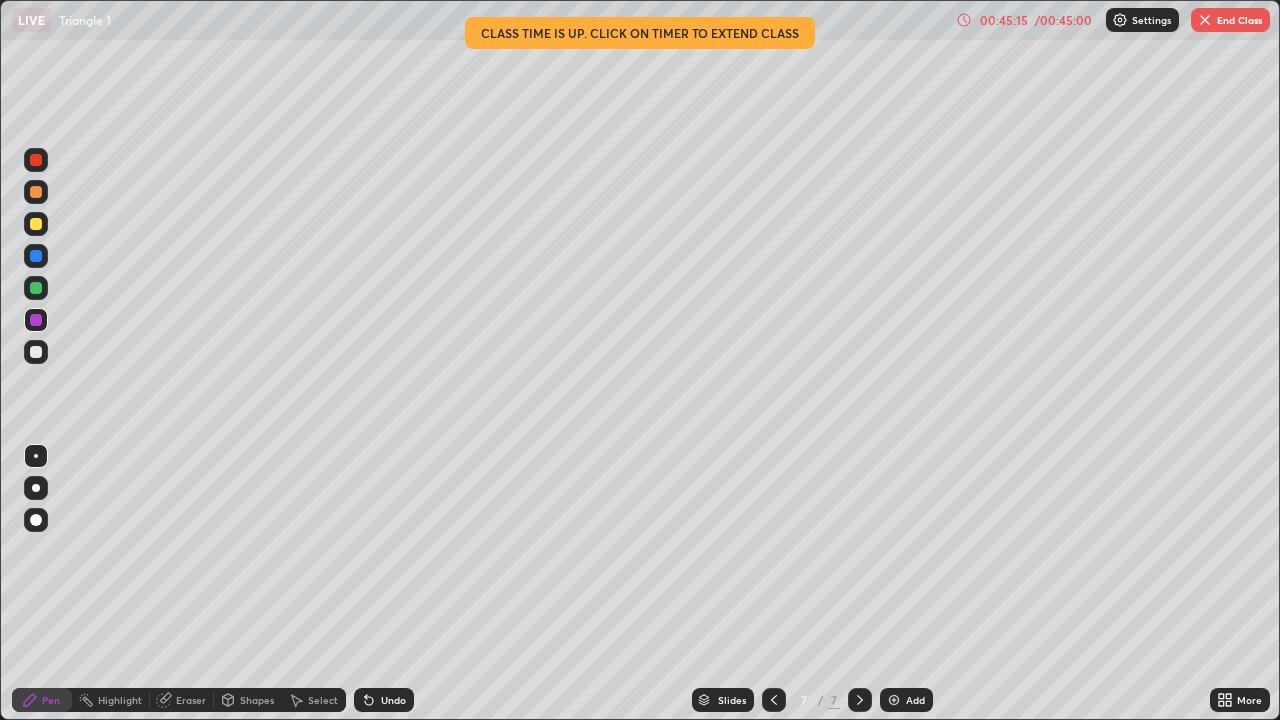 click at bounding box center [36, 352] 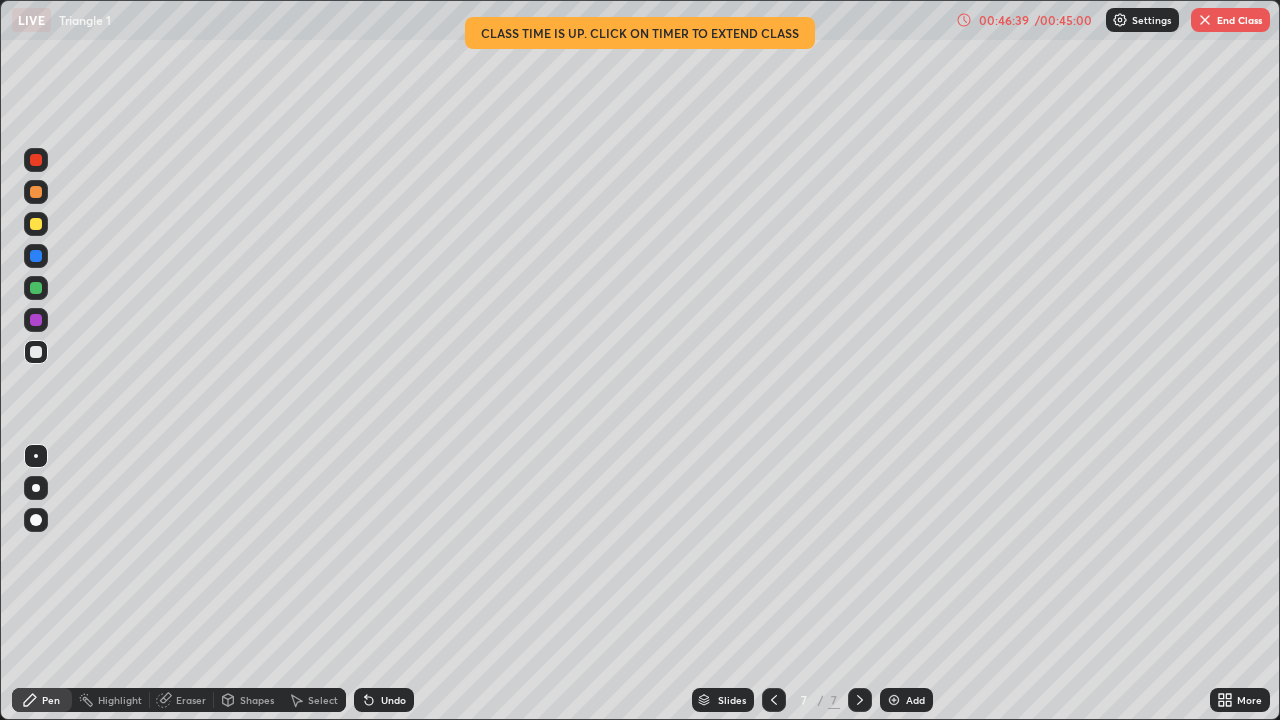 click at bounding box center [36, 160] 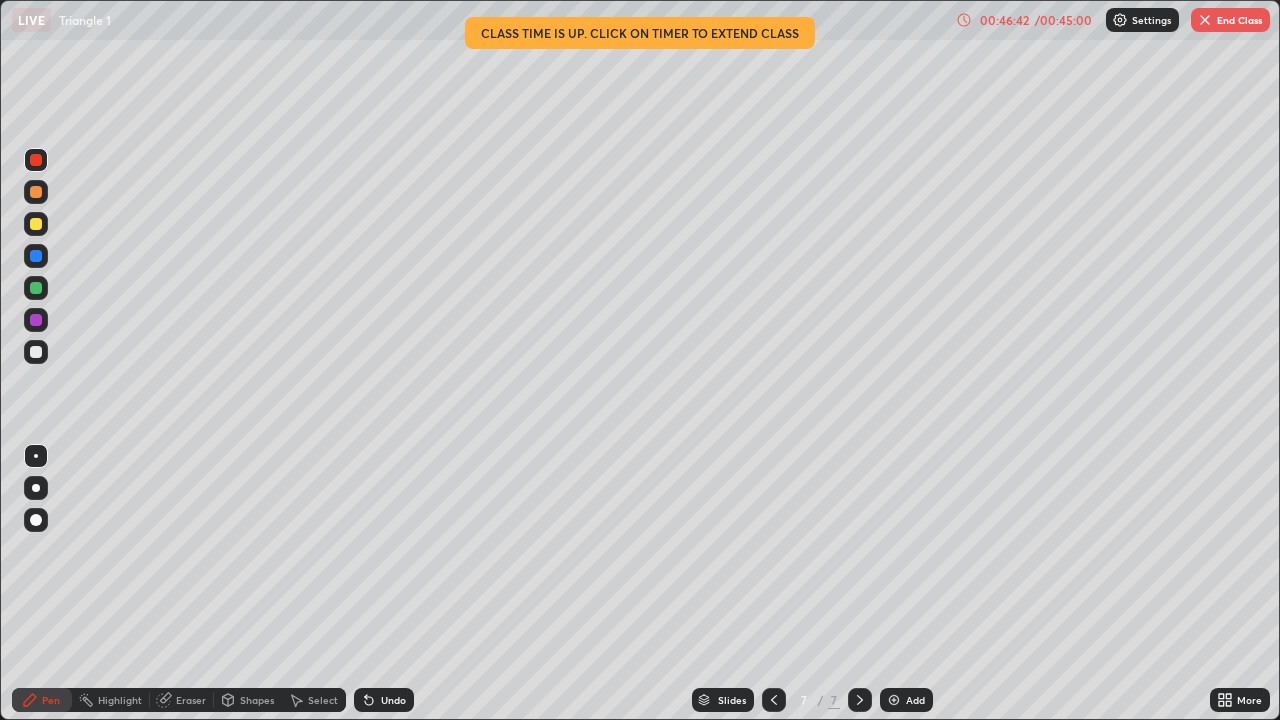 click at bounding box center (36, 352) 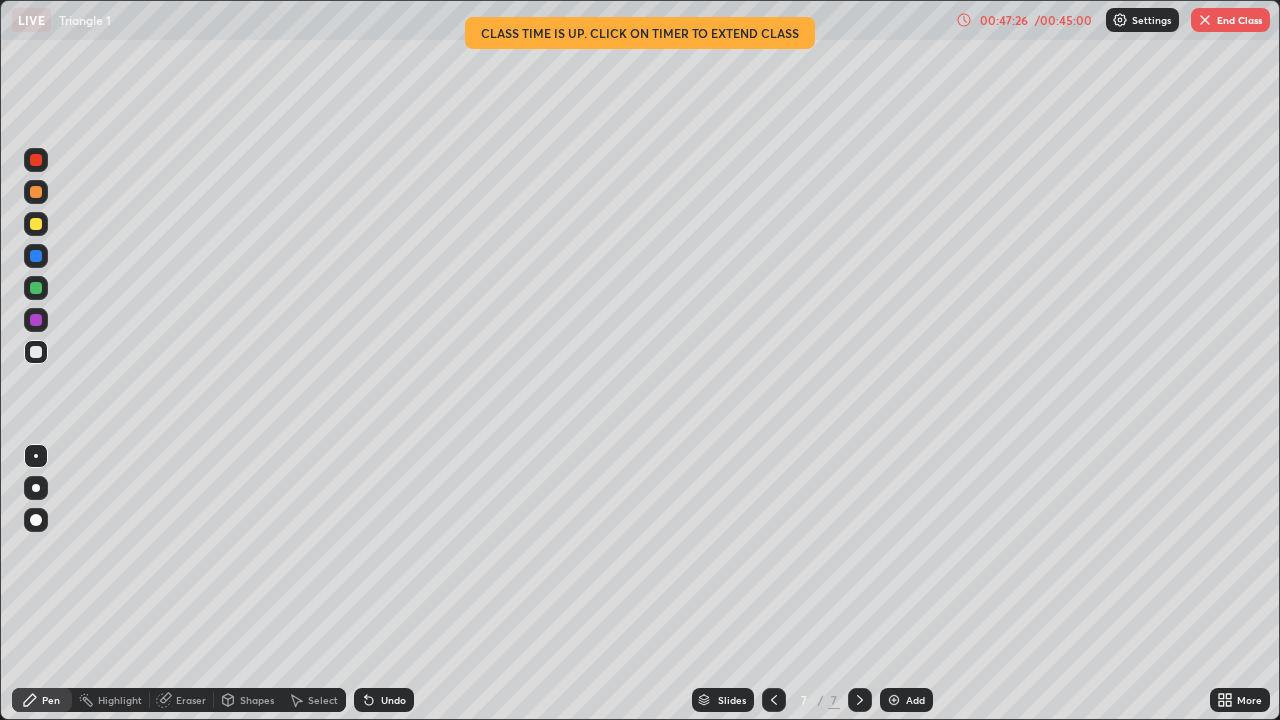 click on "Undo" at bounding box center (393, 700) 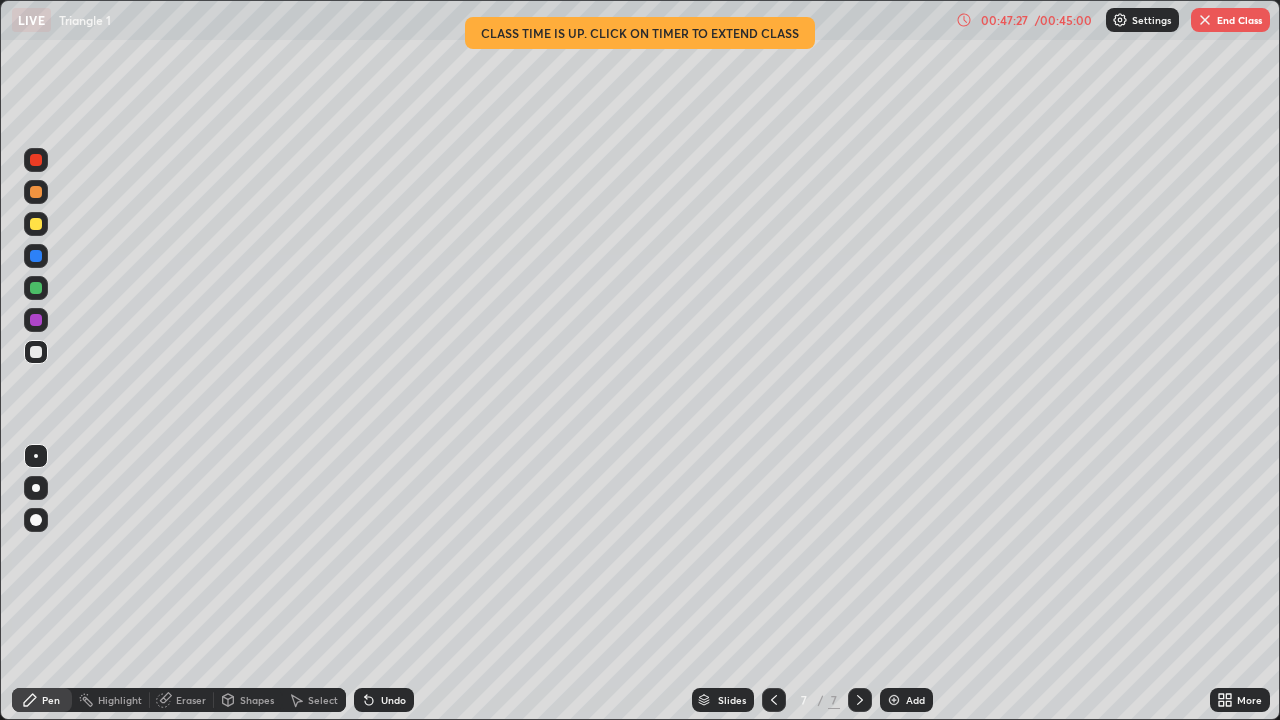 click on "Undo" at bounding box center [393, 700] 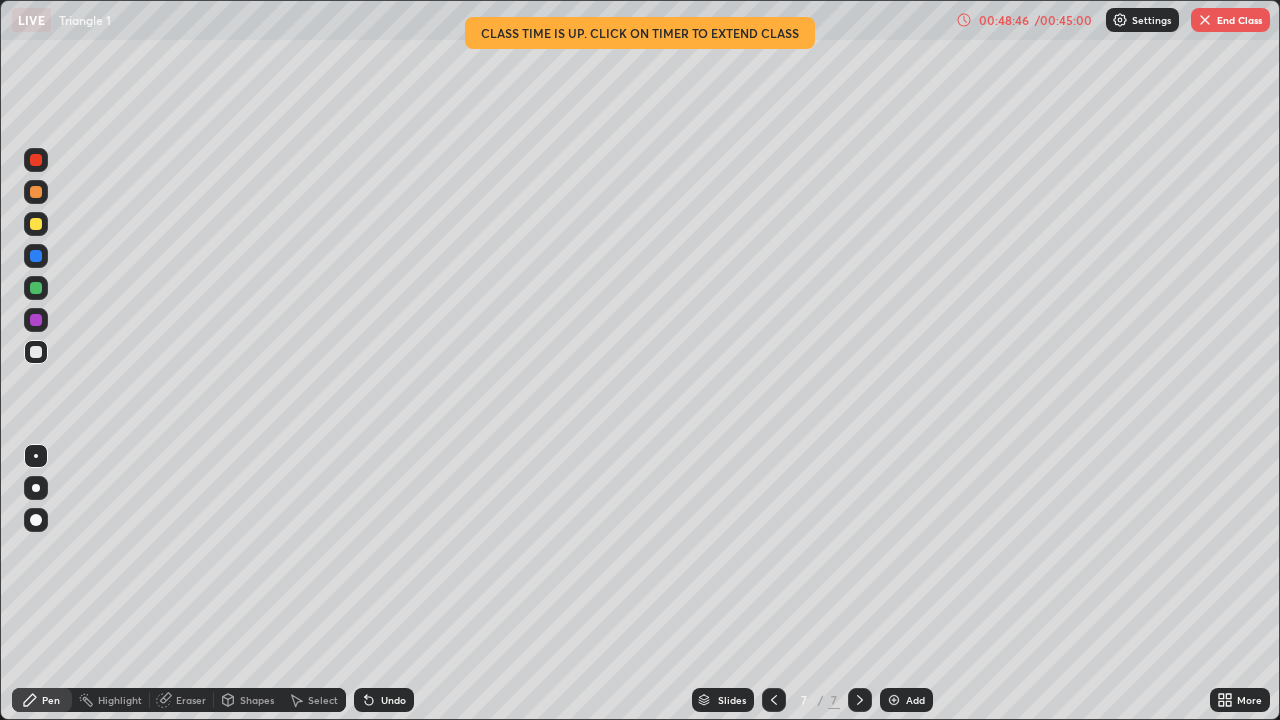 click on "End Class" at bounding box center (1230, 20) 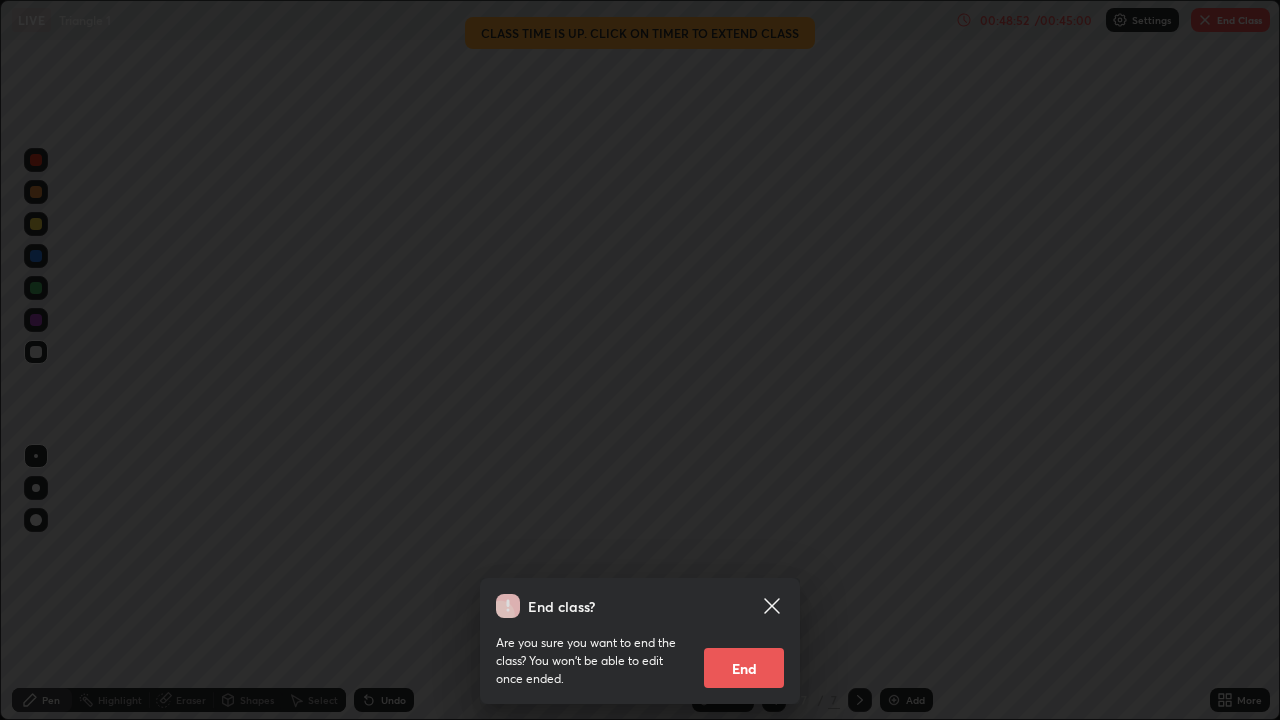 click on "End" at bounding box center (744, 668) 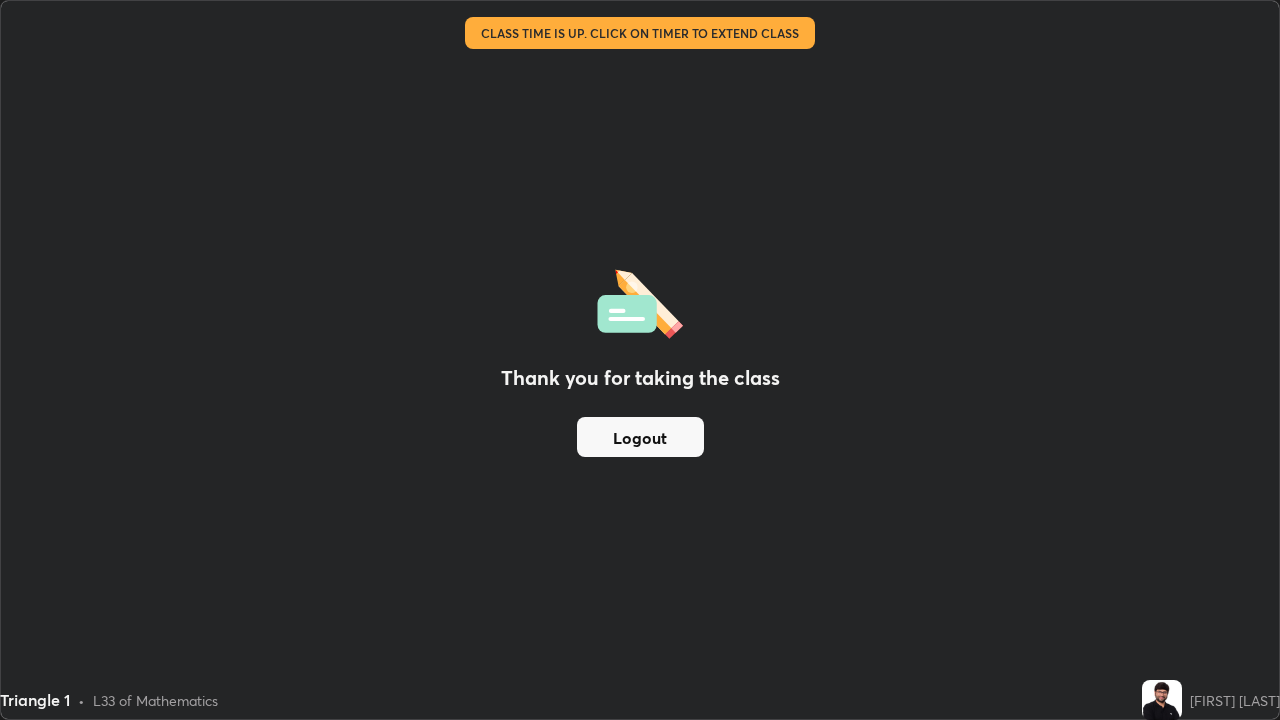 click on "Thank you for taking the class Logout" at bounding box center [640, 360] 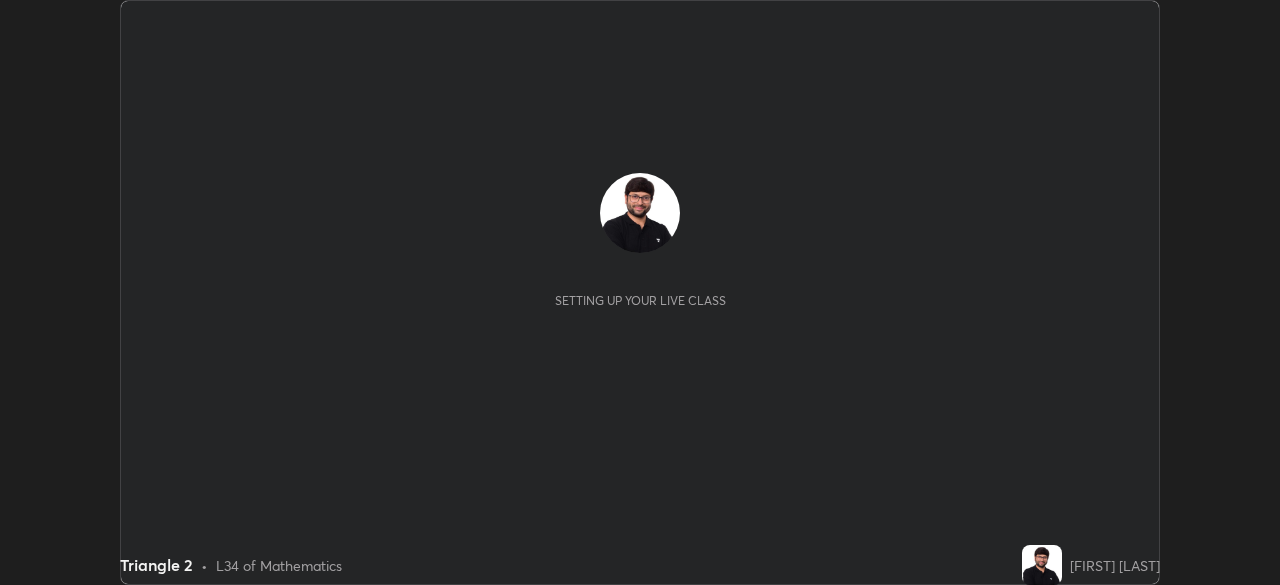 scroll, scrollTop: 0, scrollLeft: 0, axis: both 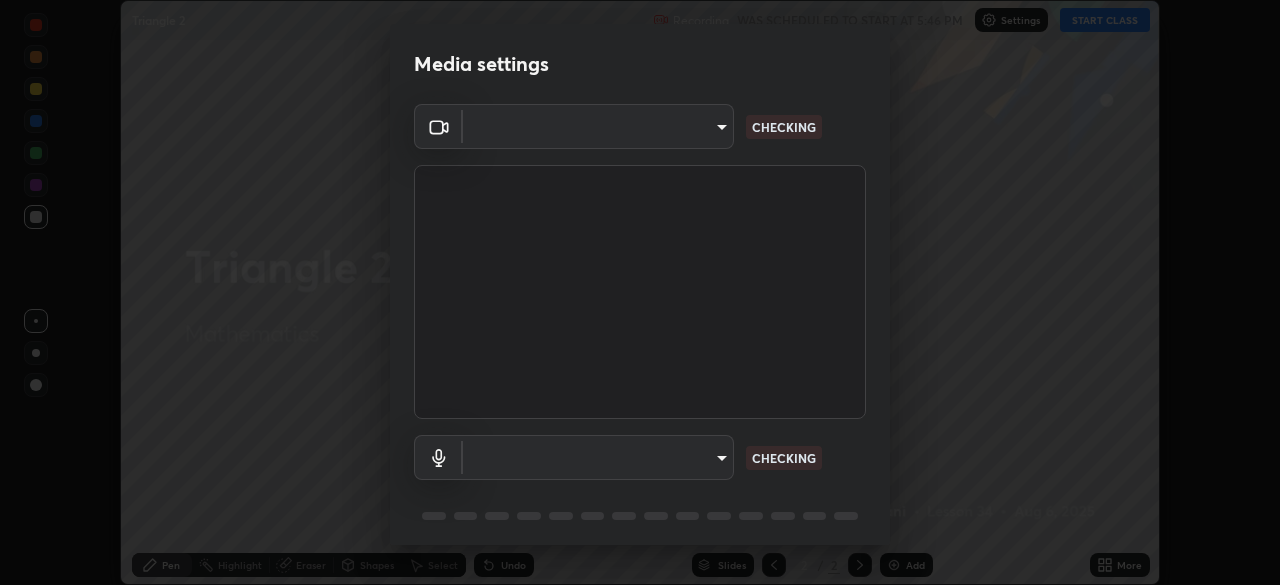 type on "26ea4645ce1167a88714ccf2a1c7b245e82c900ba769eb6e2bf526cec6792837" 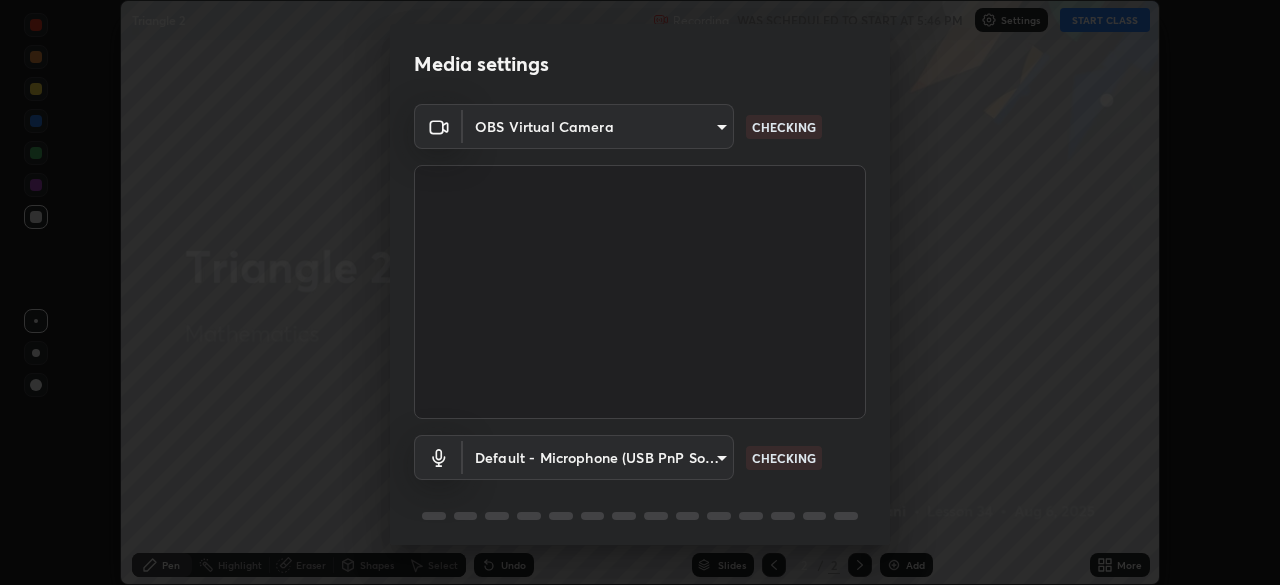 scroll, scrollTop: 71, scrollLeft: 0, axis: vertical 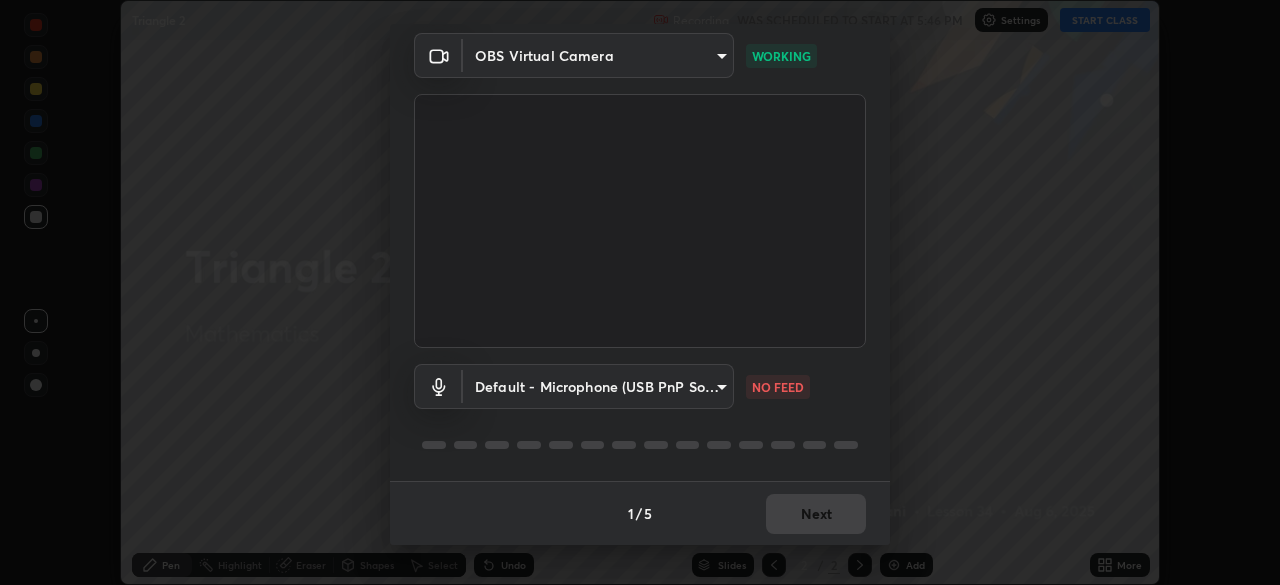 click on "Erase all Triangle 2 Recording WAS SCHEDULED TO START AT  5:46 PM Settings START CLASS Setting up your live class Triangle 2 • L34 of Mathematics [FIRST] [LAST] Pen Highlight Eraser Shapes Select Undo Slides 2 / 2 Add More No doubts shared Encourage your learners to ask a doubt for better clarity Report an issue Reason for reporting Buffering Chat not working Audio - Video sync issue Educator video quality low ​ Attach an image Report Media settings OBS Virtual Camera 26ea4645ce1167a88714ccf2a1c7b245e82c900ba769eb6e2bf526cec6792837 WORKING Default - Microphone (USB PnP Sound Device) (08bb:2902) default NO FEED 1 / 5 Next" at bounding box center [640, 292] 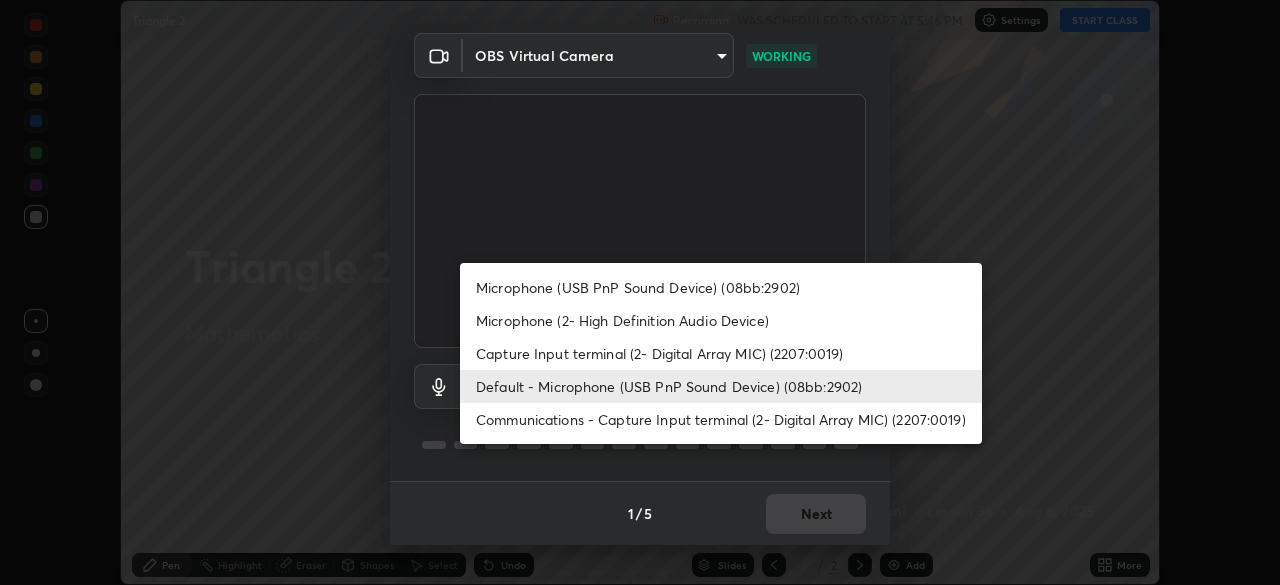 click on "Microphone (USB PnP Sound Device) (08bb:2902)" at bounding box center [721, 287] 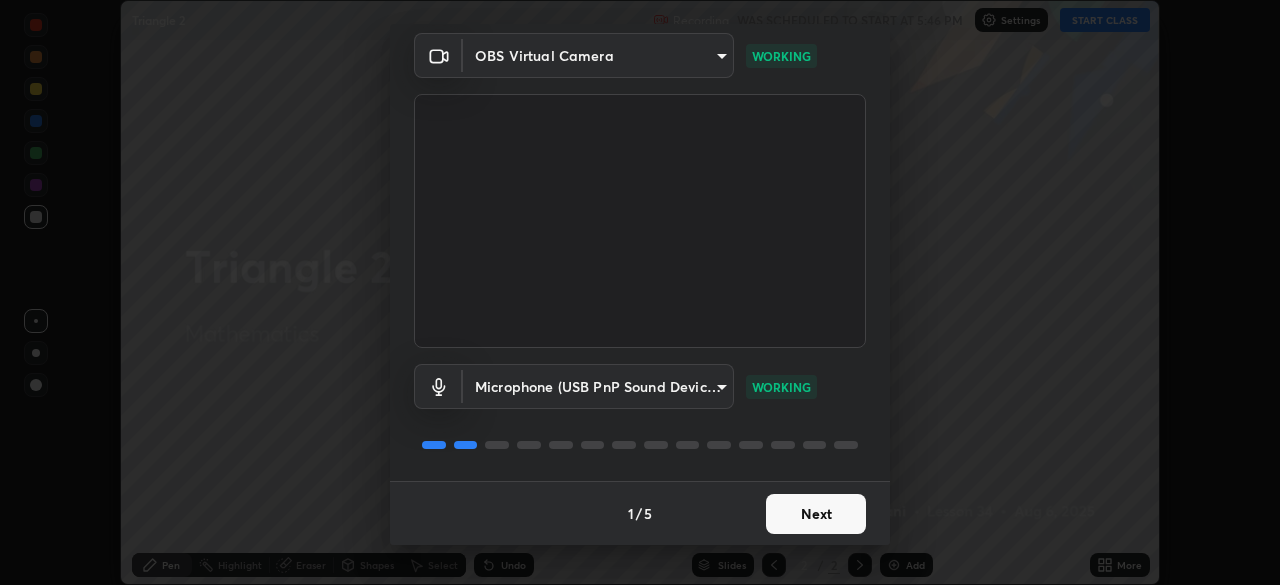 click on "Next" at bounding box center (816, 514) 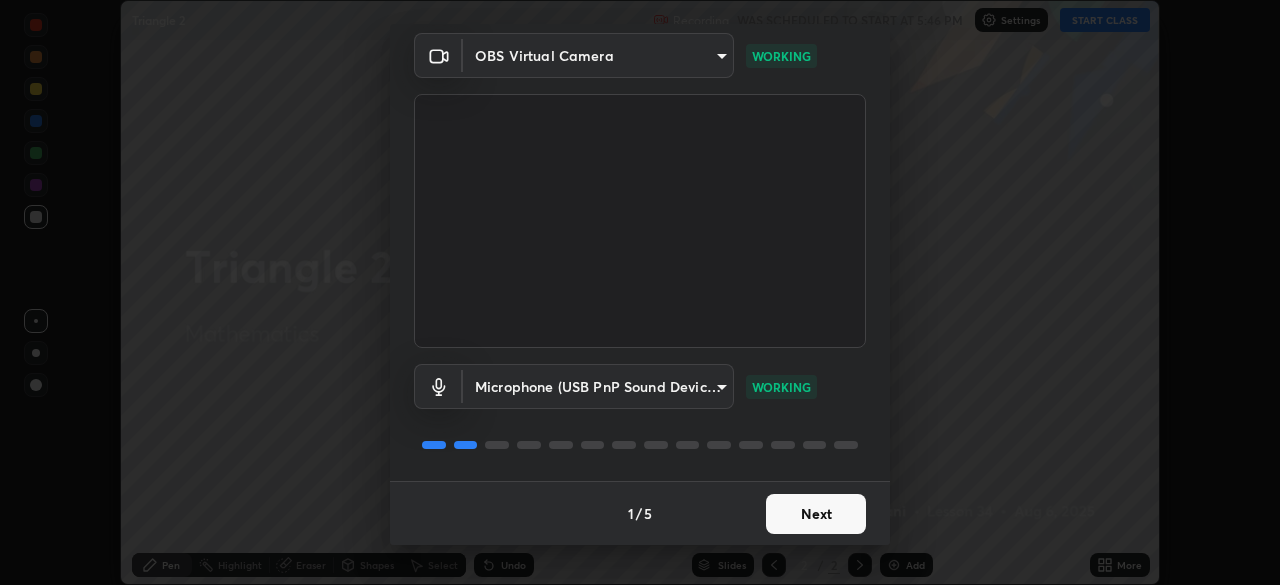 scroll, scrollTop: 0, scrollLeft: 0, axis: both 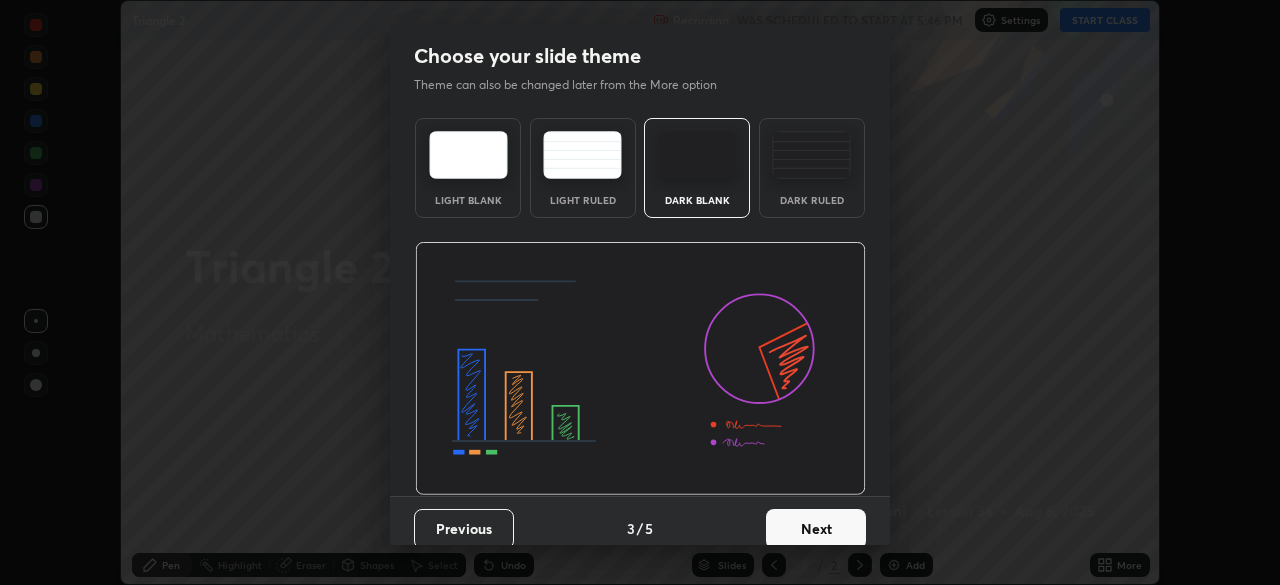 click on "Next" at bounding box center (816, 529) 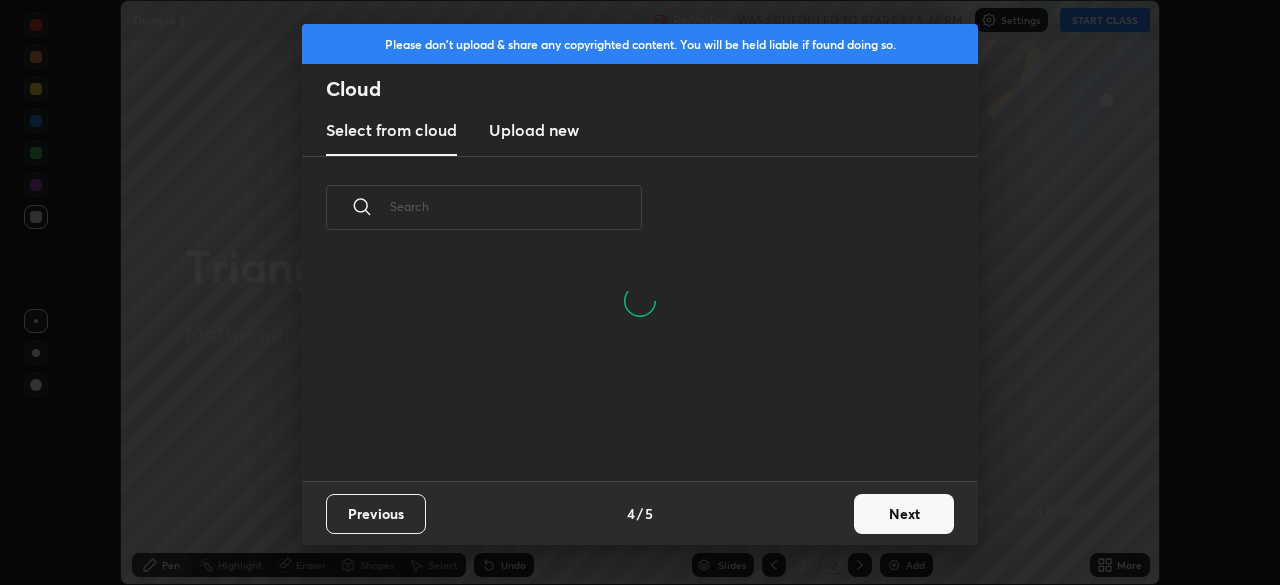 click on "Next" at bounding box center (904, 514) 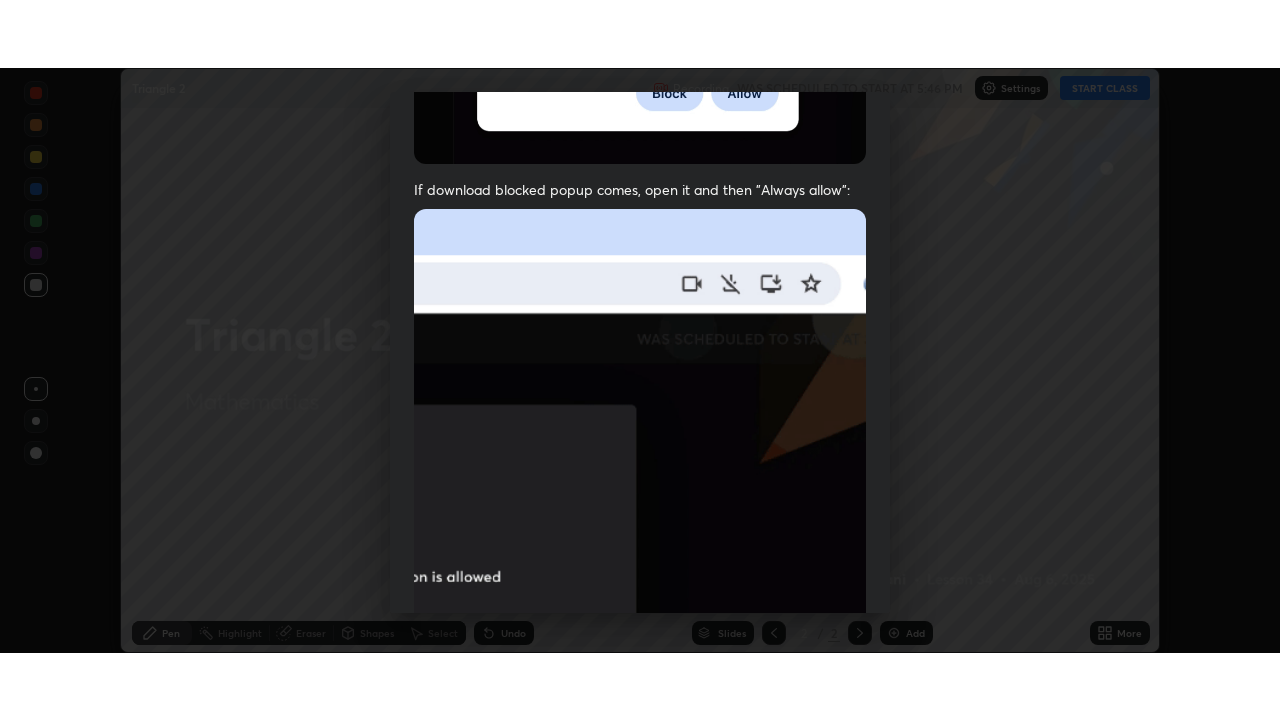 scroll, scrollTop: 479, scrollLeft: 0, axis: vertical 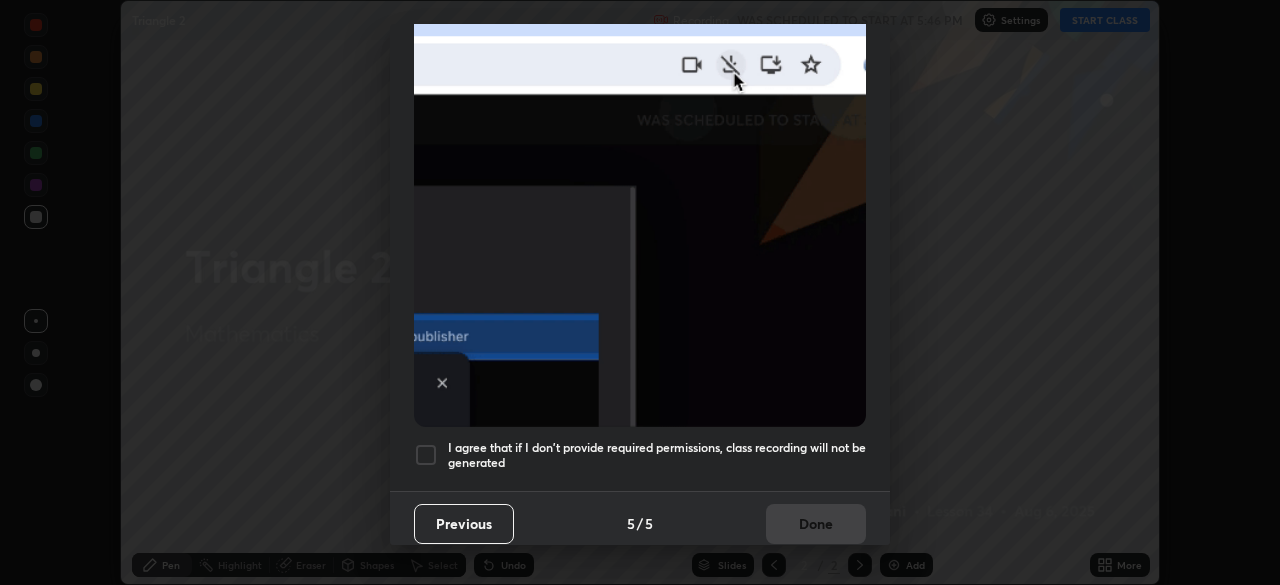 click at bounding box center (426, 455) 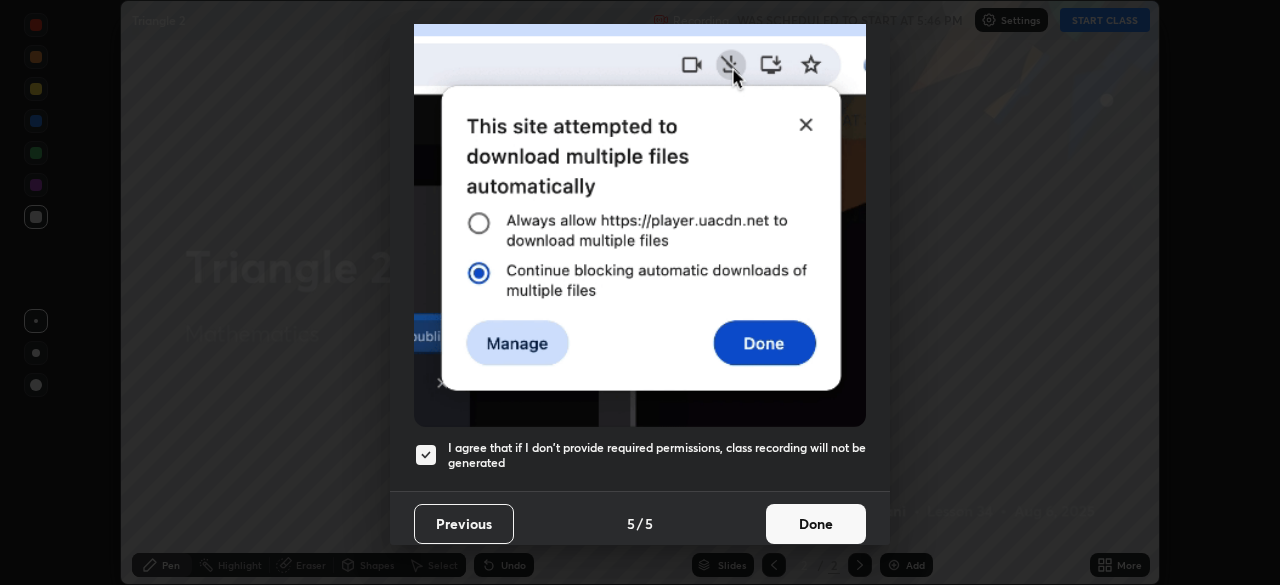 click on "Done" at bounding box center [816, 524] 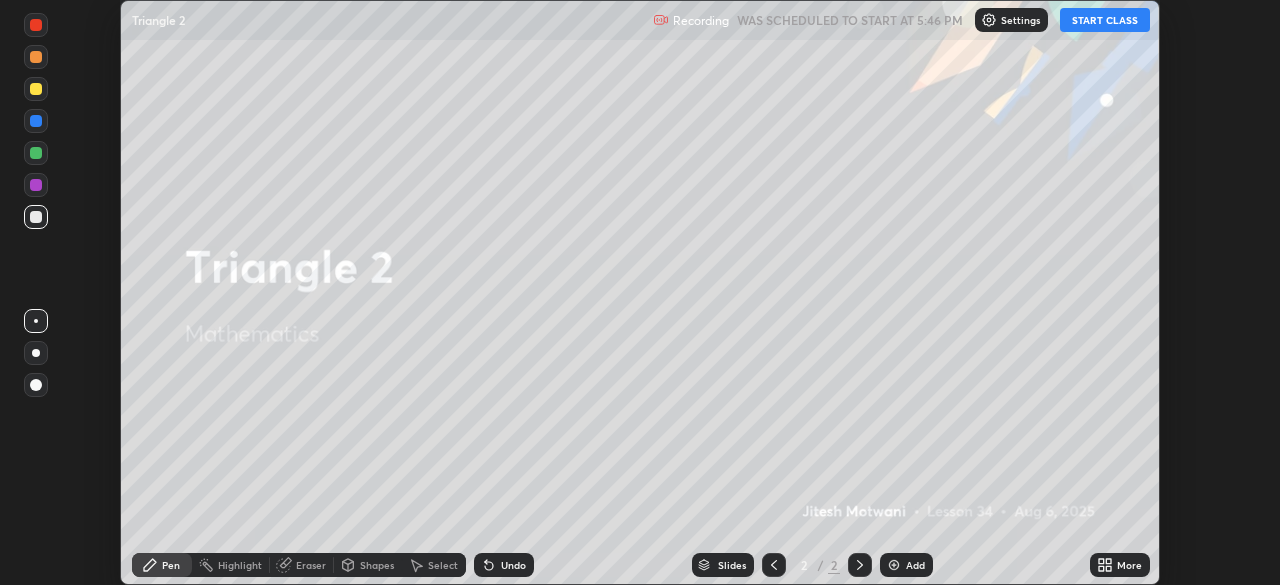 click on "START CLASS" at bounding box center [1105, 20] 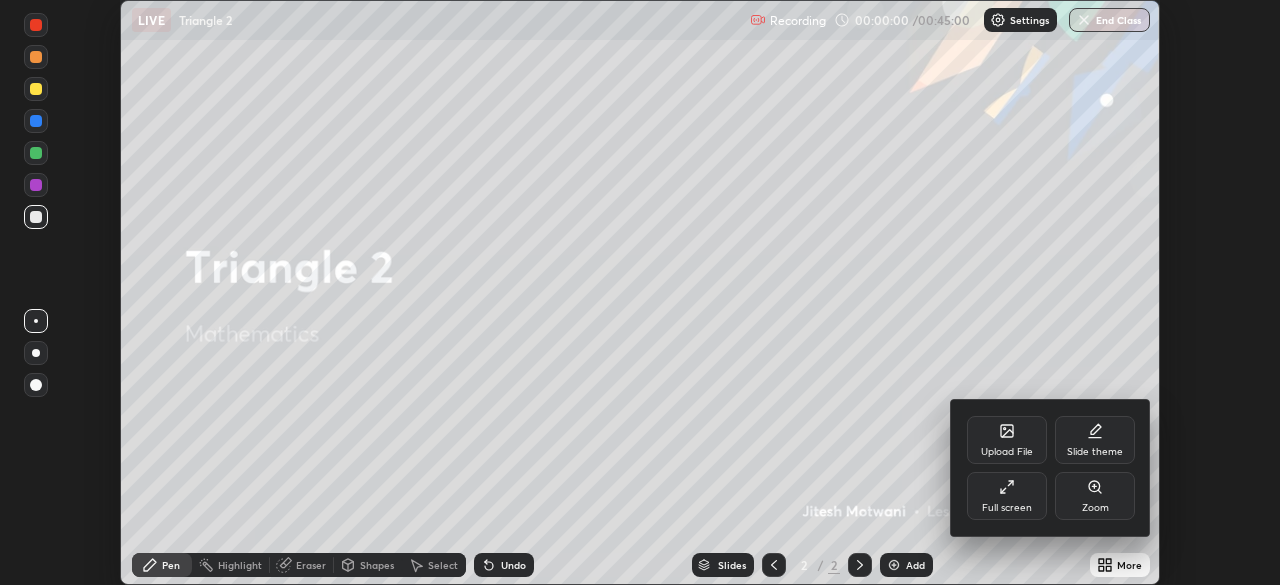 click on "Full screen" at bounding box center (1007, 496) 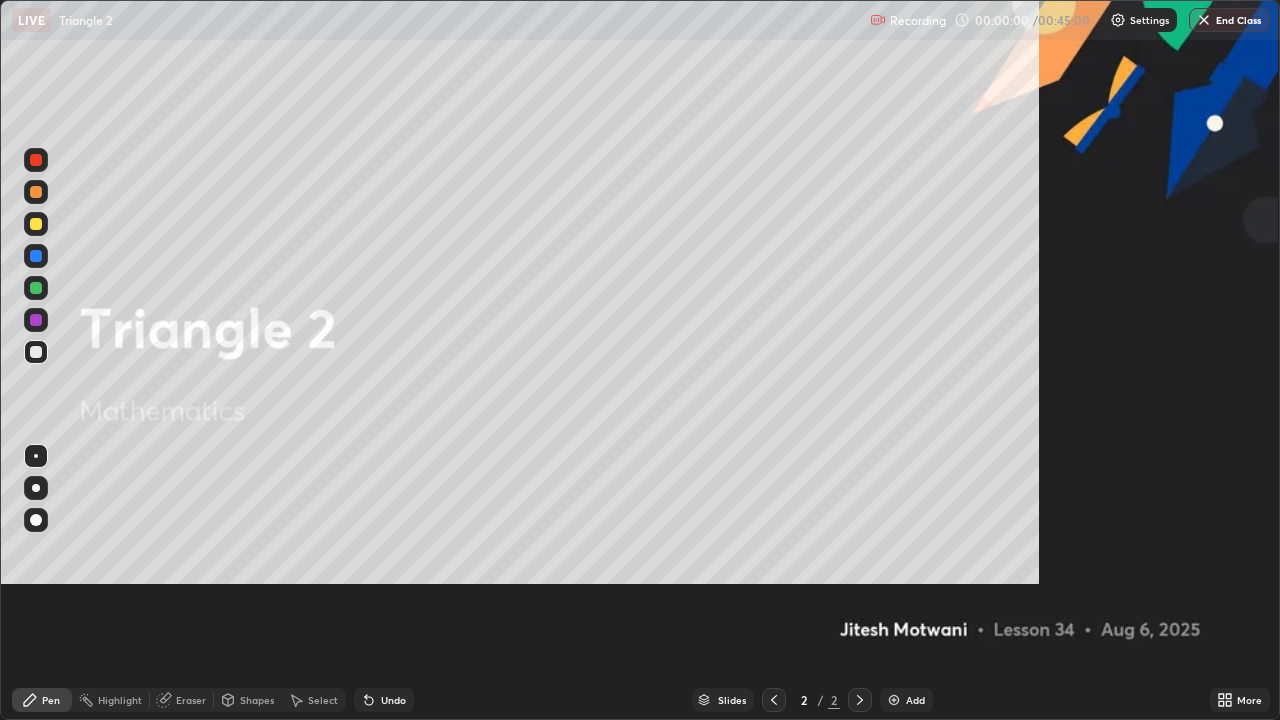 scroll, scrollTop: 99280, scrollLeft: 98720, axis: both 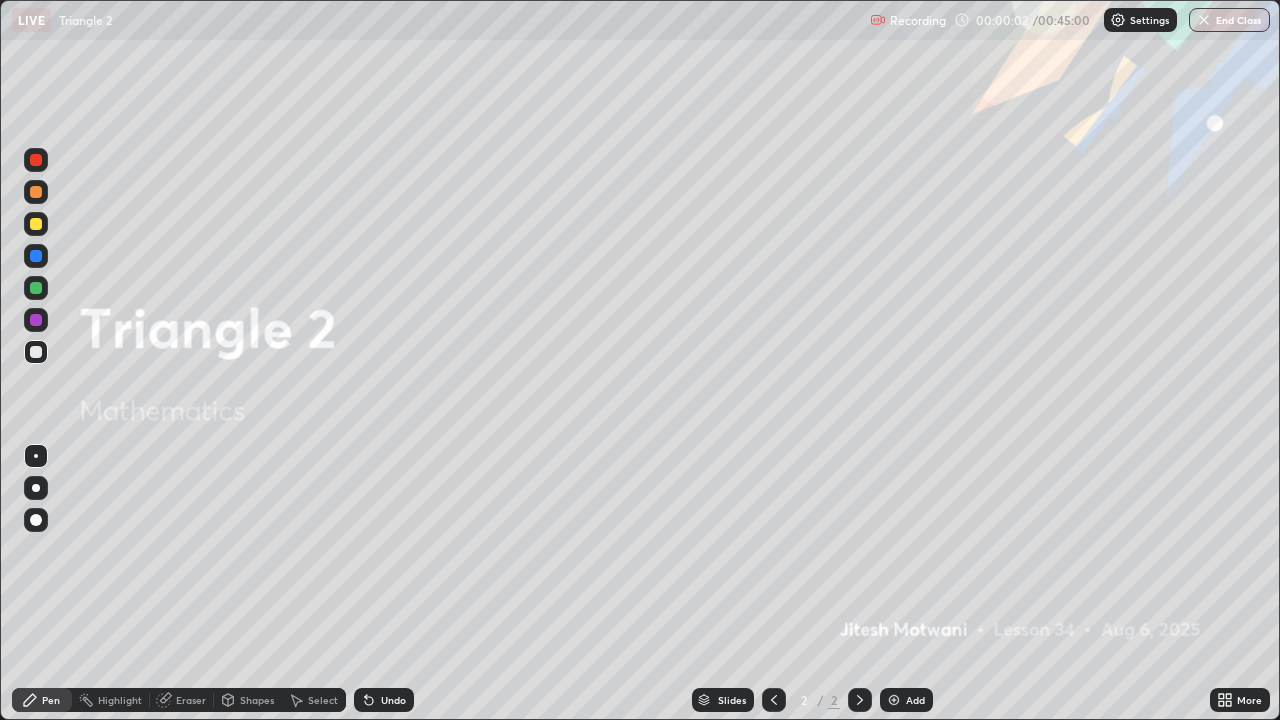 click on "Add" at bounding box center [915, 700] 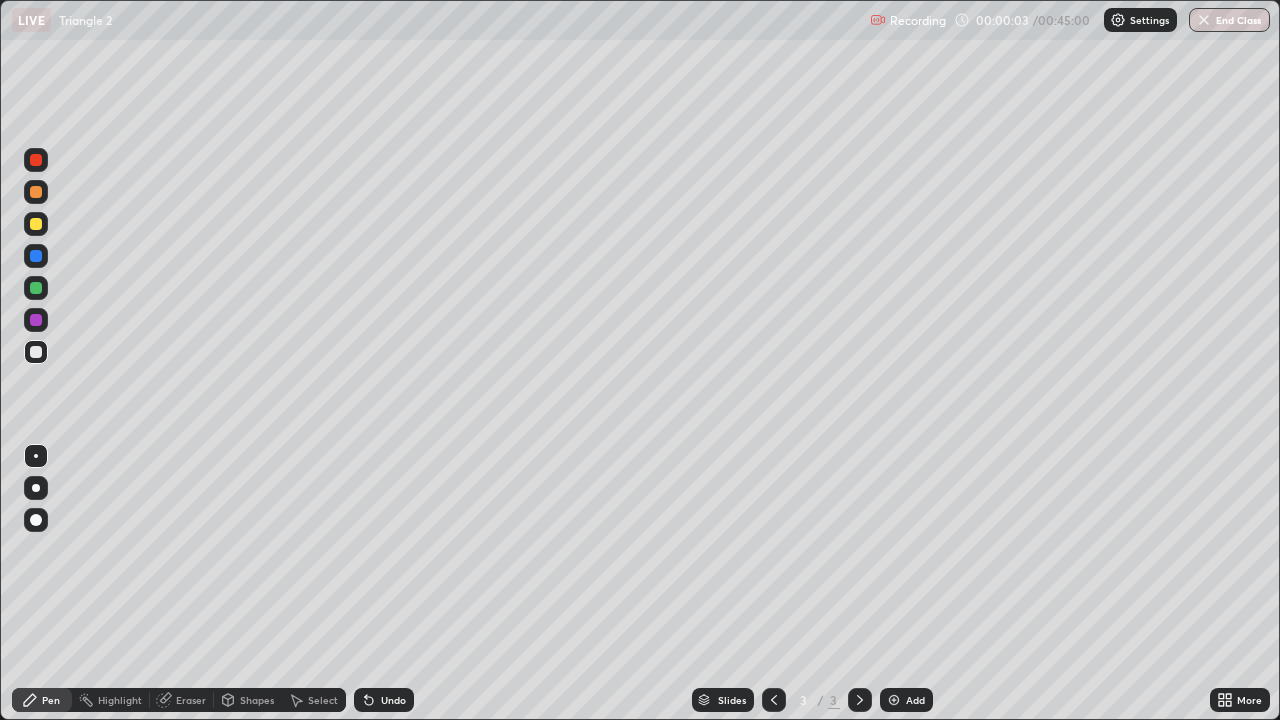 click at bounding box center [36, 224] 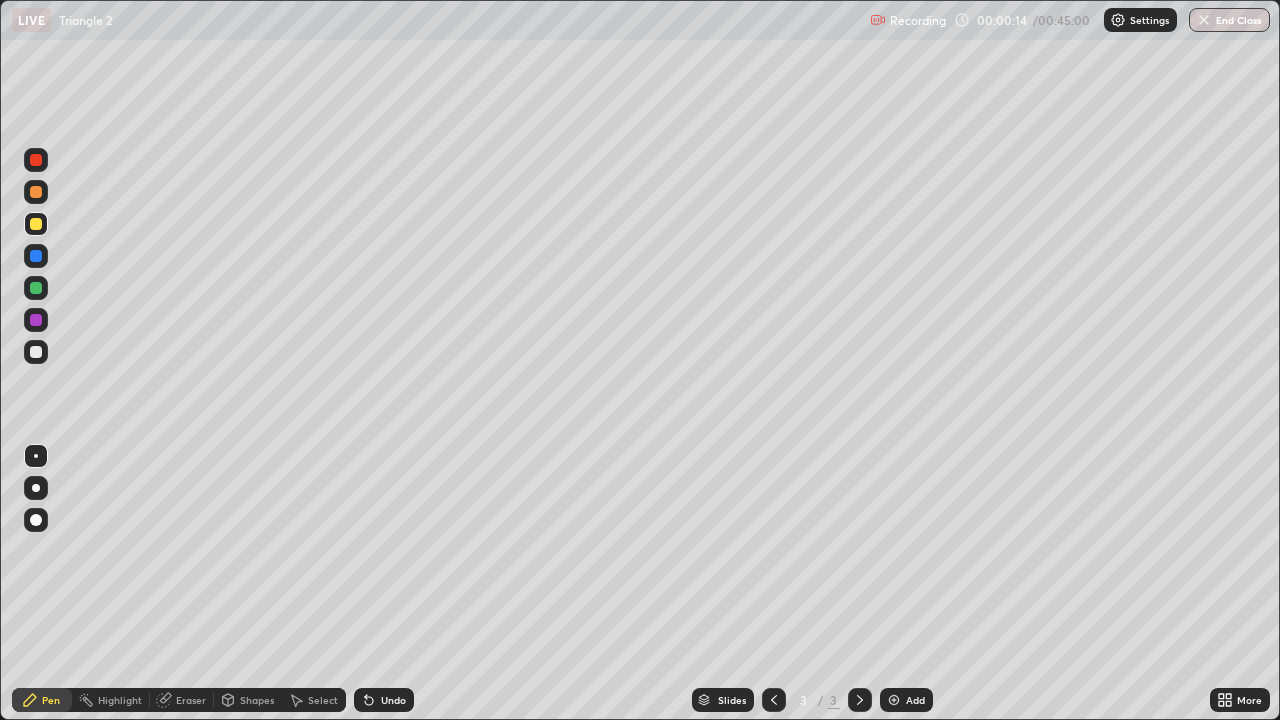 click at bounding box center (36, 288) 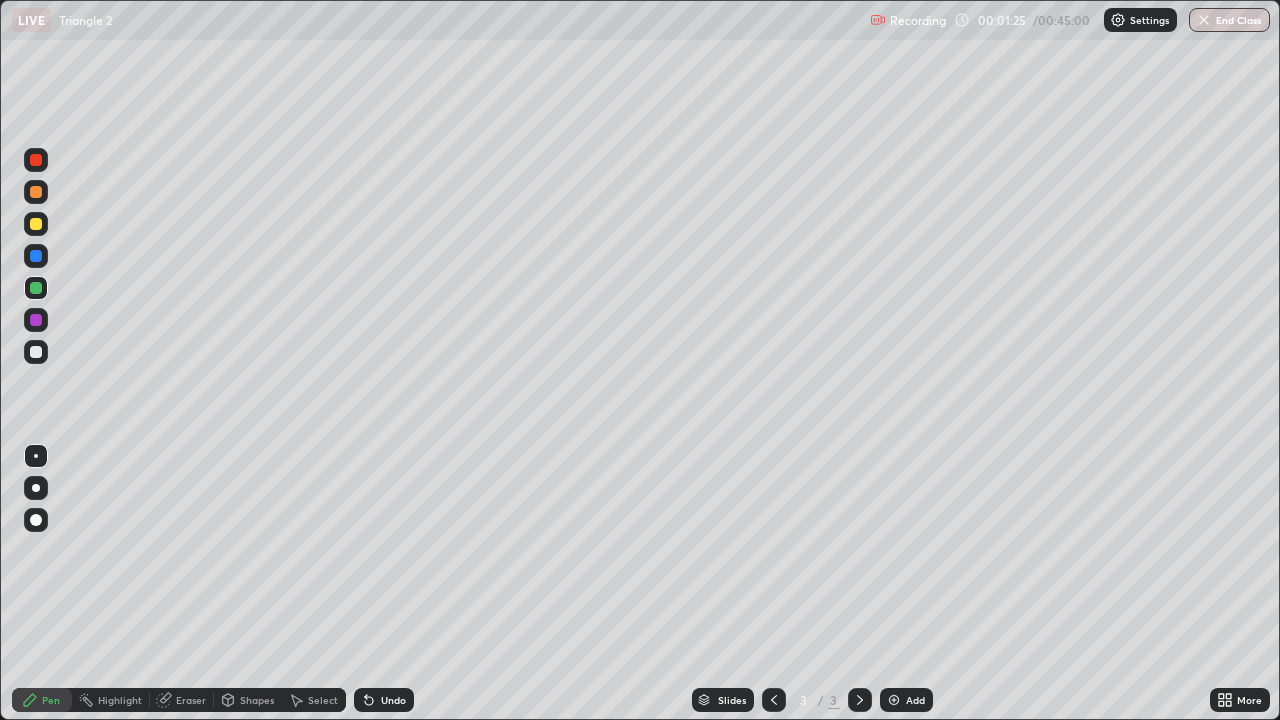 click on "Undo" at bounding box center (393, 700) 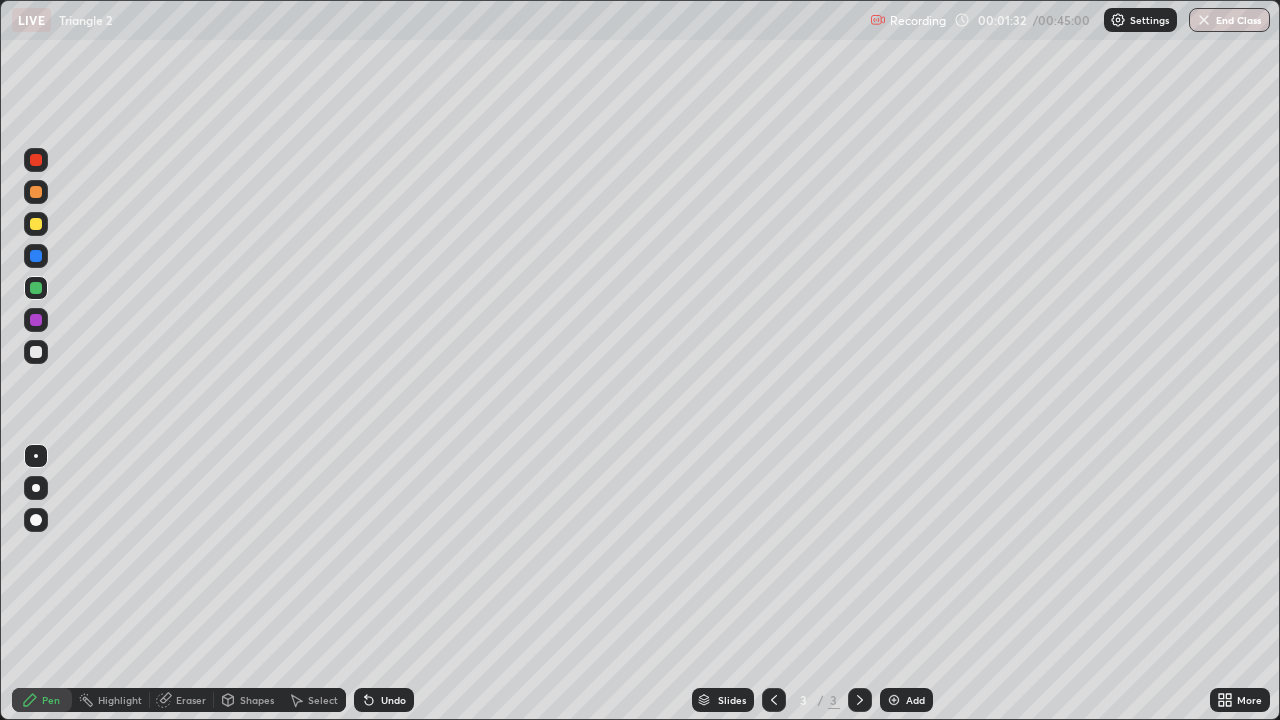 click at bounding box center (36, 352) 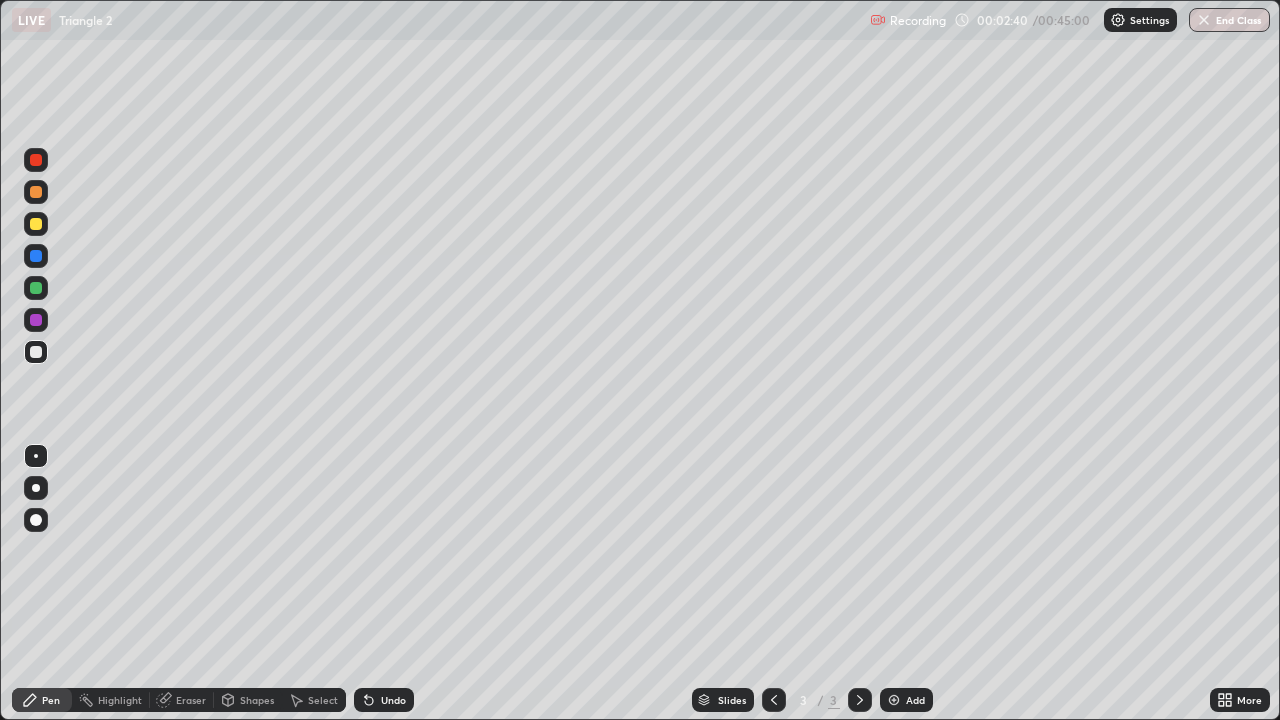 click on "Undo" at bounding box center [384, 700] 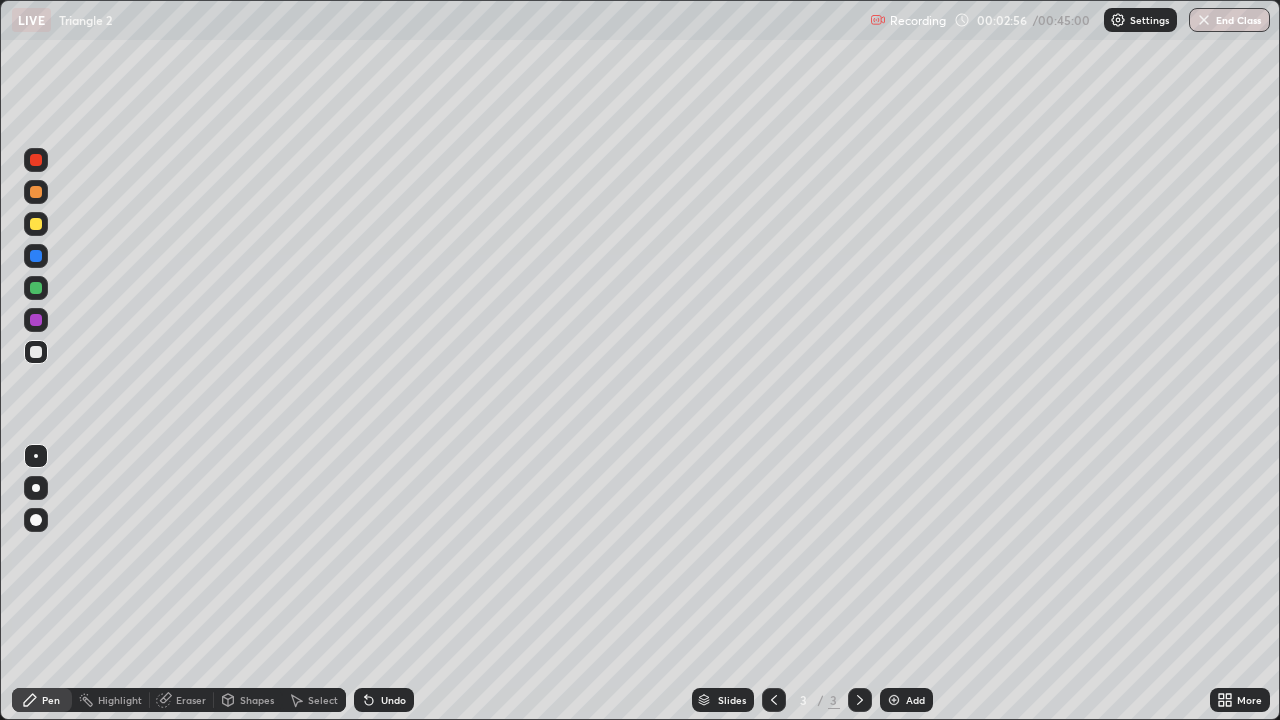click at bounding box center (36, 320) 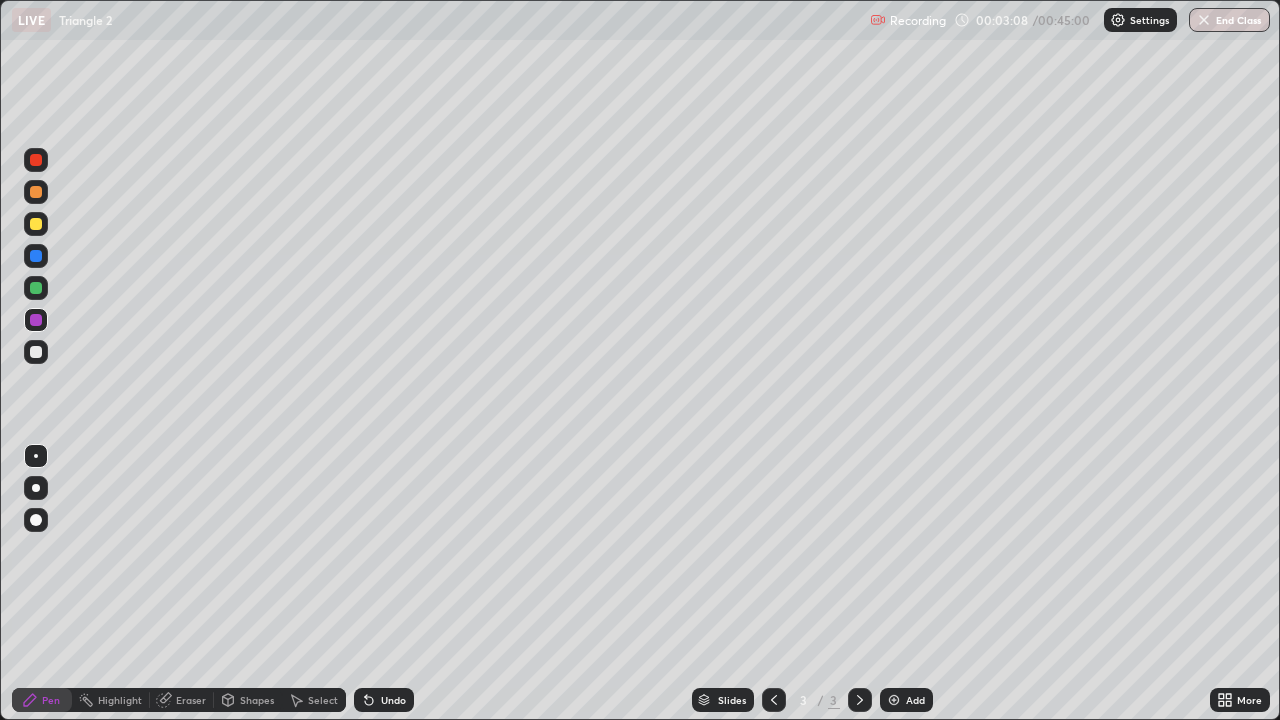 click at bounding box center [36, 352] 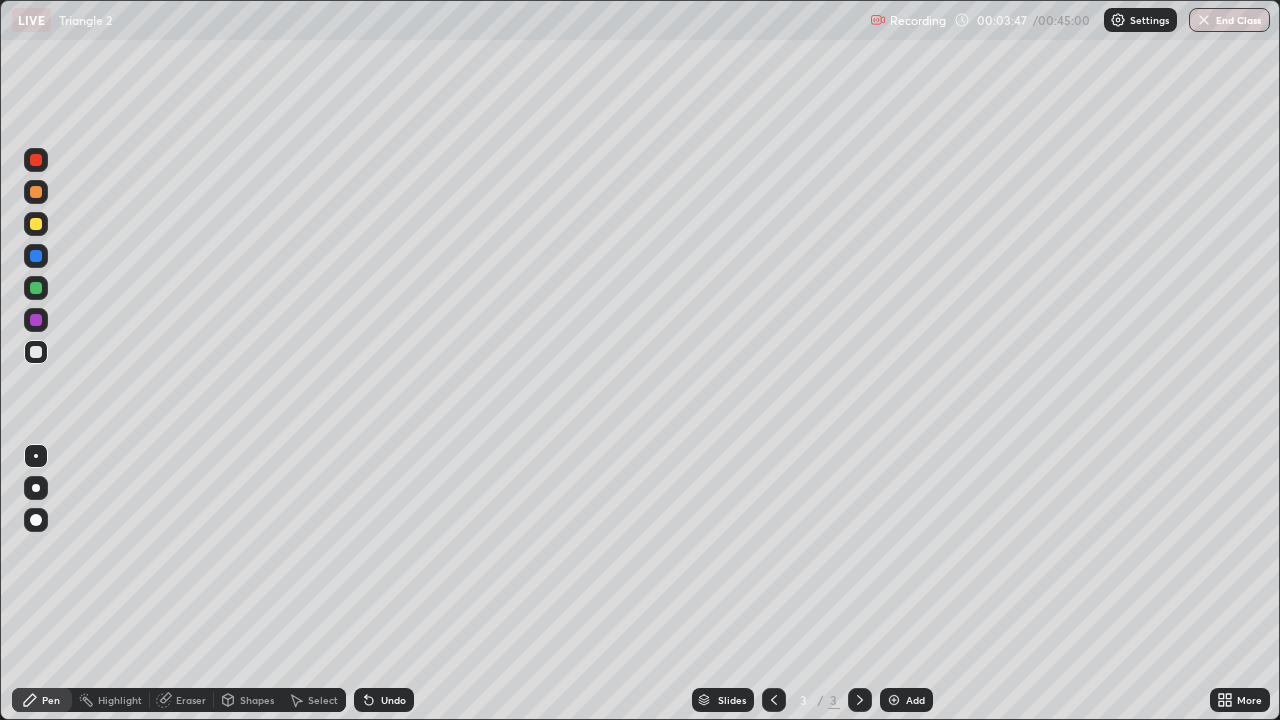 click at bounding box center [36, 320] 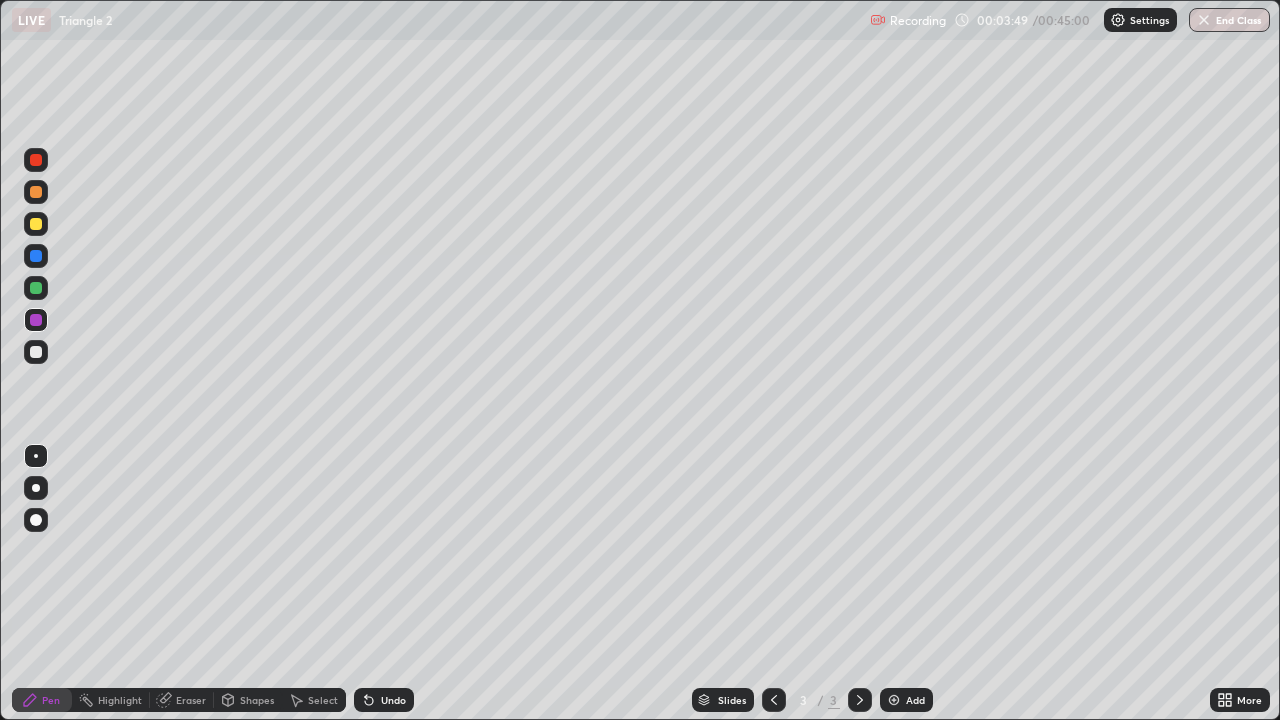 click at bounding box center (36, 352) 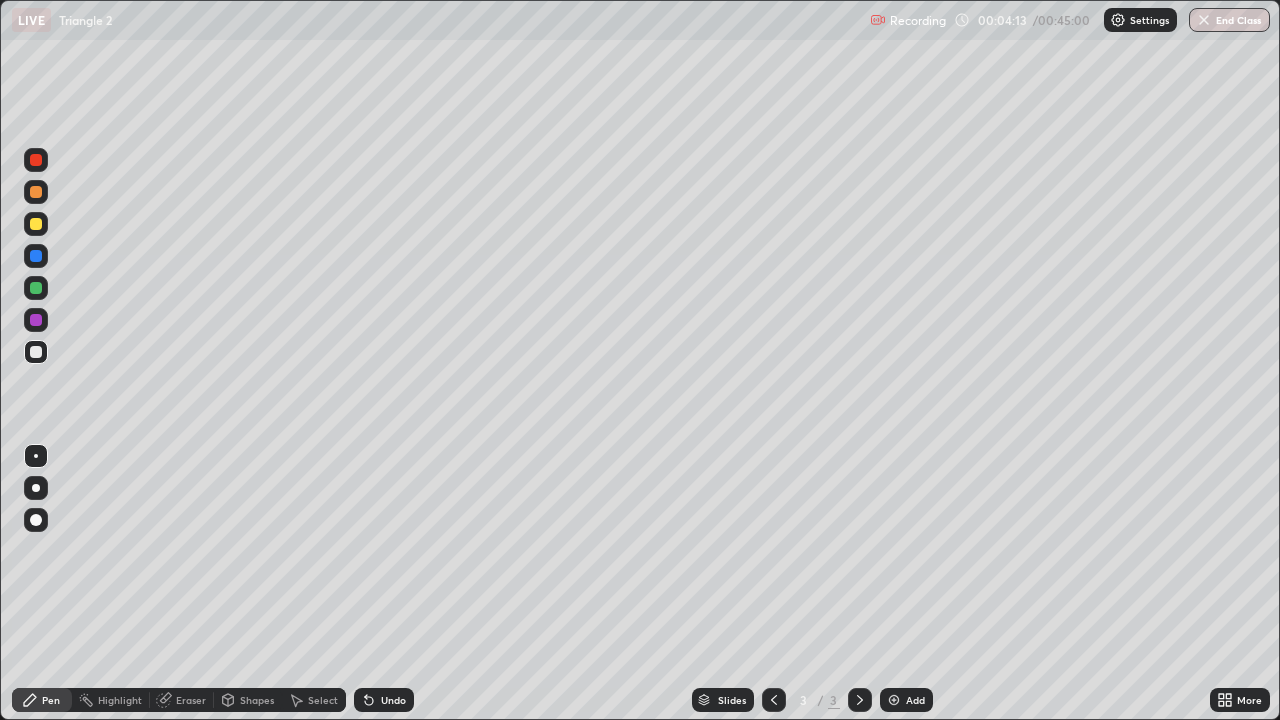 click on "Undo" at bounding box center [393, 700] 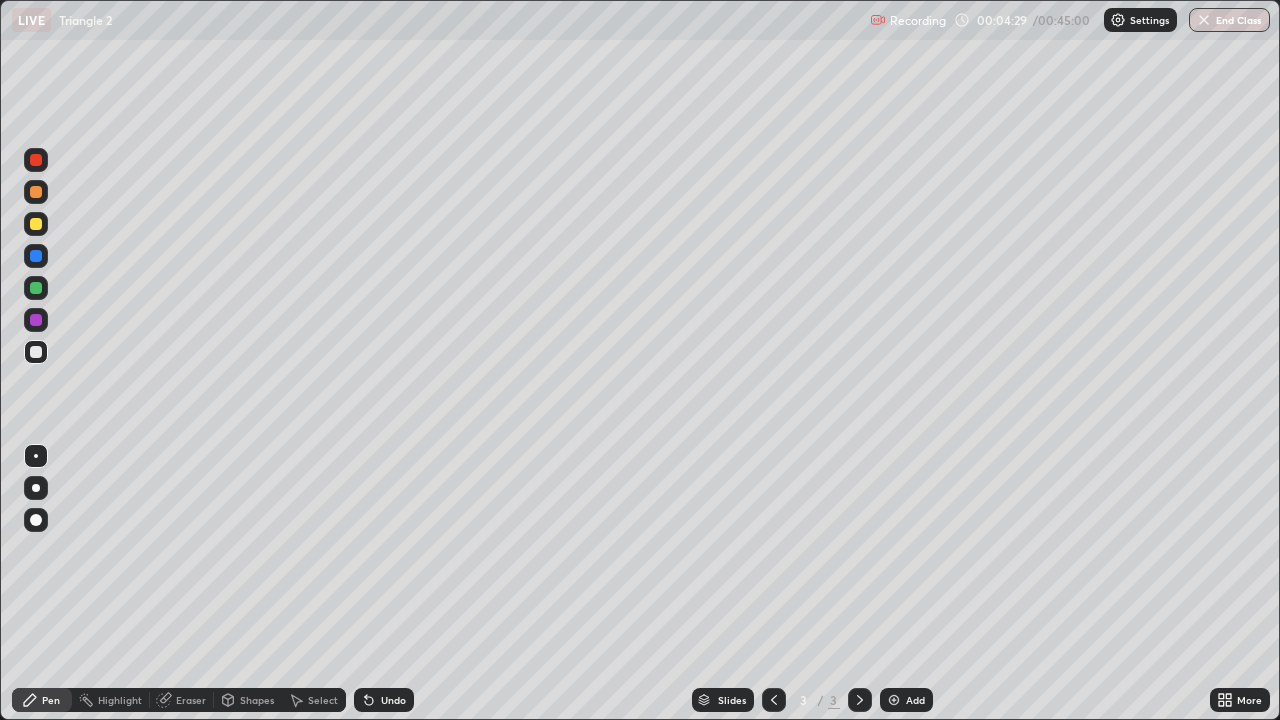 click on "Undo" at bounding box center (384, 700) 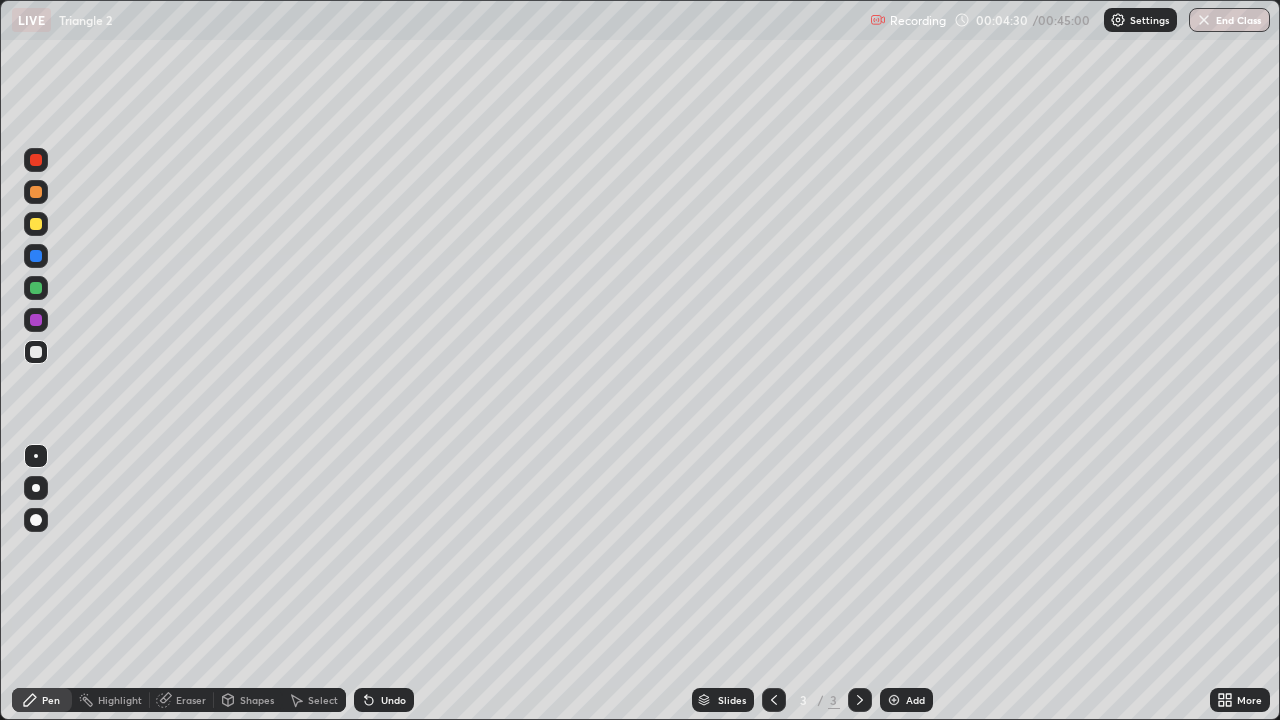 click on "Undo" at bounding box center (384, 700) 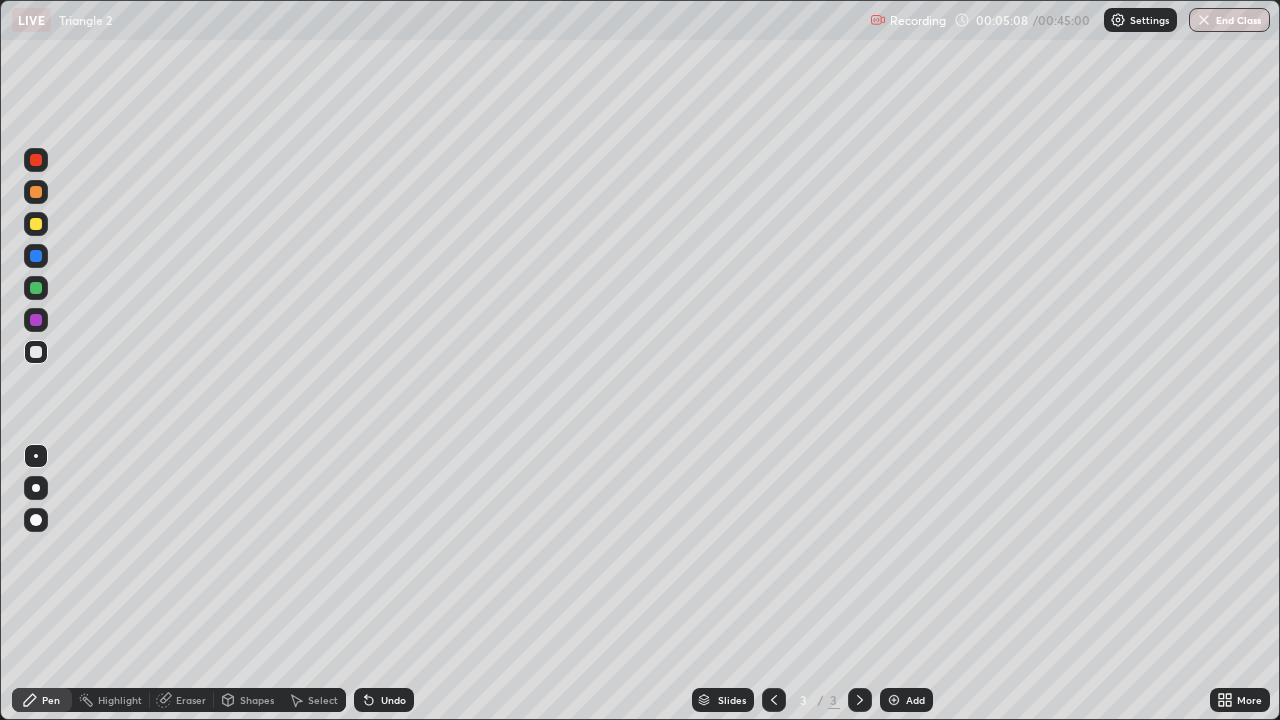 click at bounding box center [36, 256] 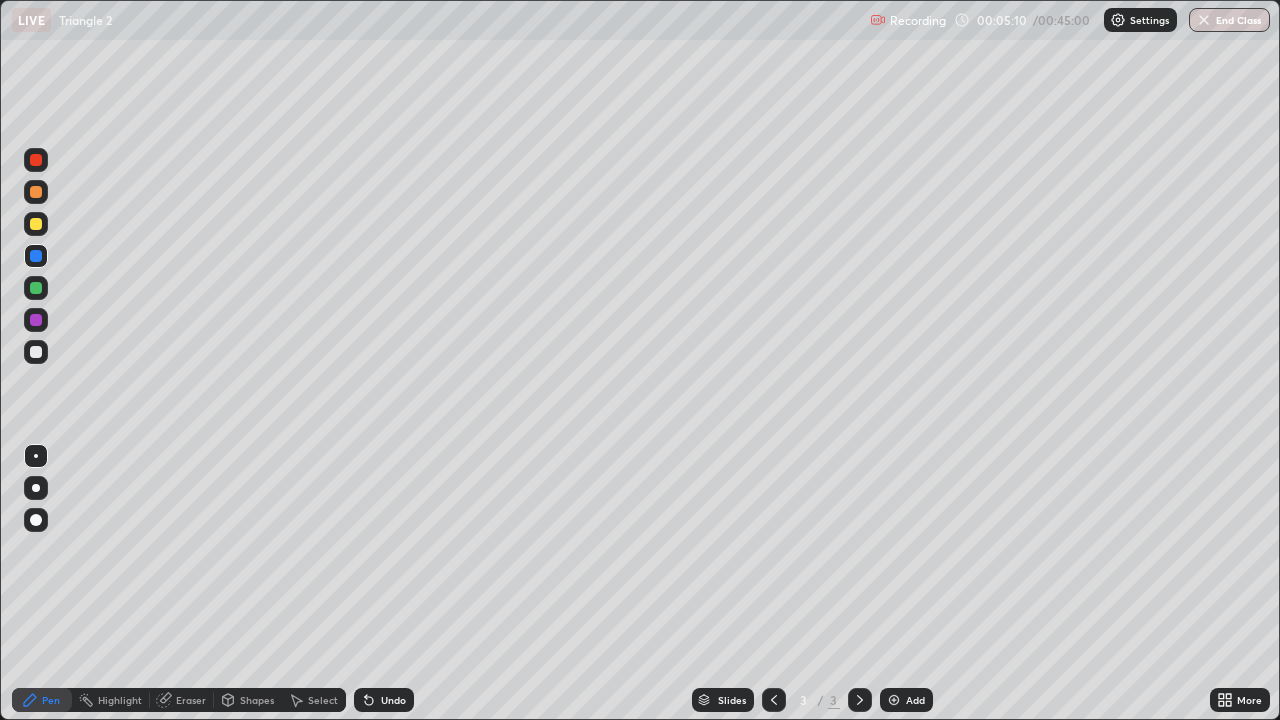 click at bounding box center (36, 352) 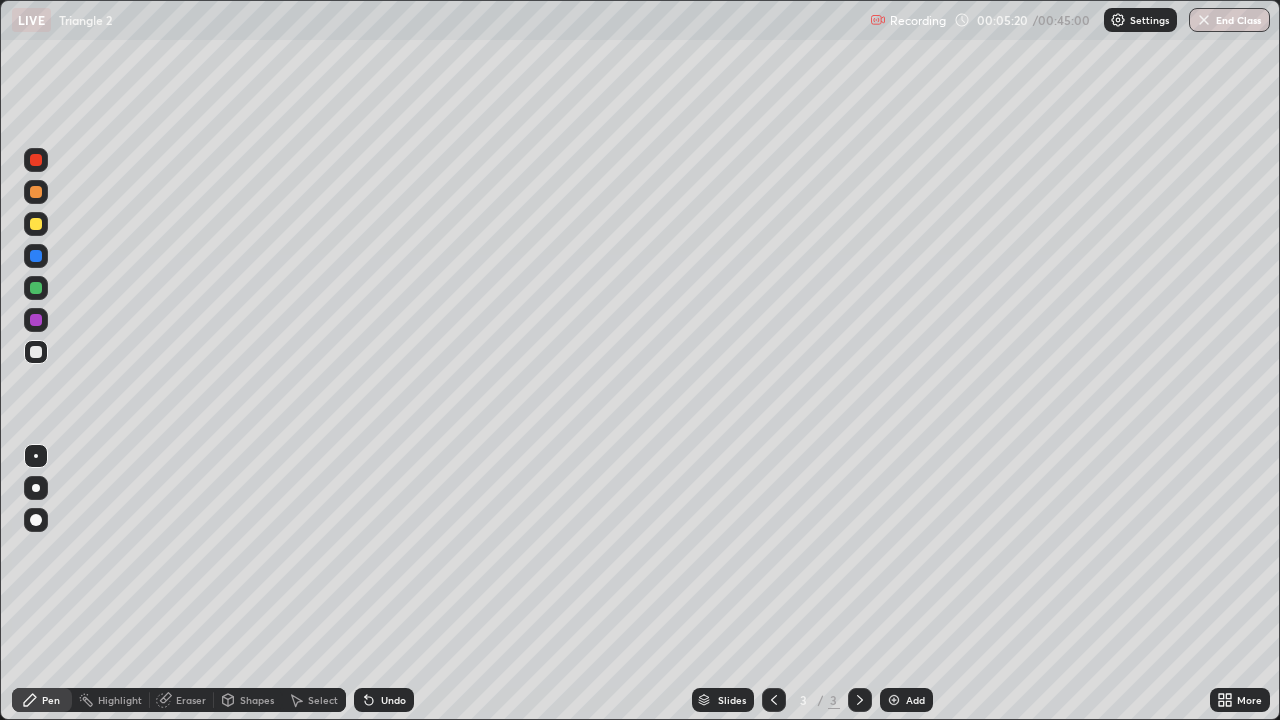 click on "Undo" at bounding box center (393, 700) 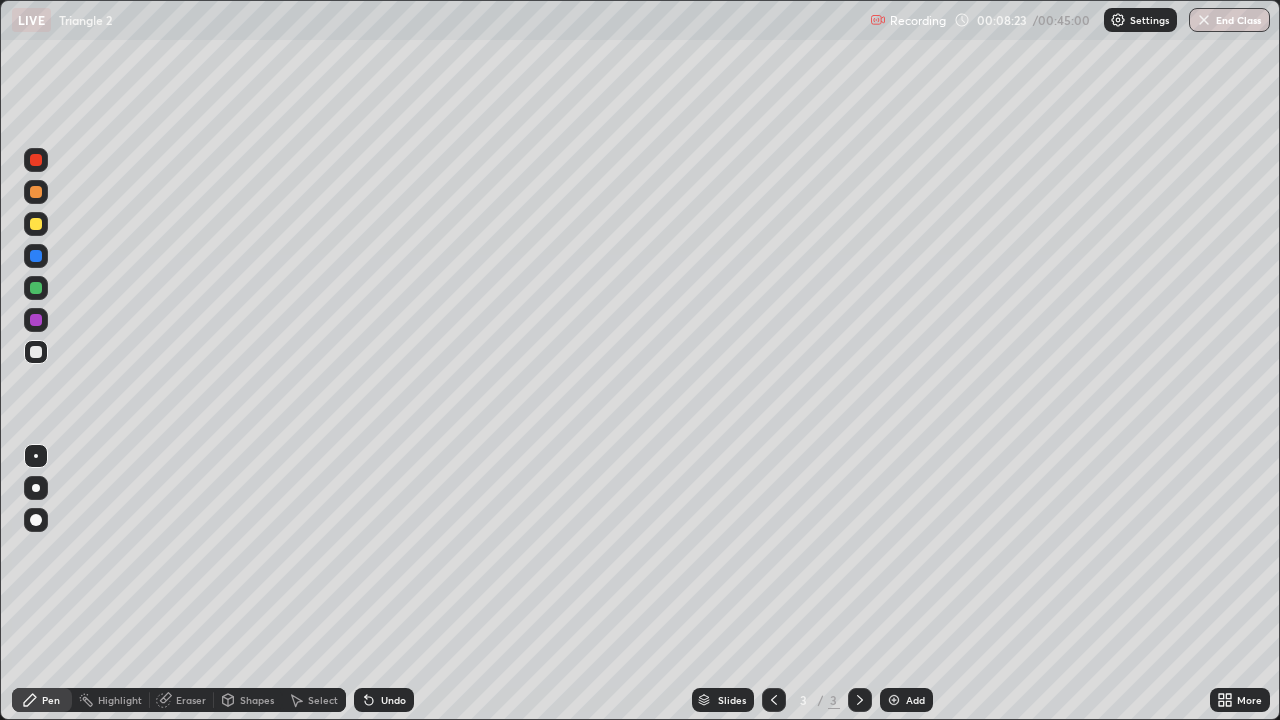click on "Add" at bounding box center (915, 700) 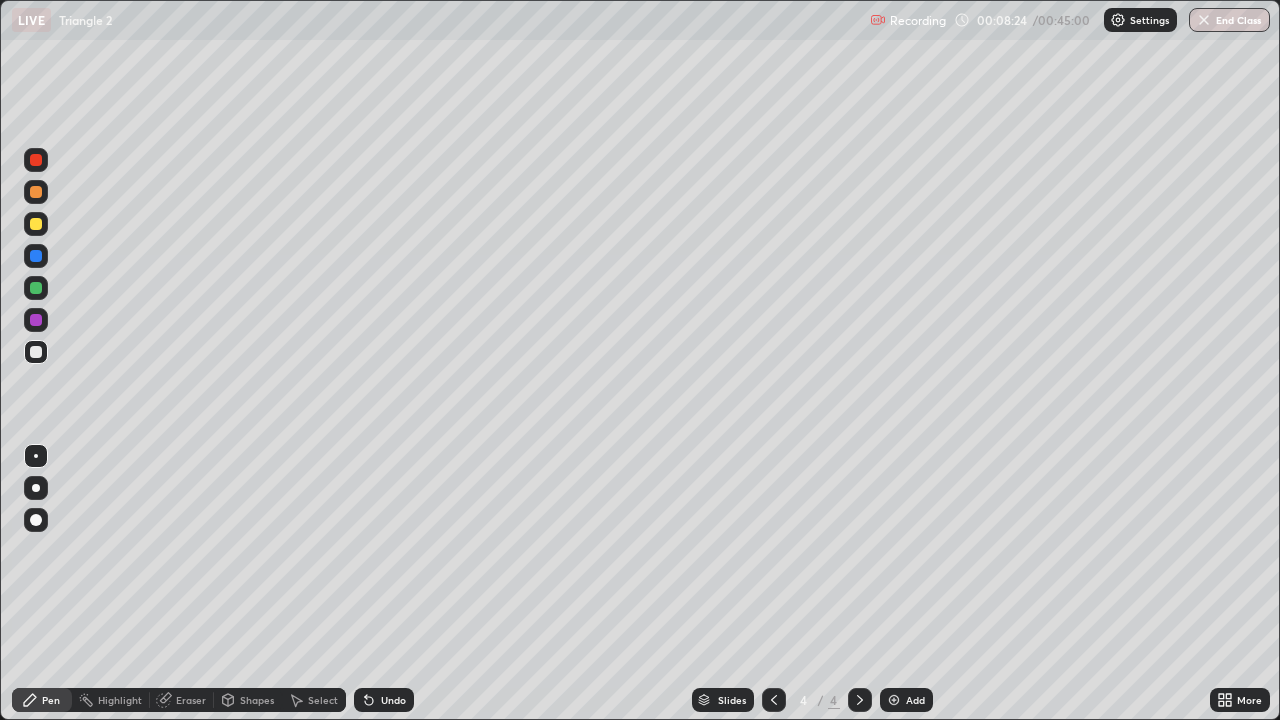 click at bounding box center (36, 224) 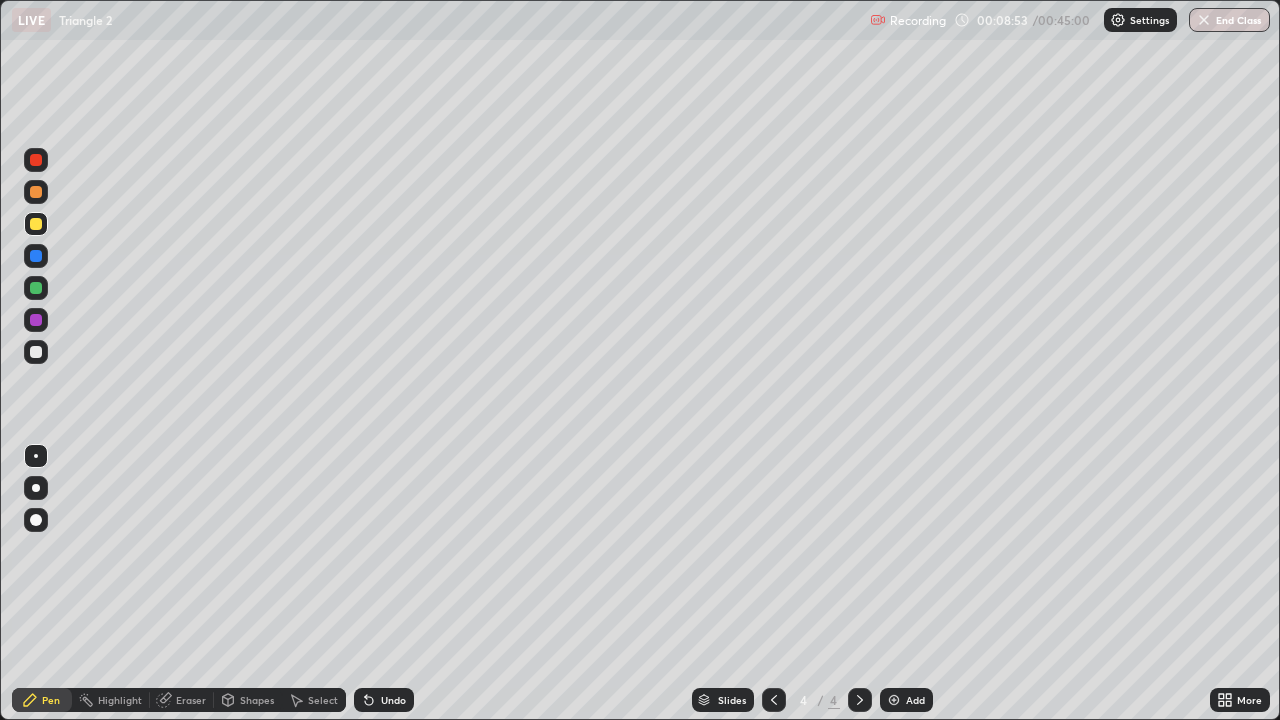 click at bounding box center [36, 352] 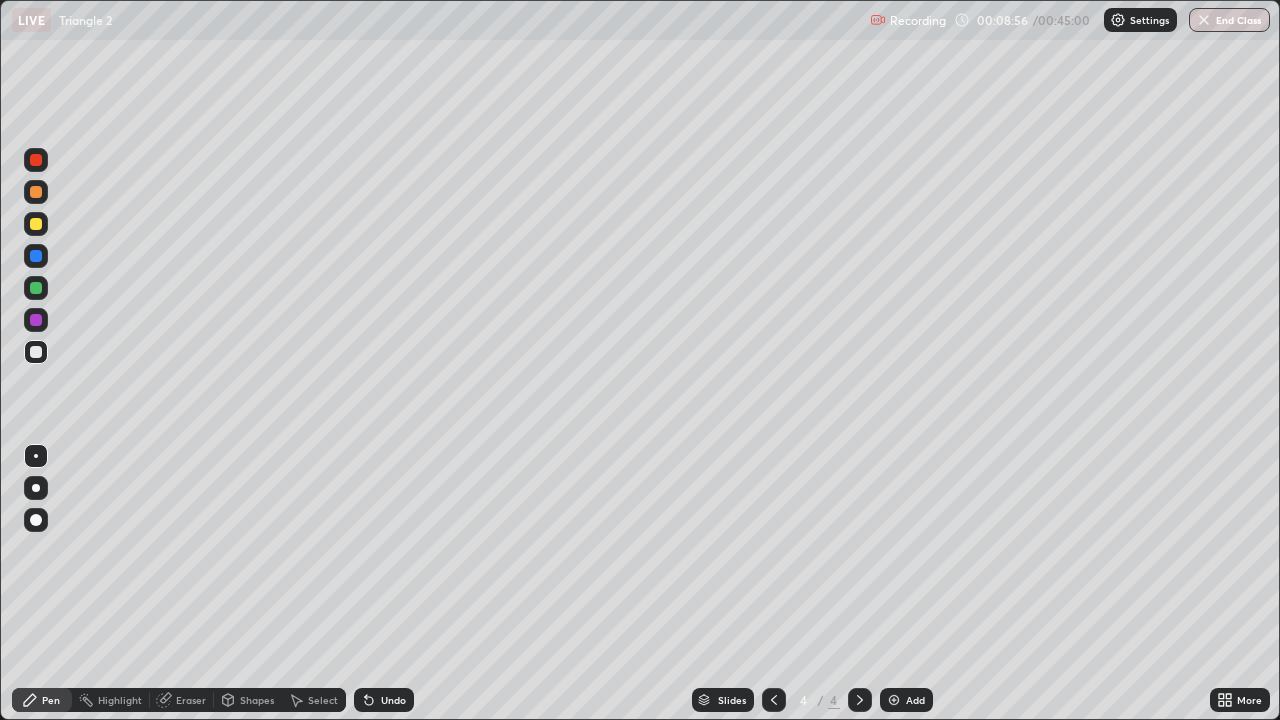 click on "Select" at bounding box center (323, 700) 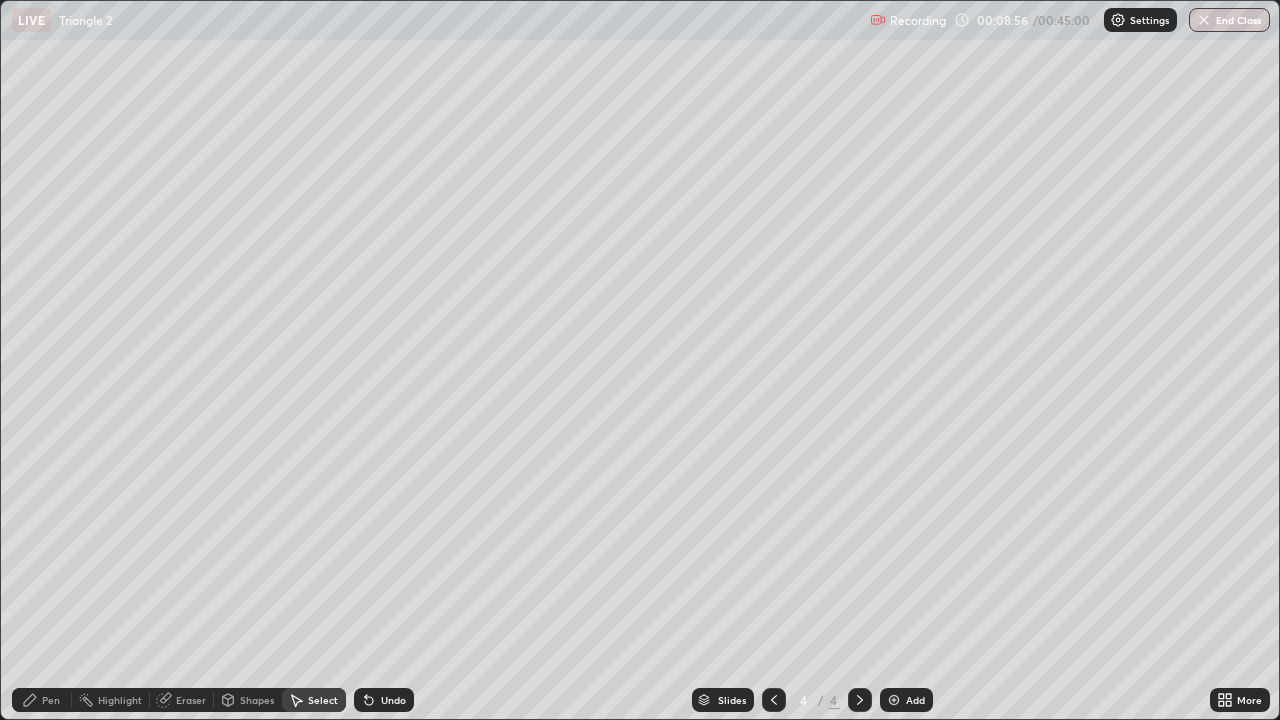 click on "Shapes" at bounding box center [248, 700] 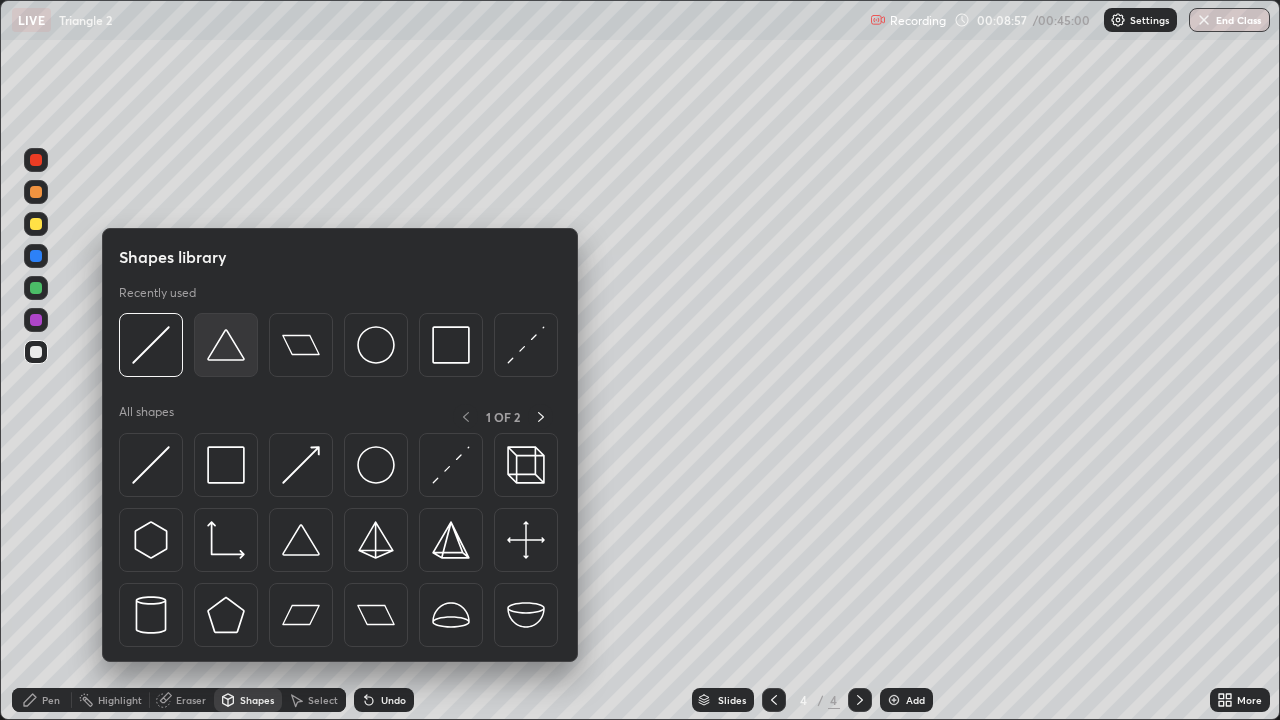 click at bounding box center (226, 345) 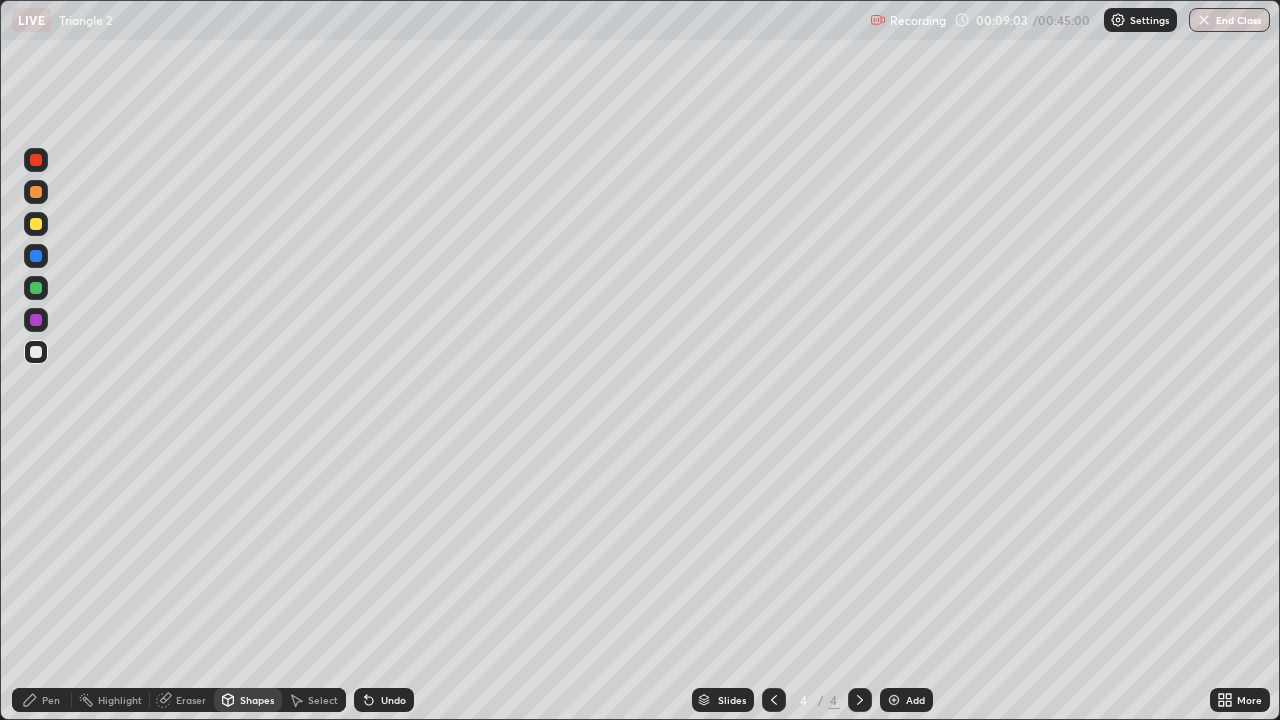 click on "Pen" at bounding box center [42, 700] 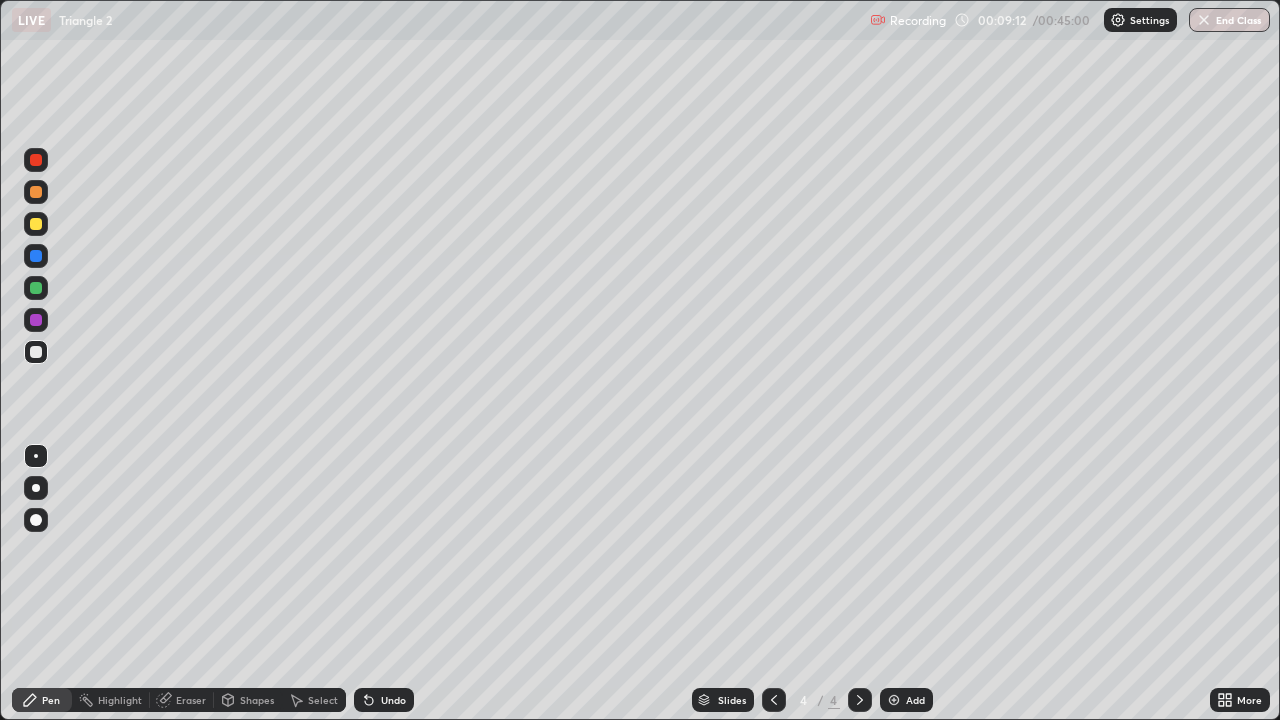 click at bounding box center (36, 288) 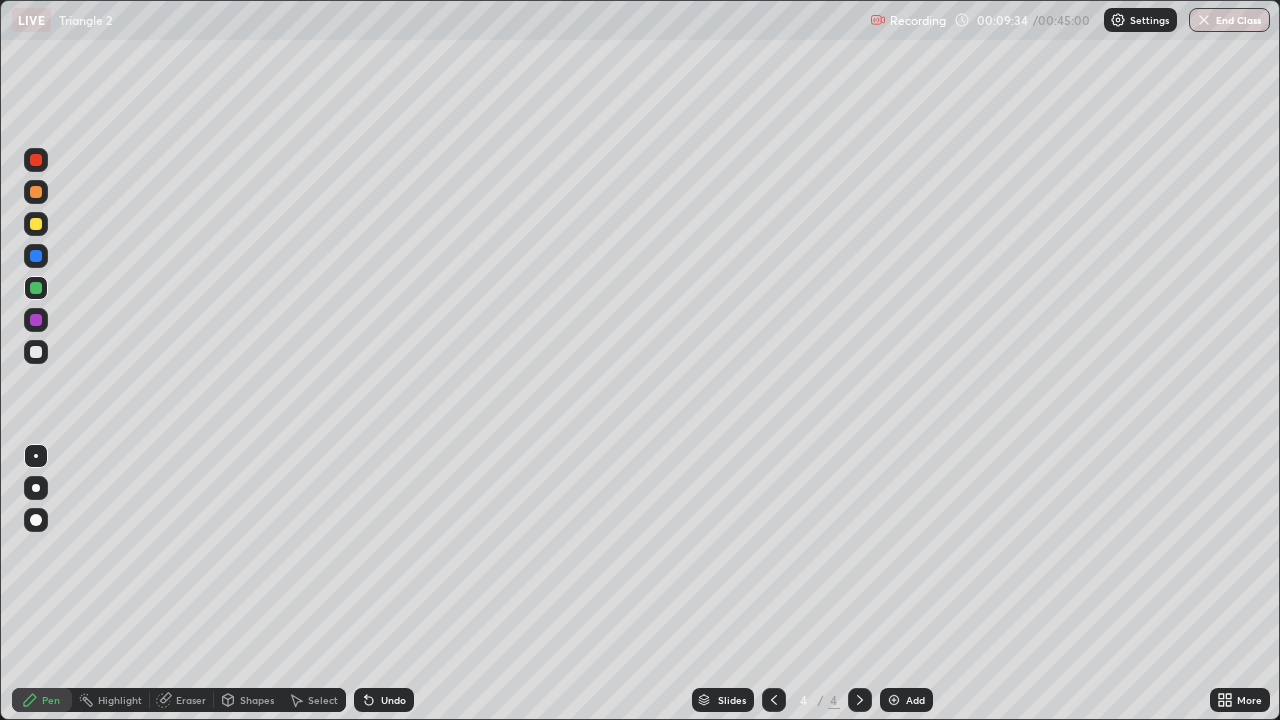 click at bounding box center (36, 352) 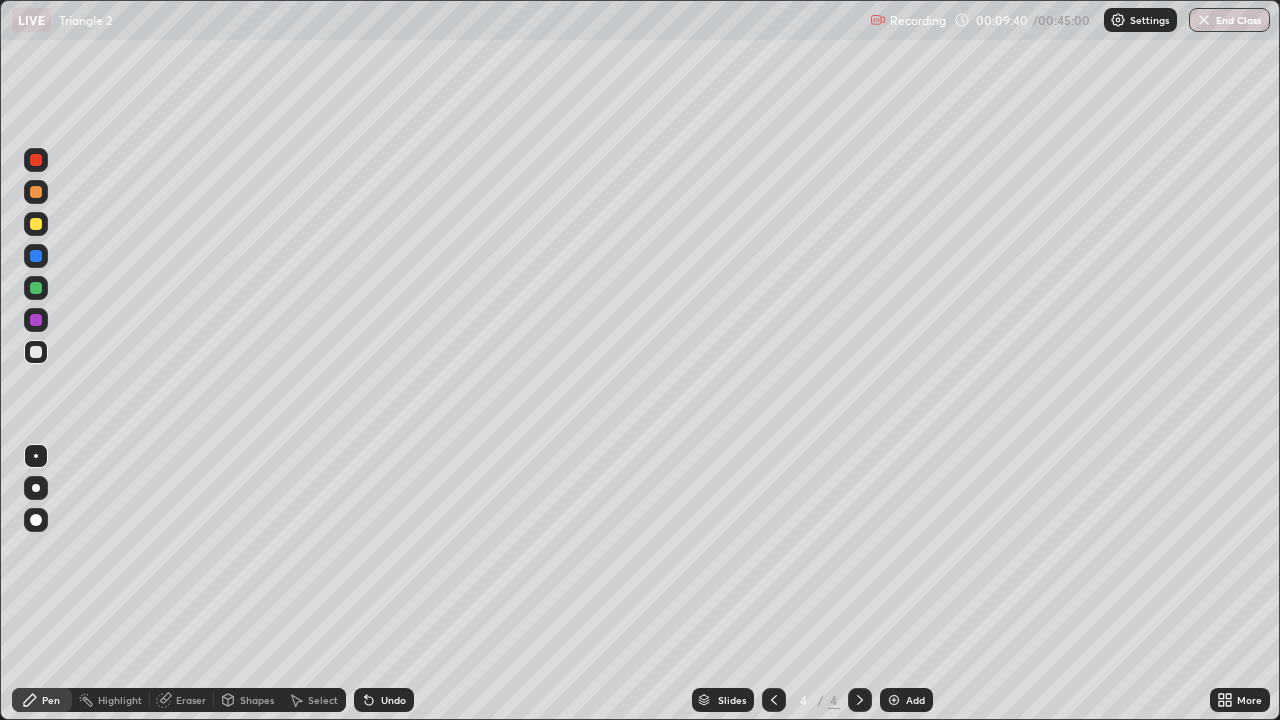 click 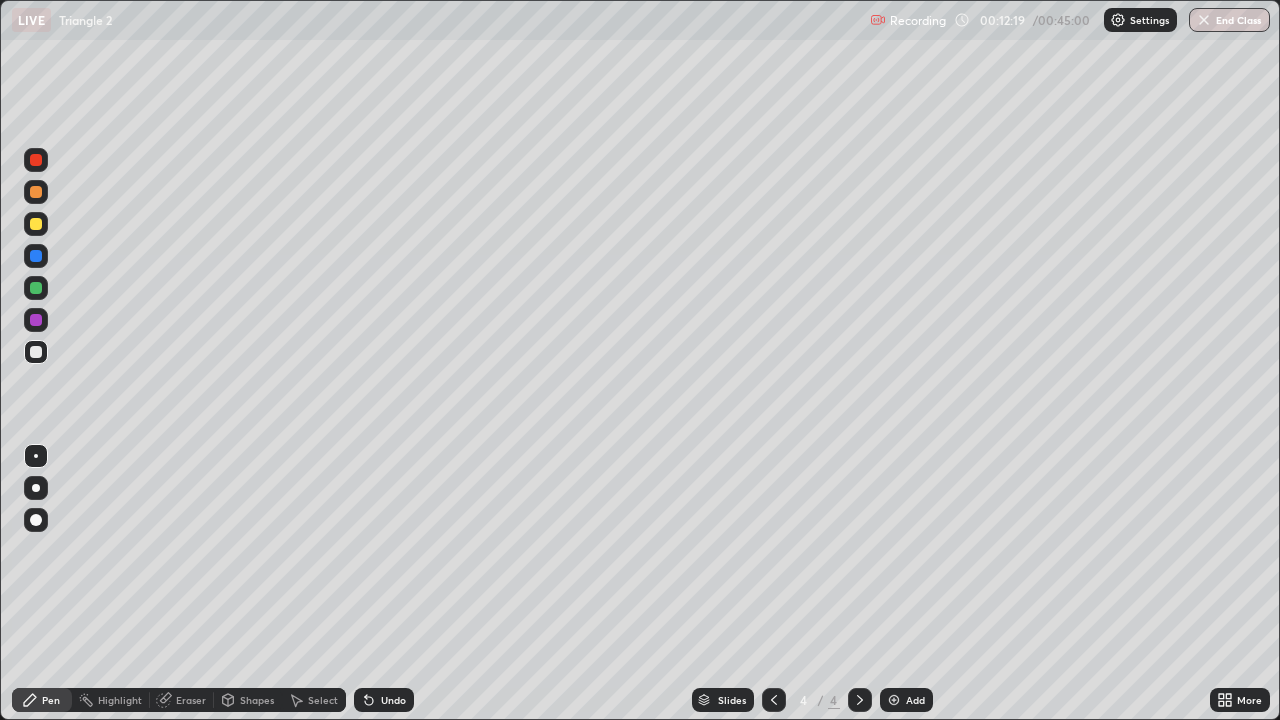 click on "Shapes" at bounding box center [257, 700] 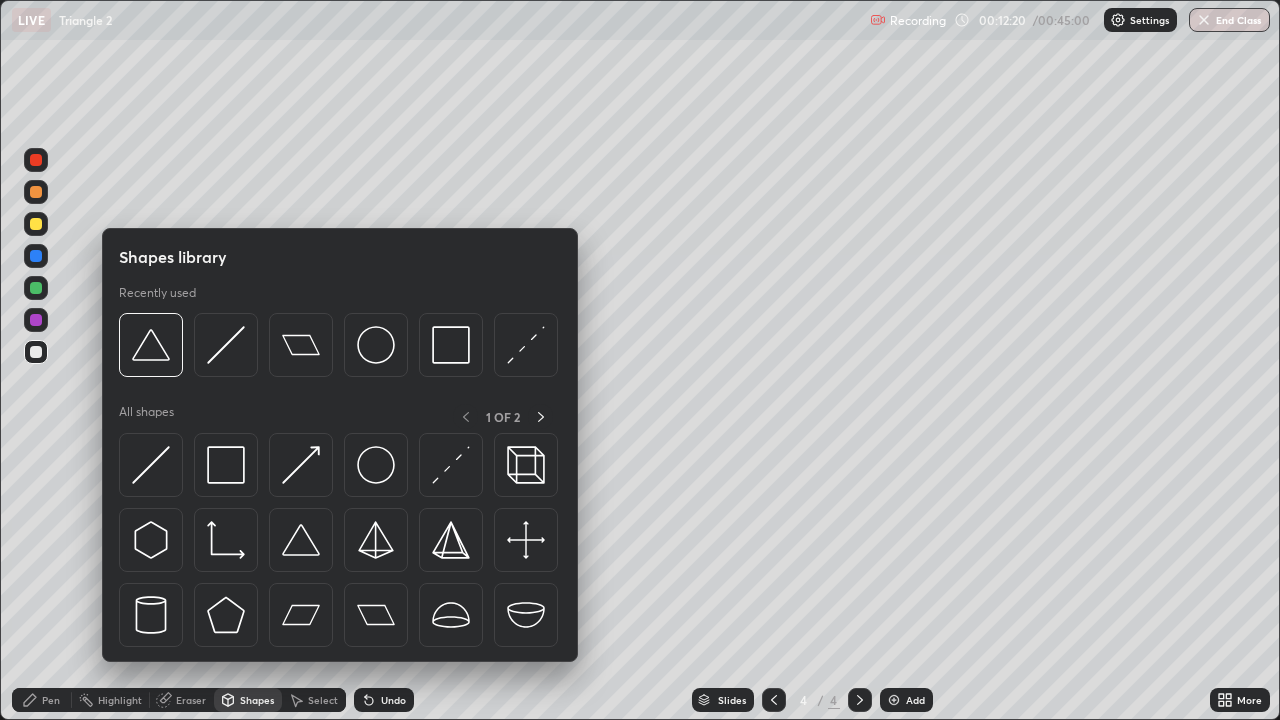 click on "Select" at bounding box center (323, 700) 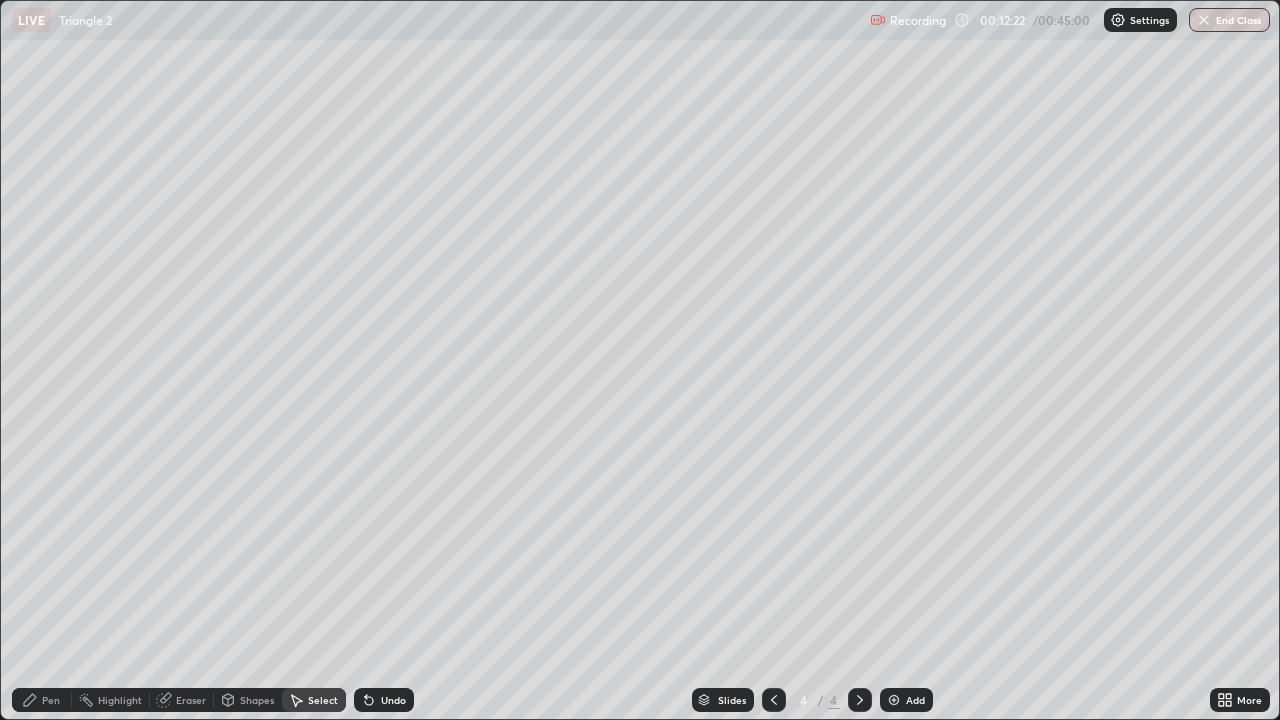 click on "Pen" at bounding box center (42, 700) 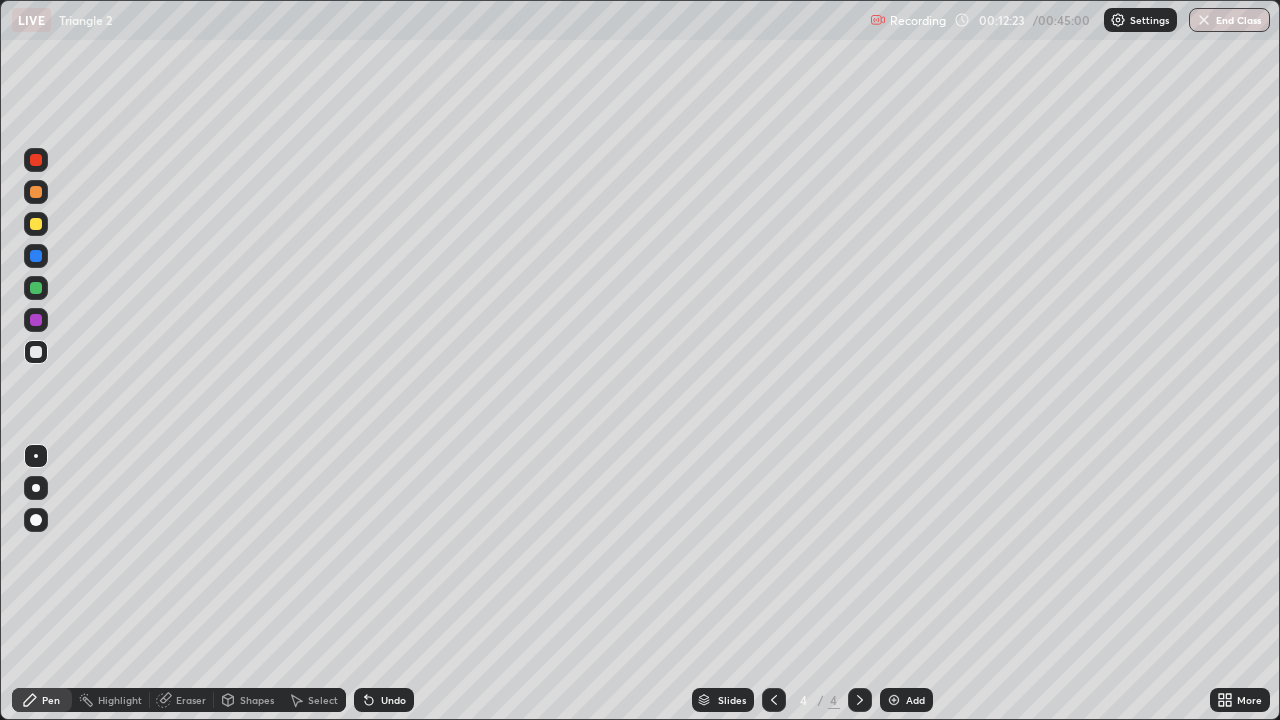 click at bounding box center (36, 352) 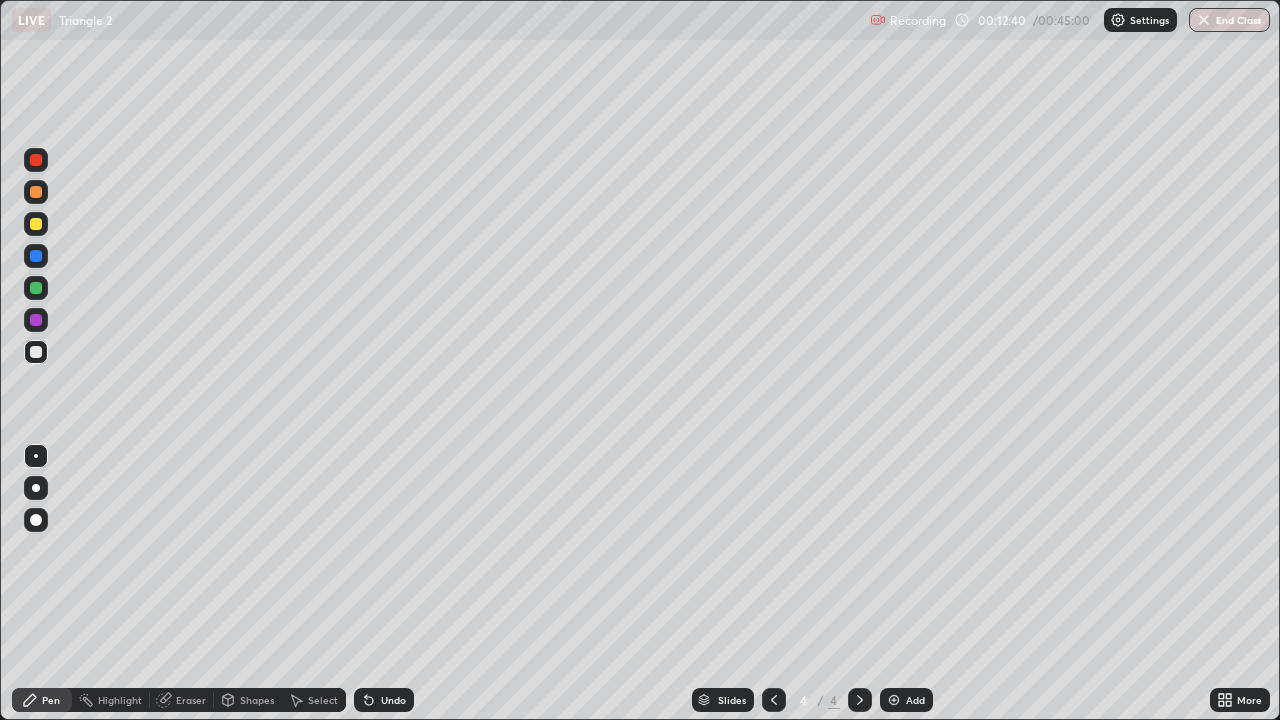 click at bounding box center [36, 288] 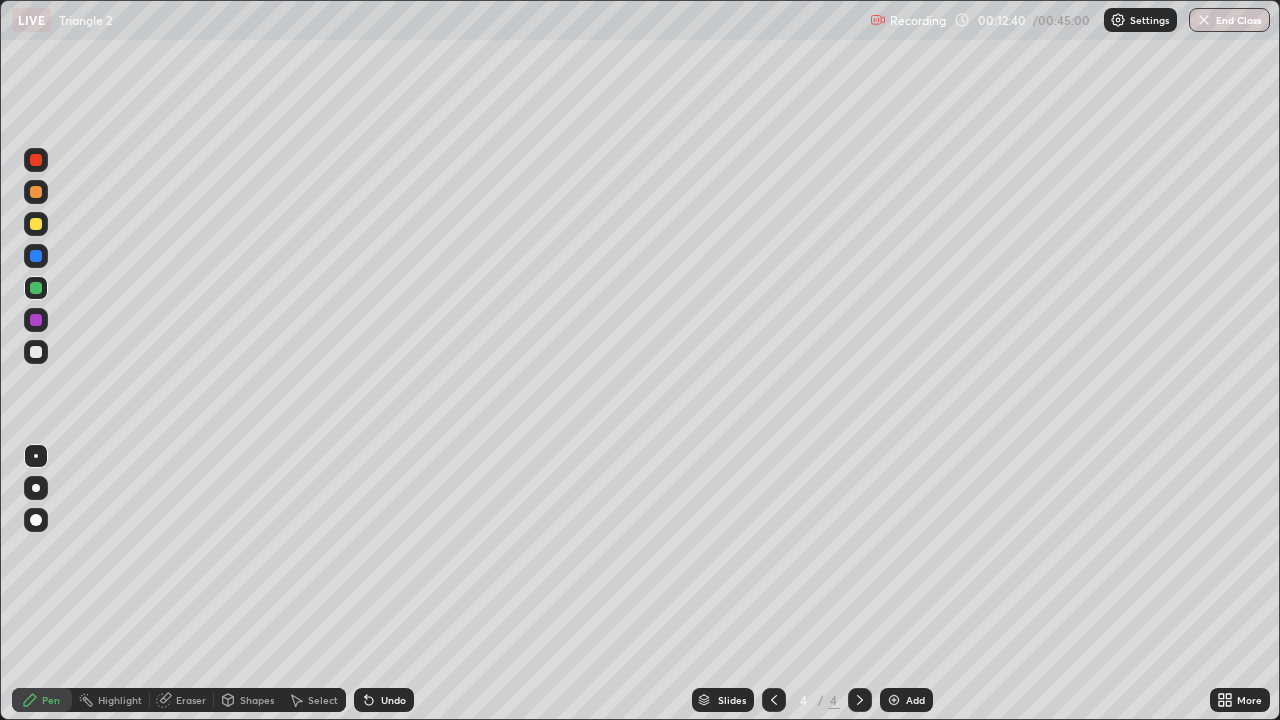 click on "Shapes" at bounding box center (257, 700) 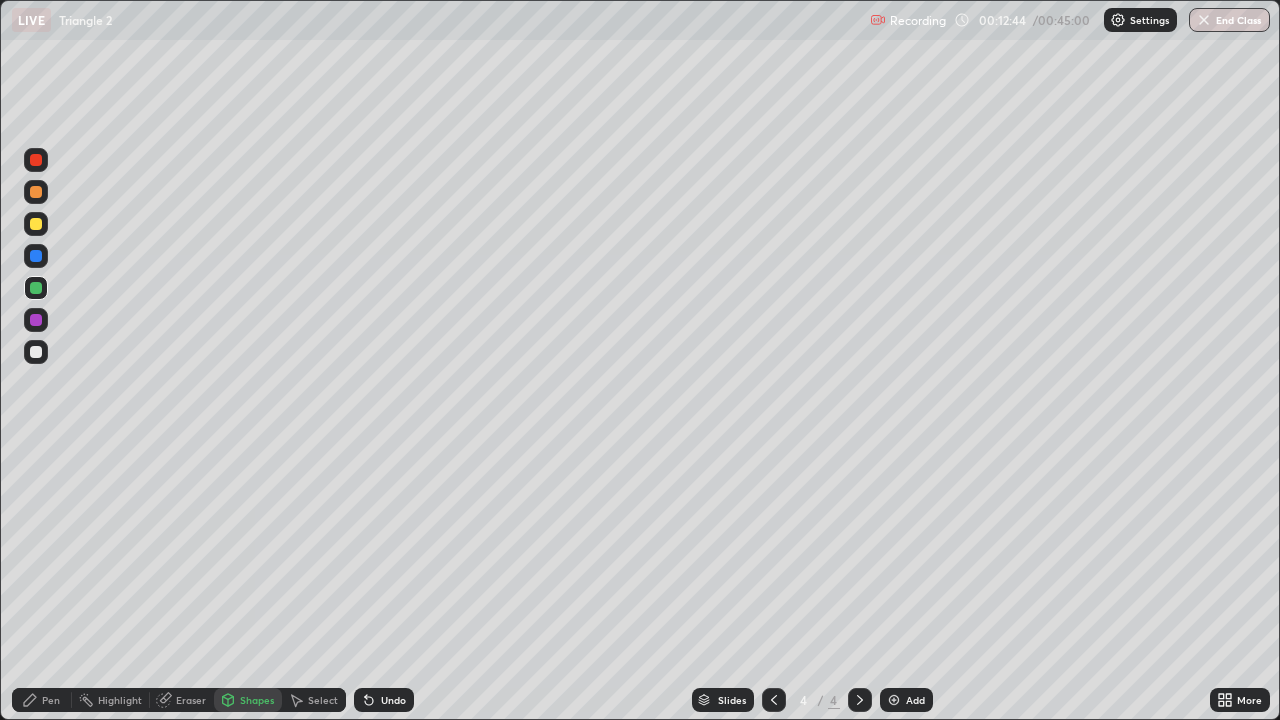 click on "Undo" at bounding box center (393, 700) 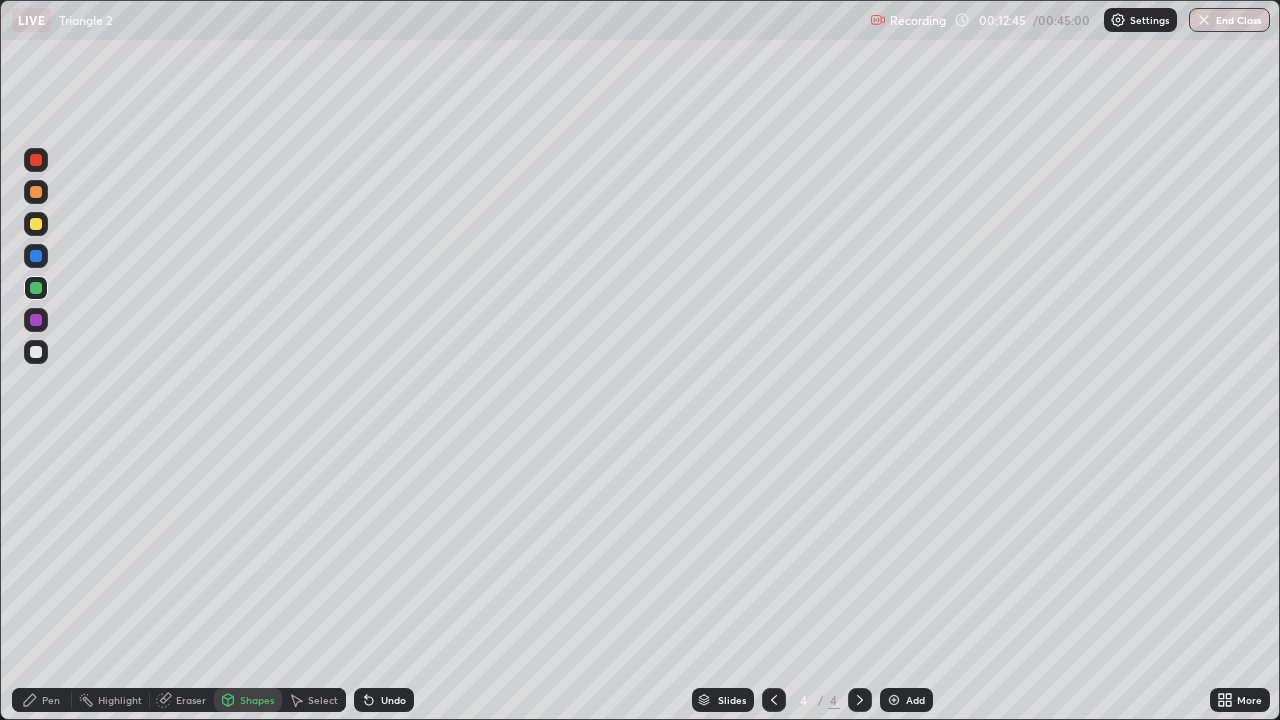 click on "Shapes" at bounding box center [257, 700] 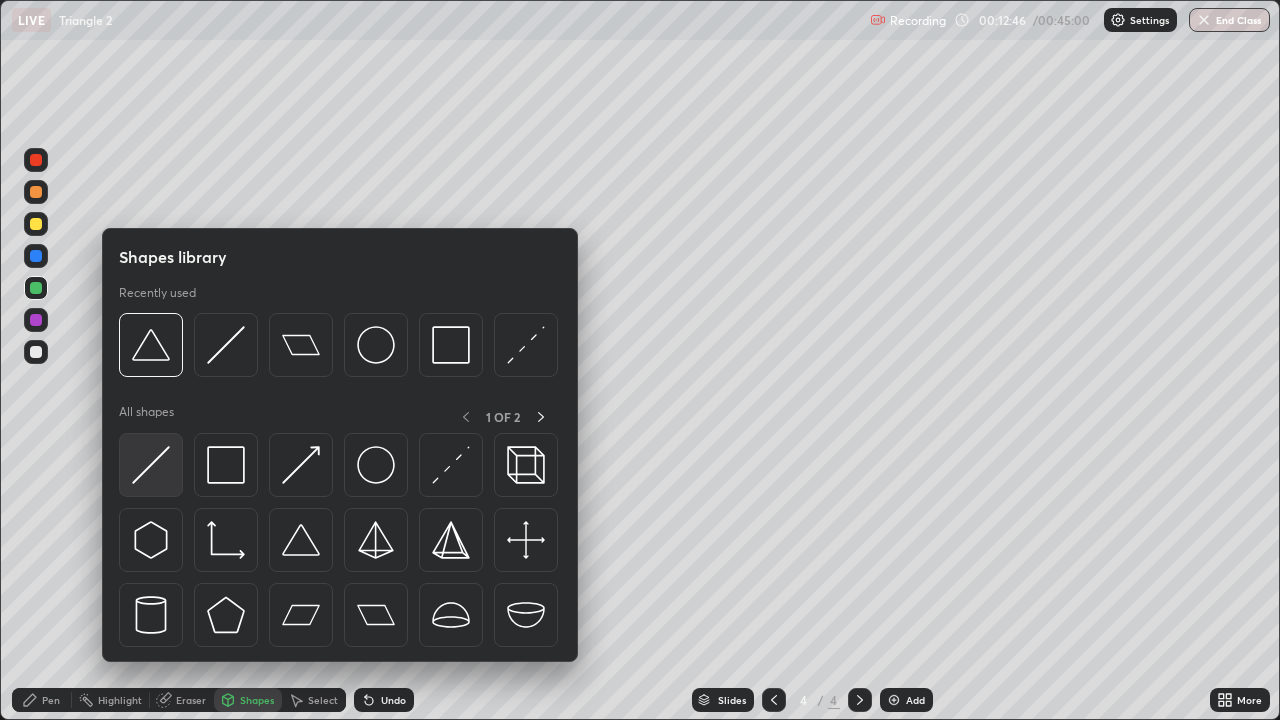 click at bounding box center (151, 465) 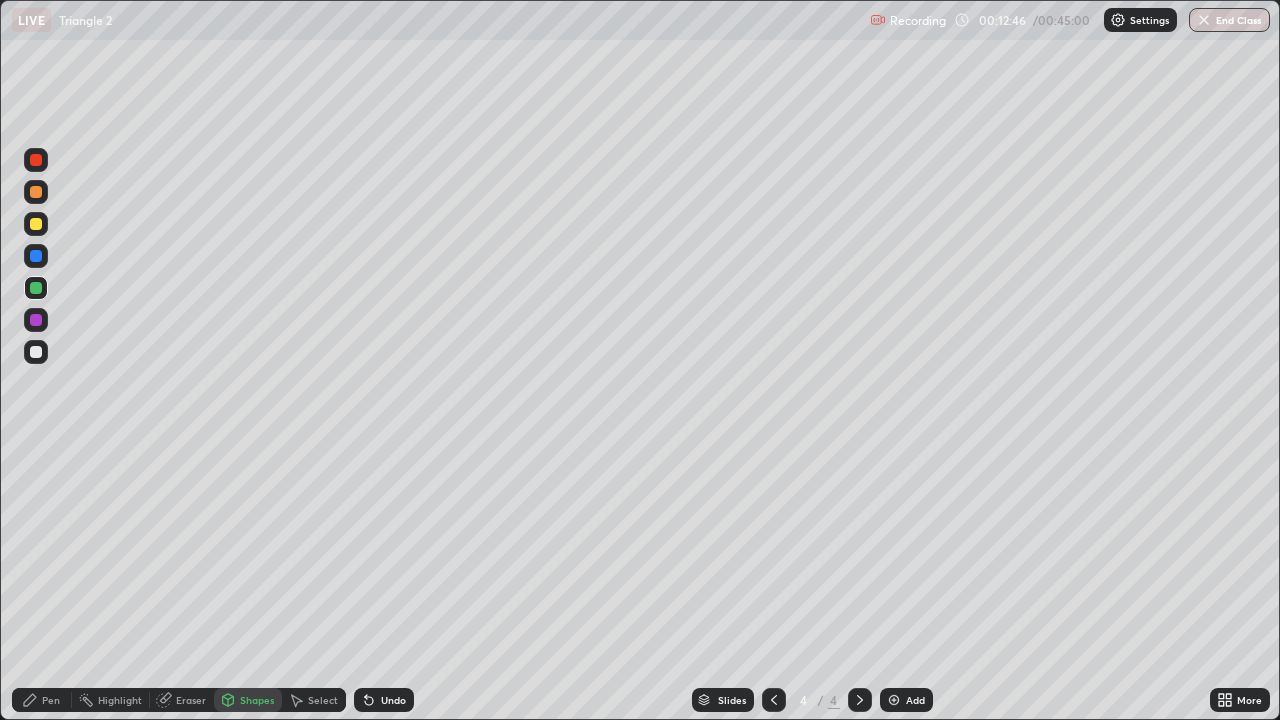 click at bounding box center [36, 320] 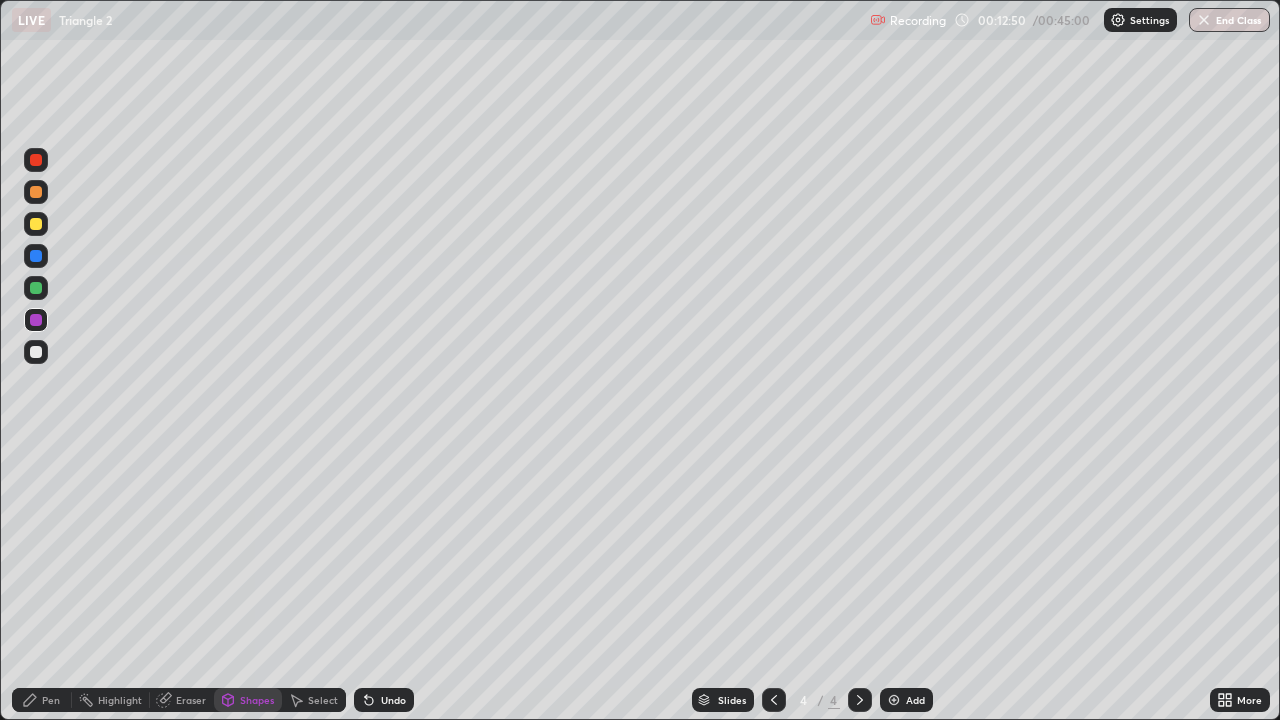 click 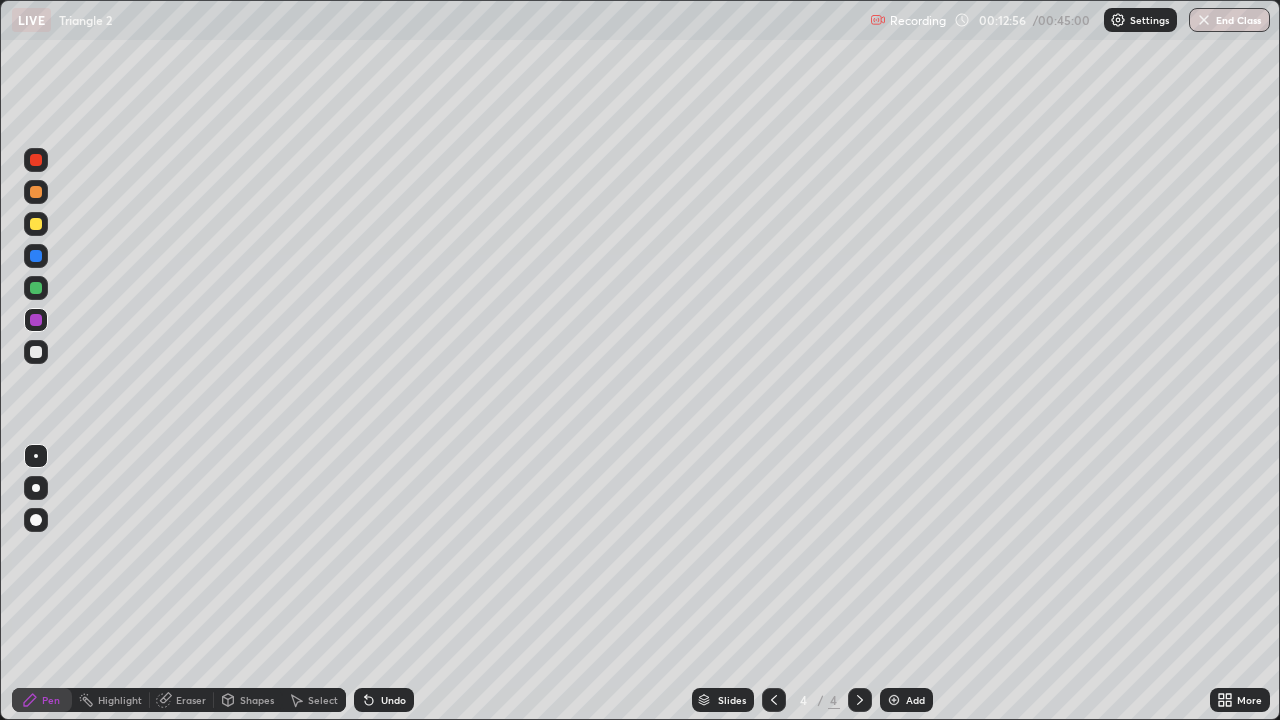 click at bounding box center (36, 352) 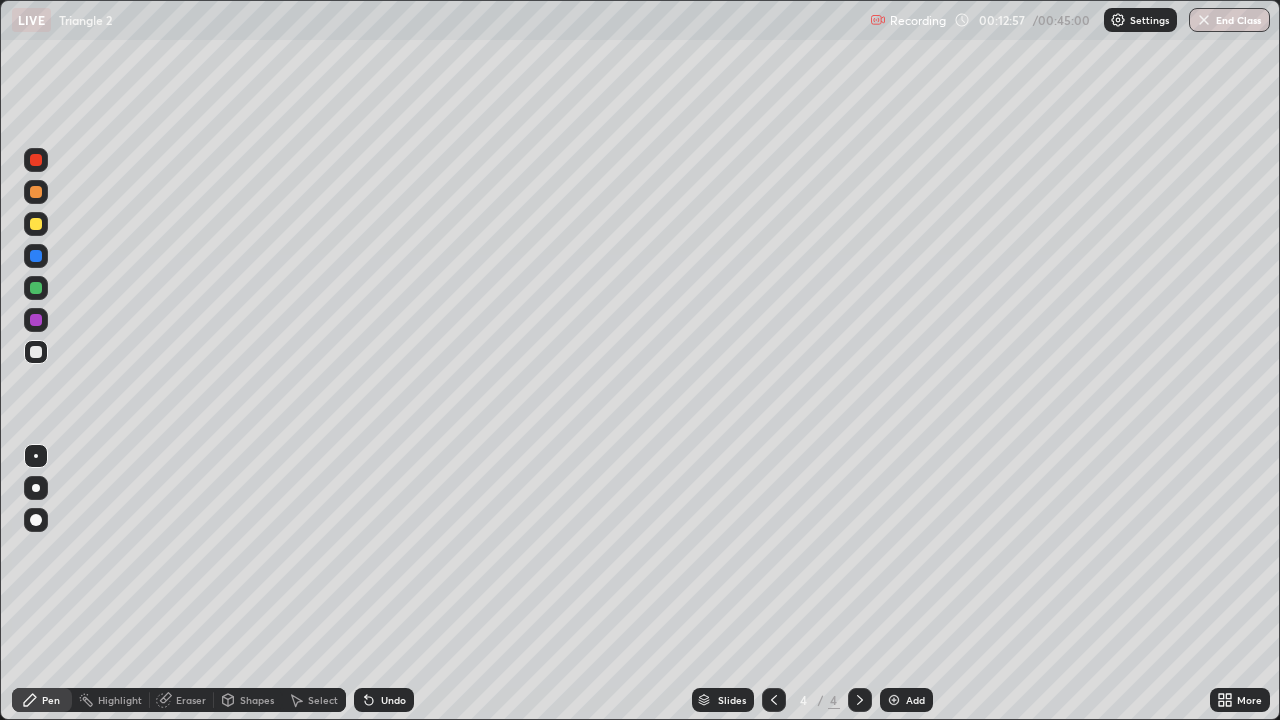 click 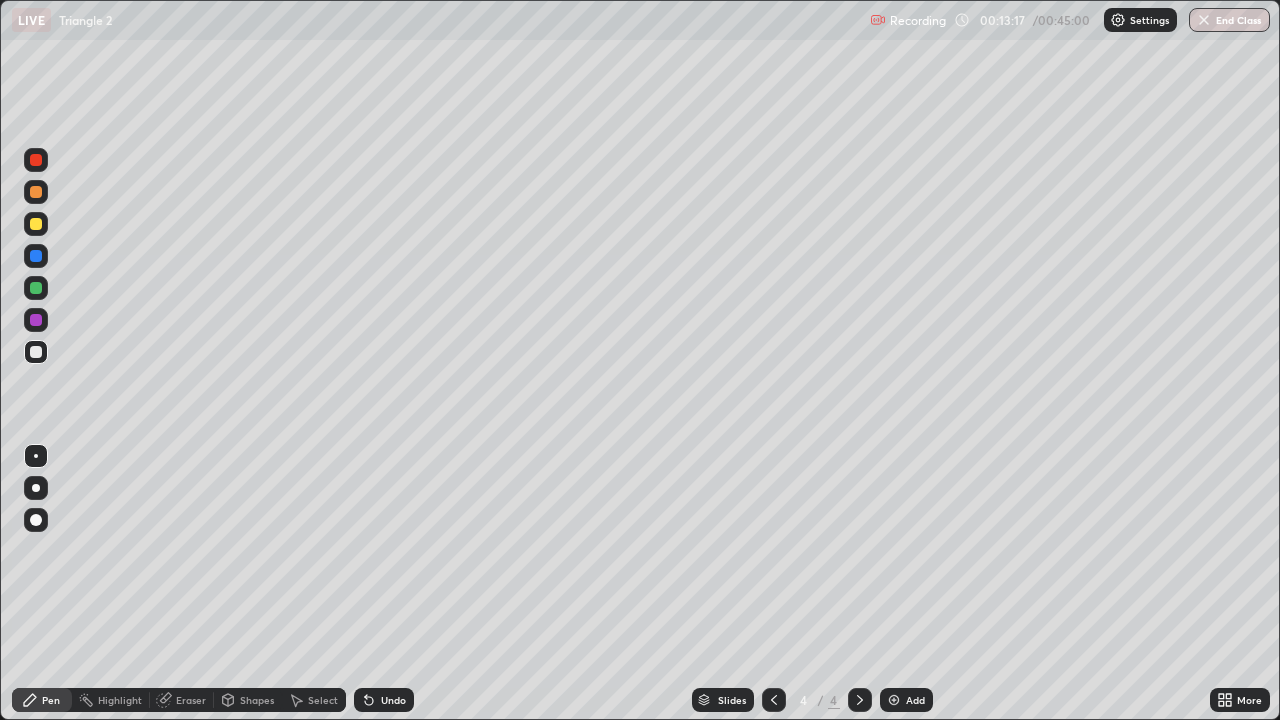 click at bounding box center (36, 224) 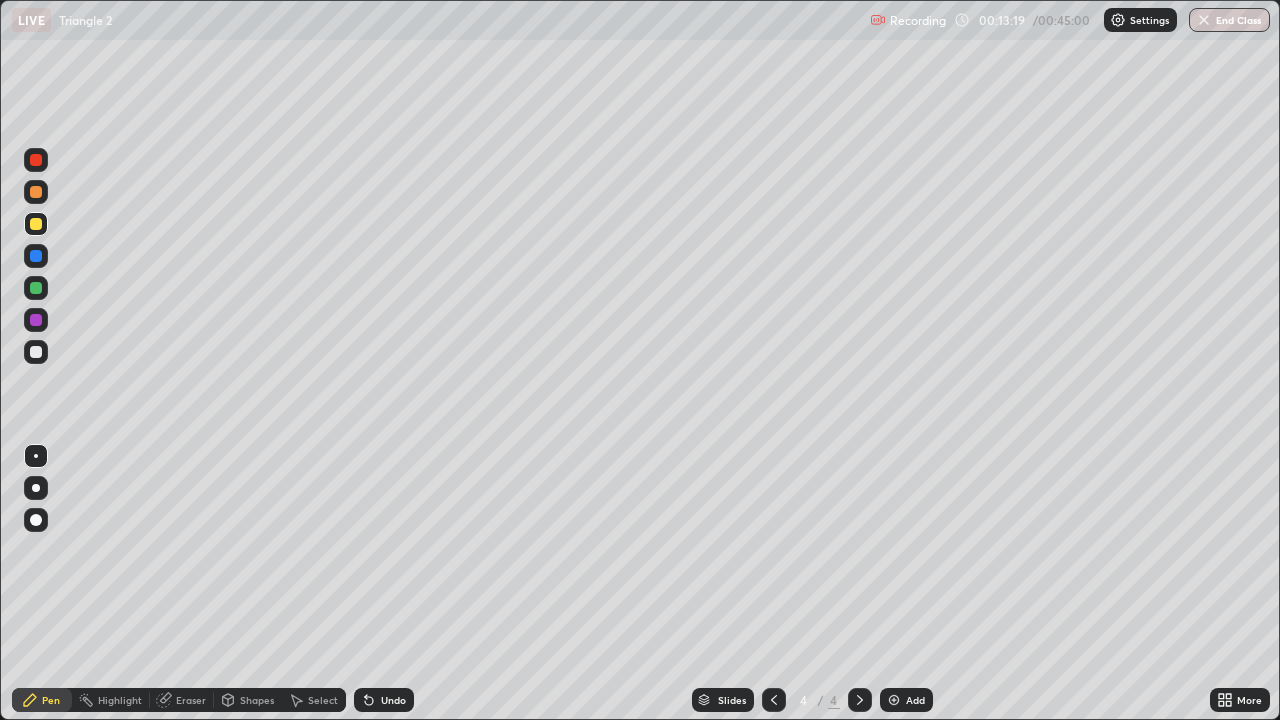 click on "Undo" at bounding box center (393, 700) 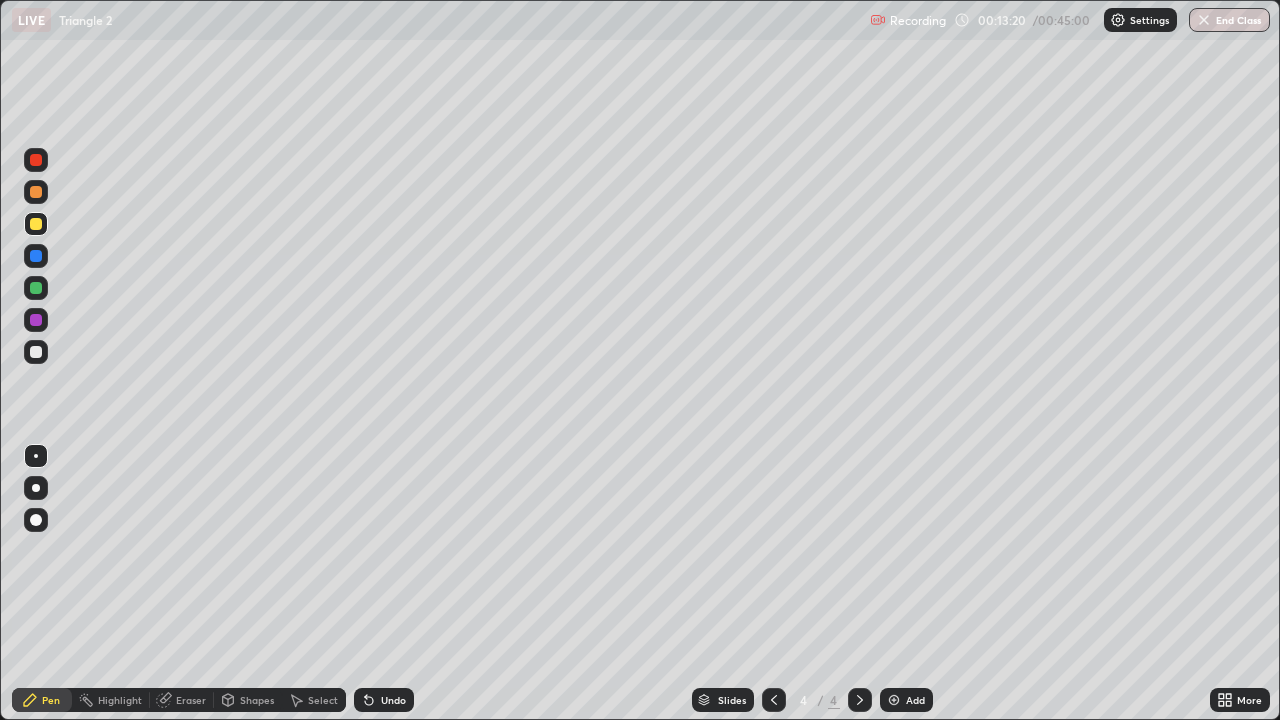 click at bounding box center [36, 352] 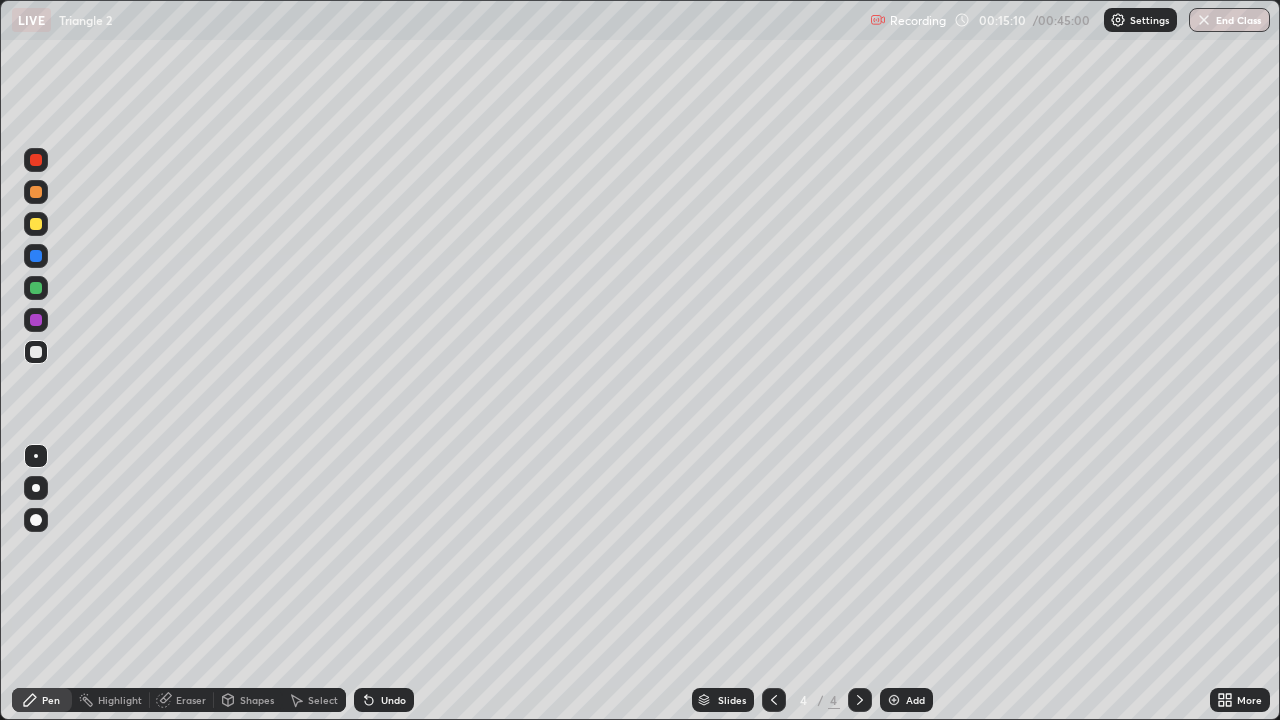 click at bounding box center [36, 288] 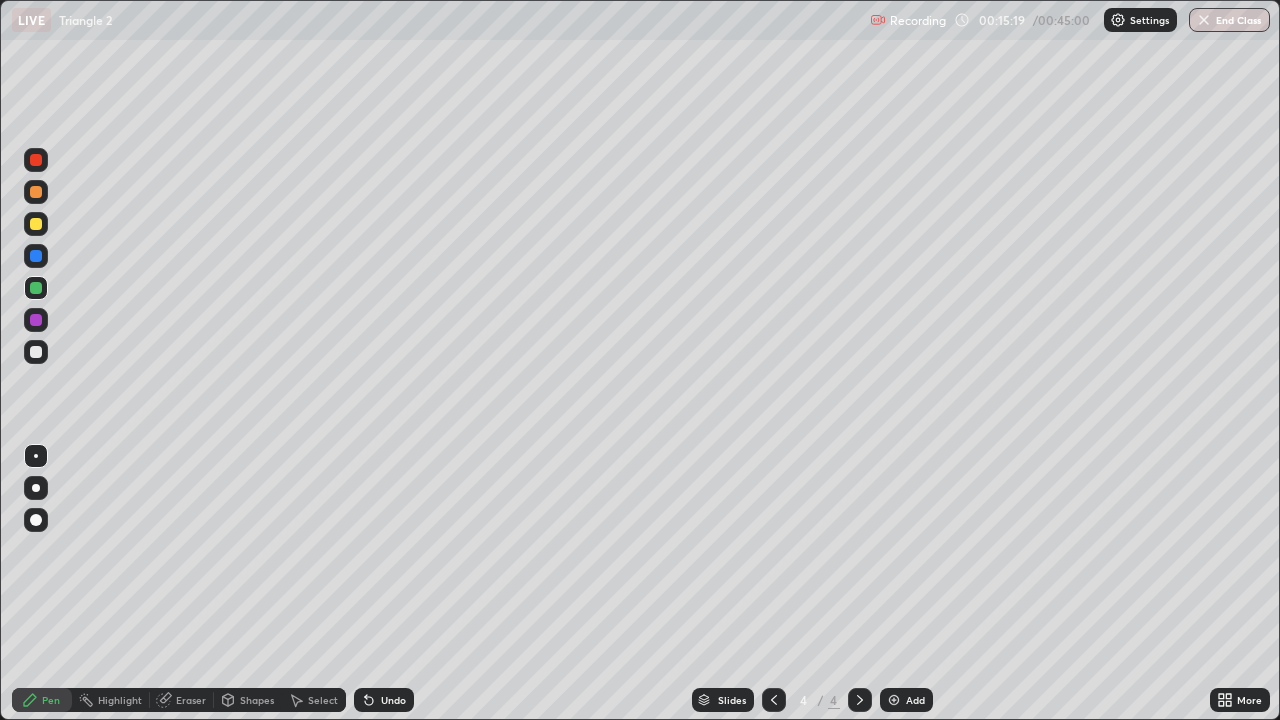 click at bounding box center (36, 352) 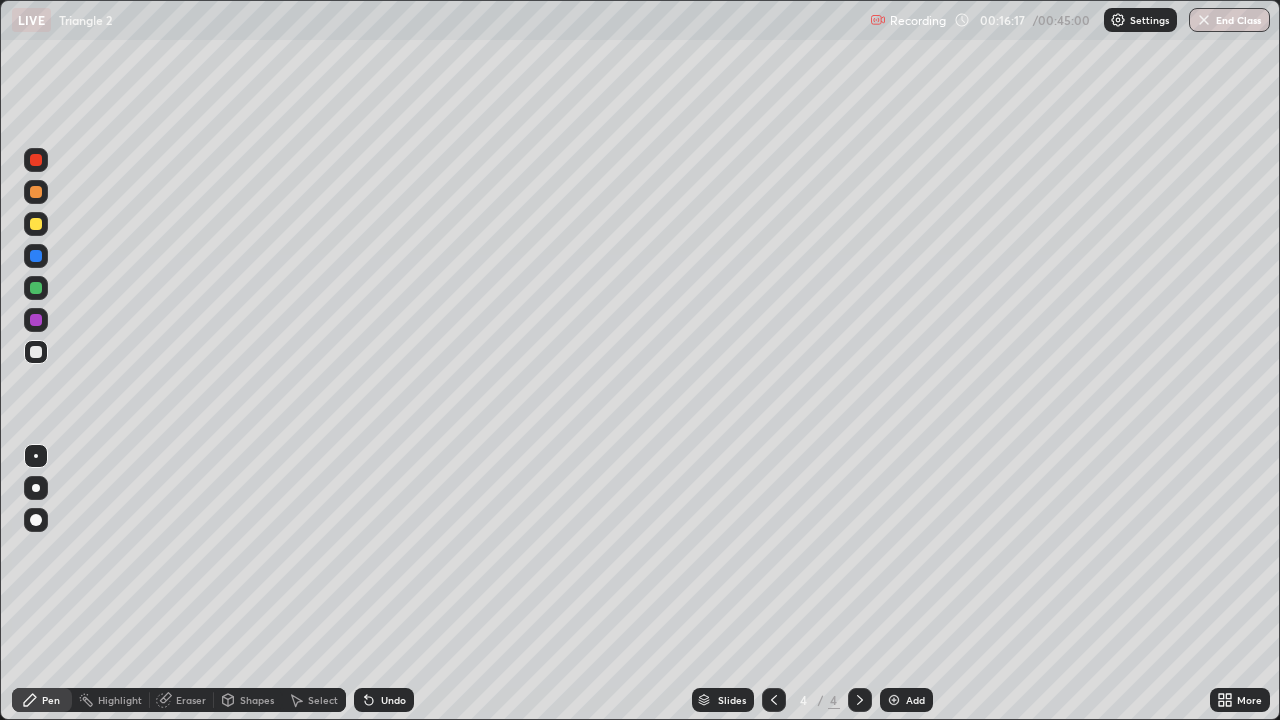 click 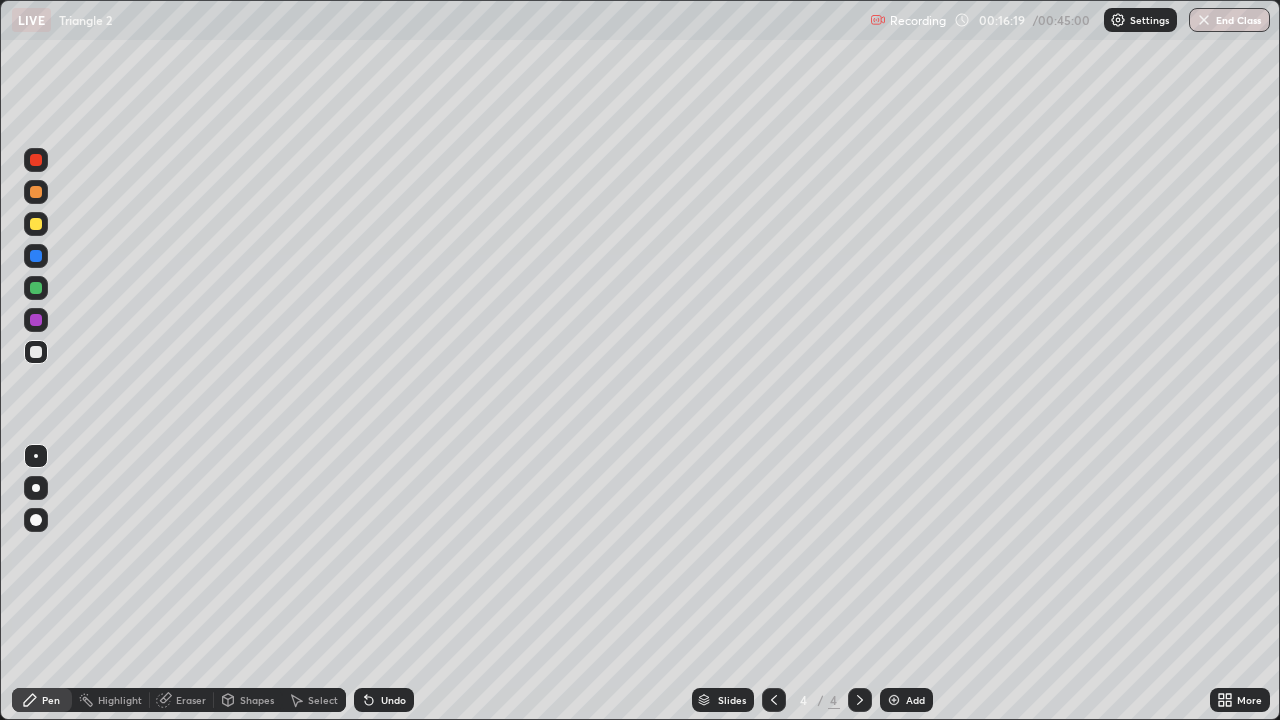 click at bounding box center (36, 224) 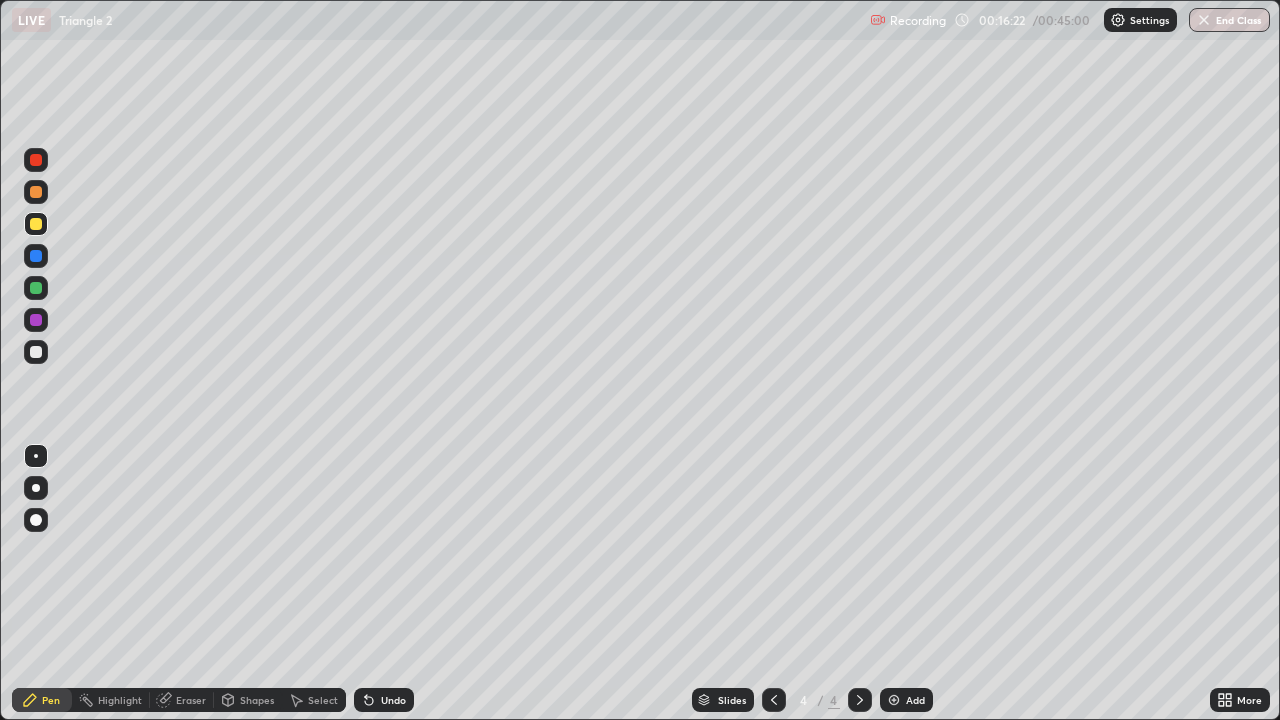 click at bounding box center [36, 352] 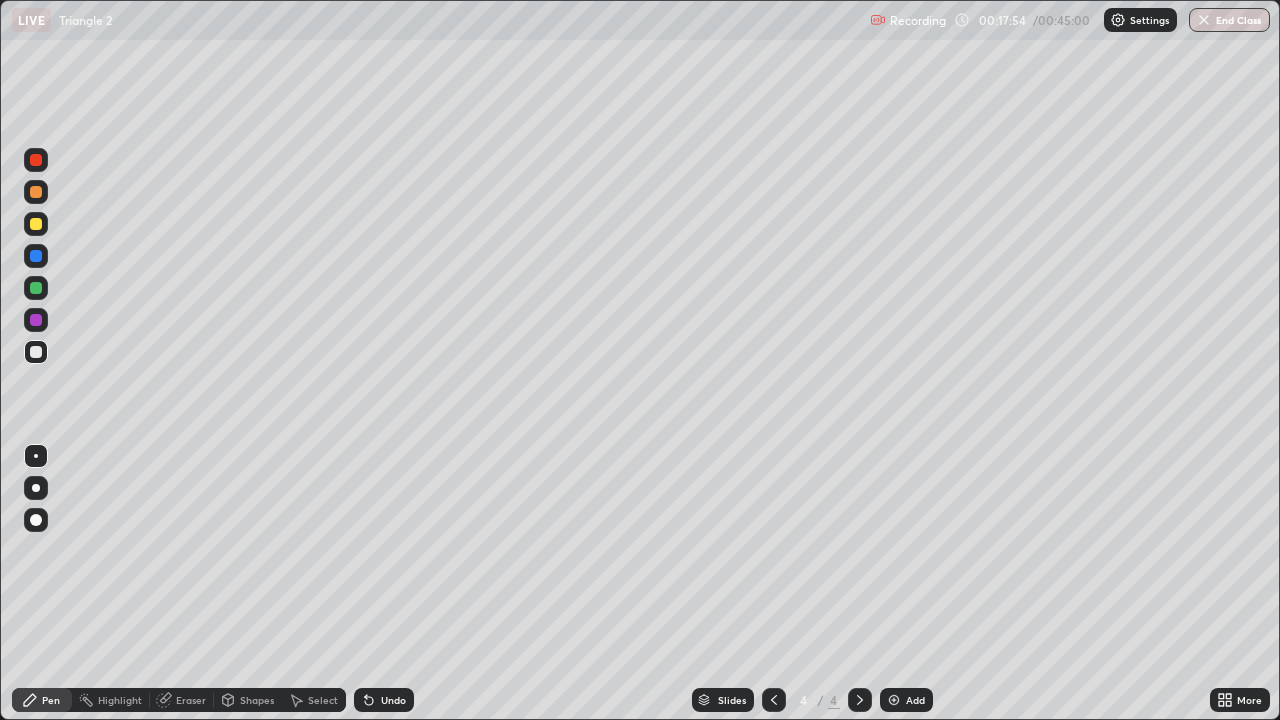 click at bounding box center (36, 224) 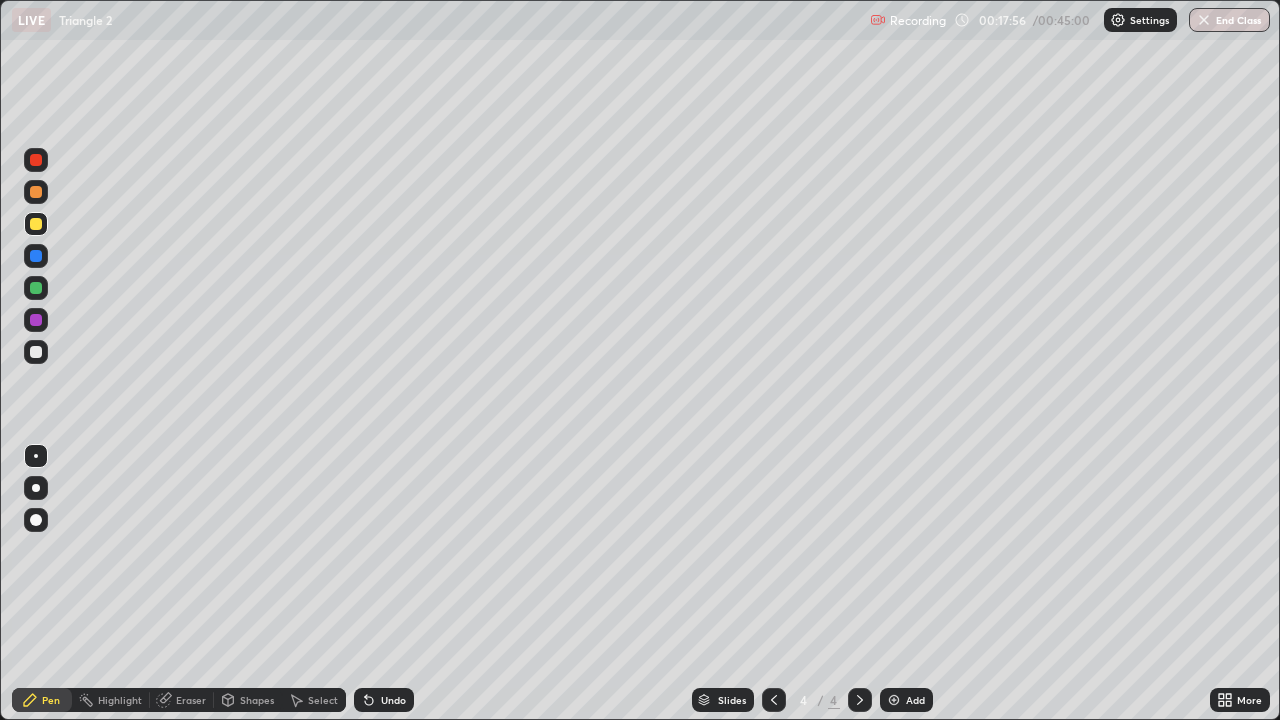 click on "Add" at bounding box center [915, 700] 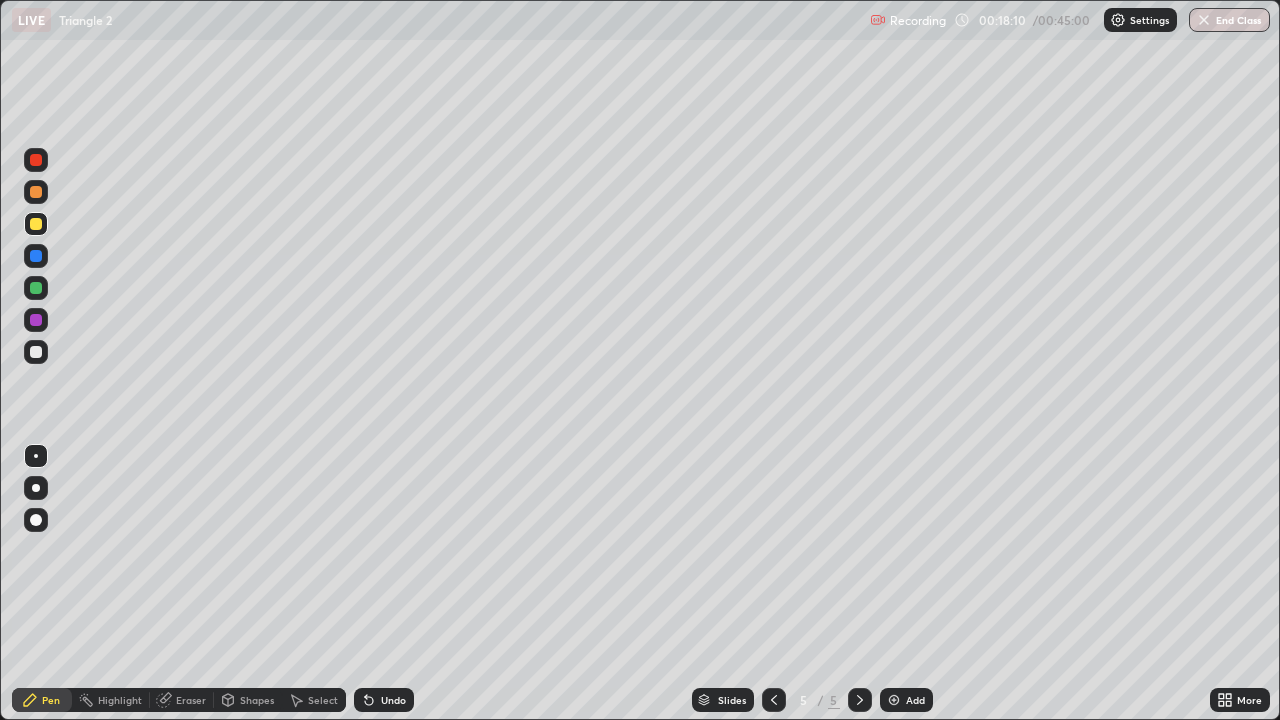 click at bounding box center [774, 700] 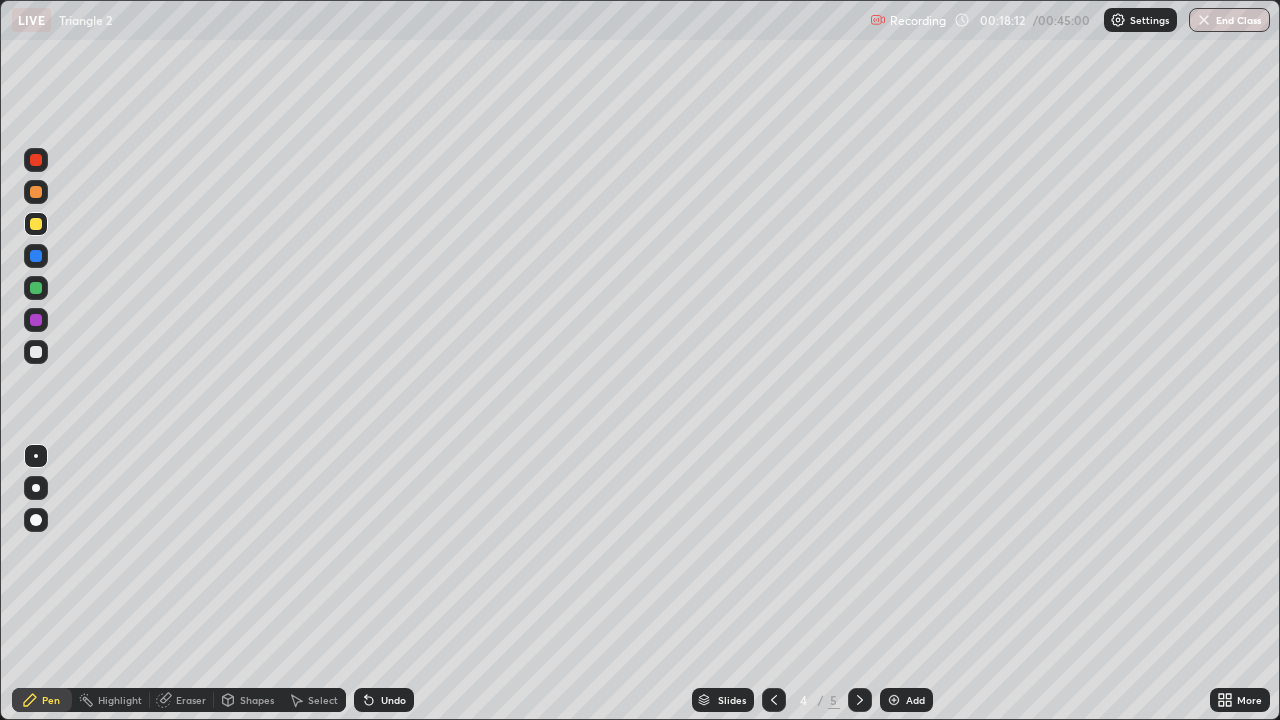 click 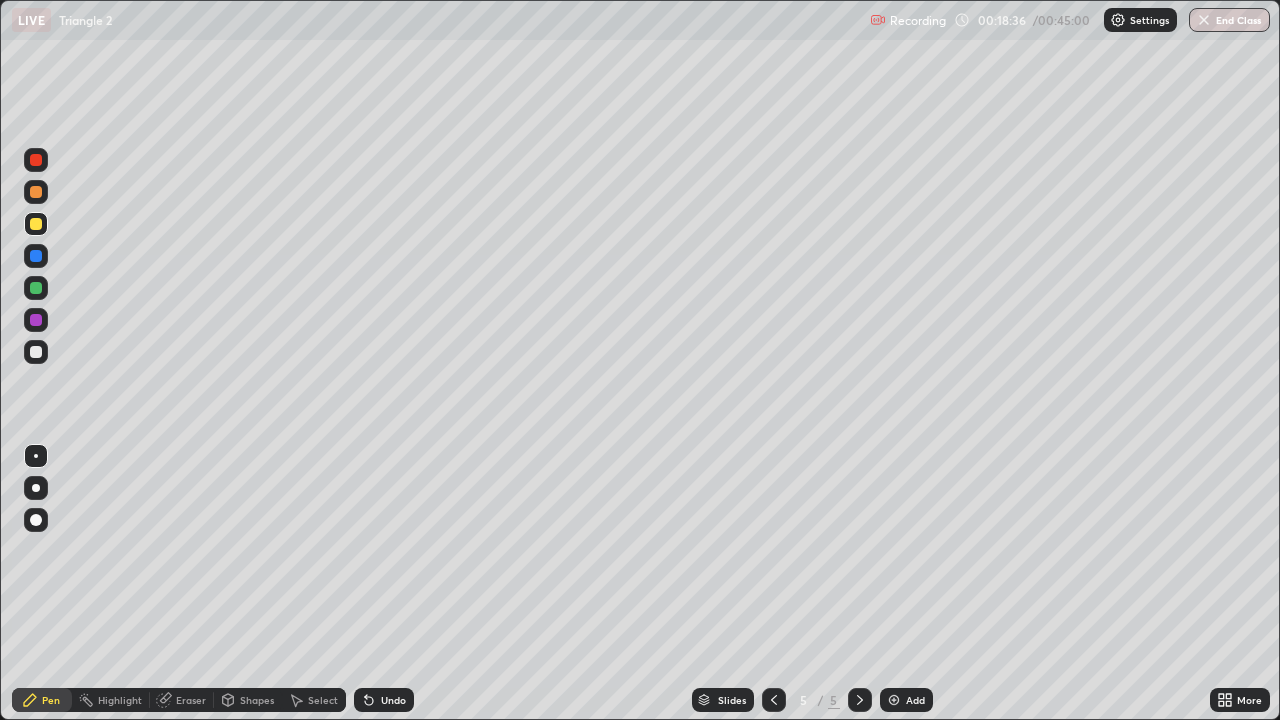click on "Select" at bounding box center [323, 700] 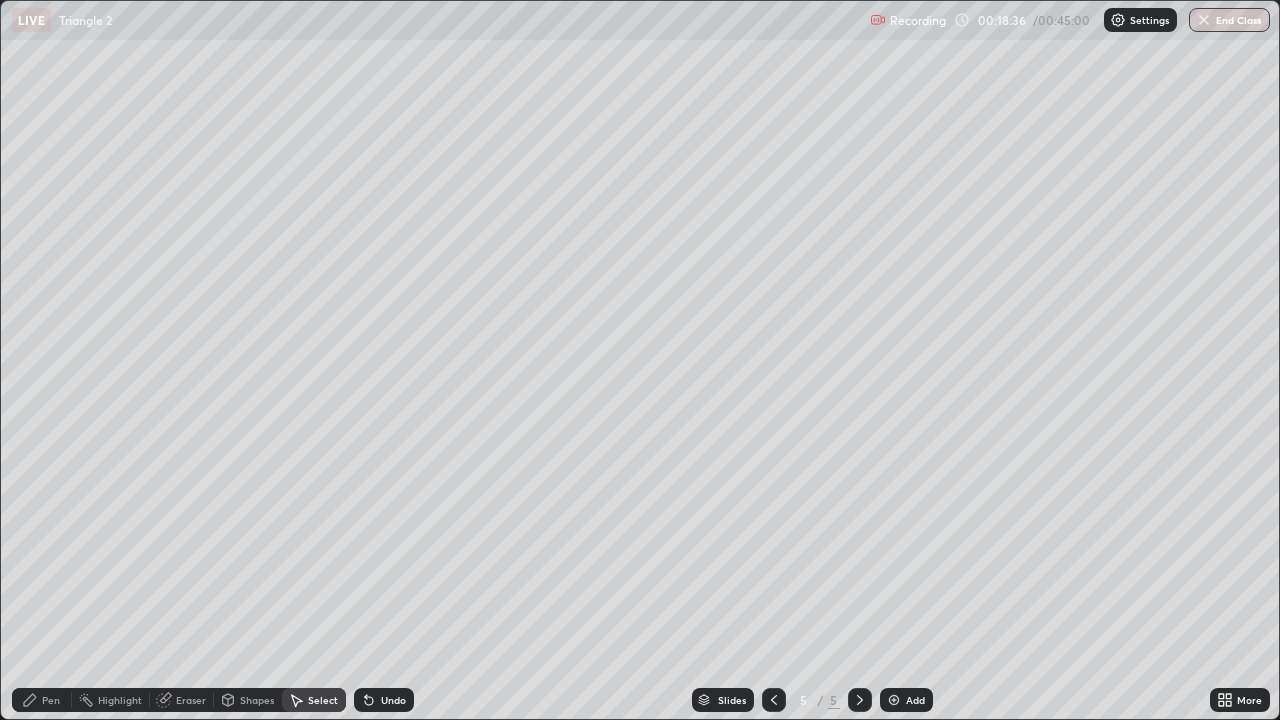 click on "Shapes" at bounding box center [257, 700] 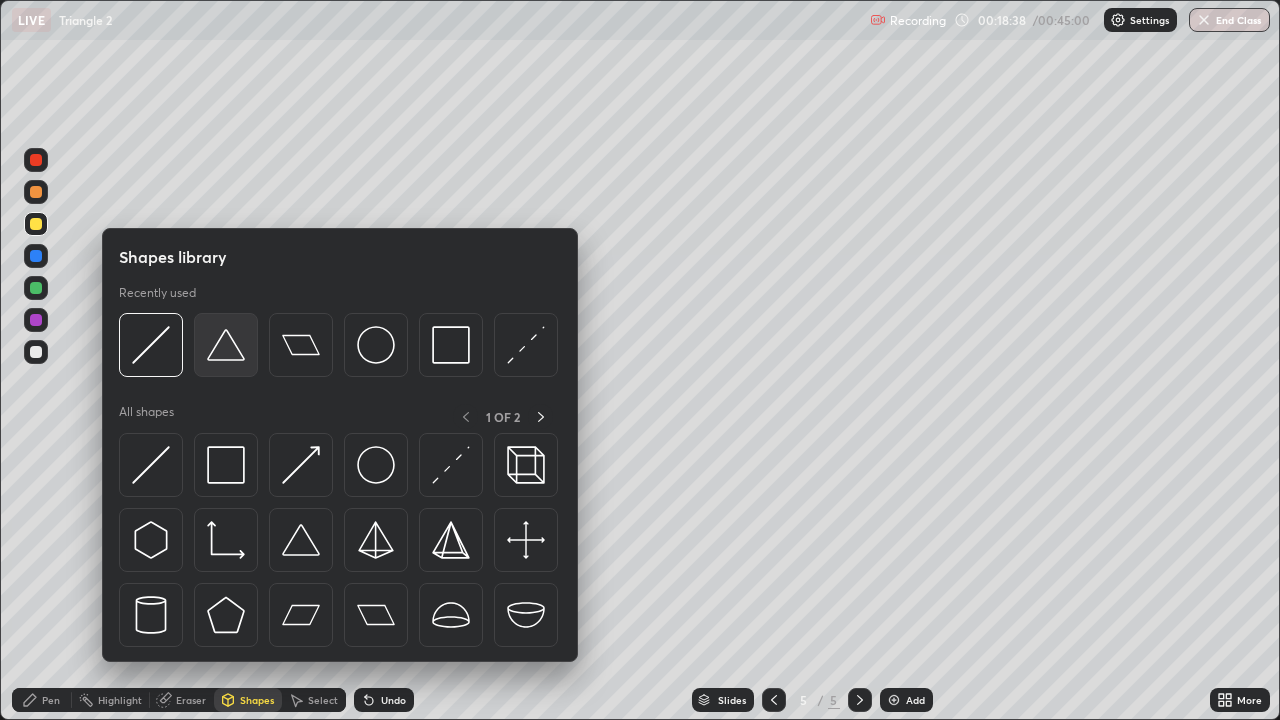 click at bounding box center (226, 345) 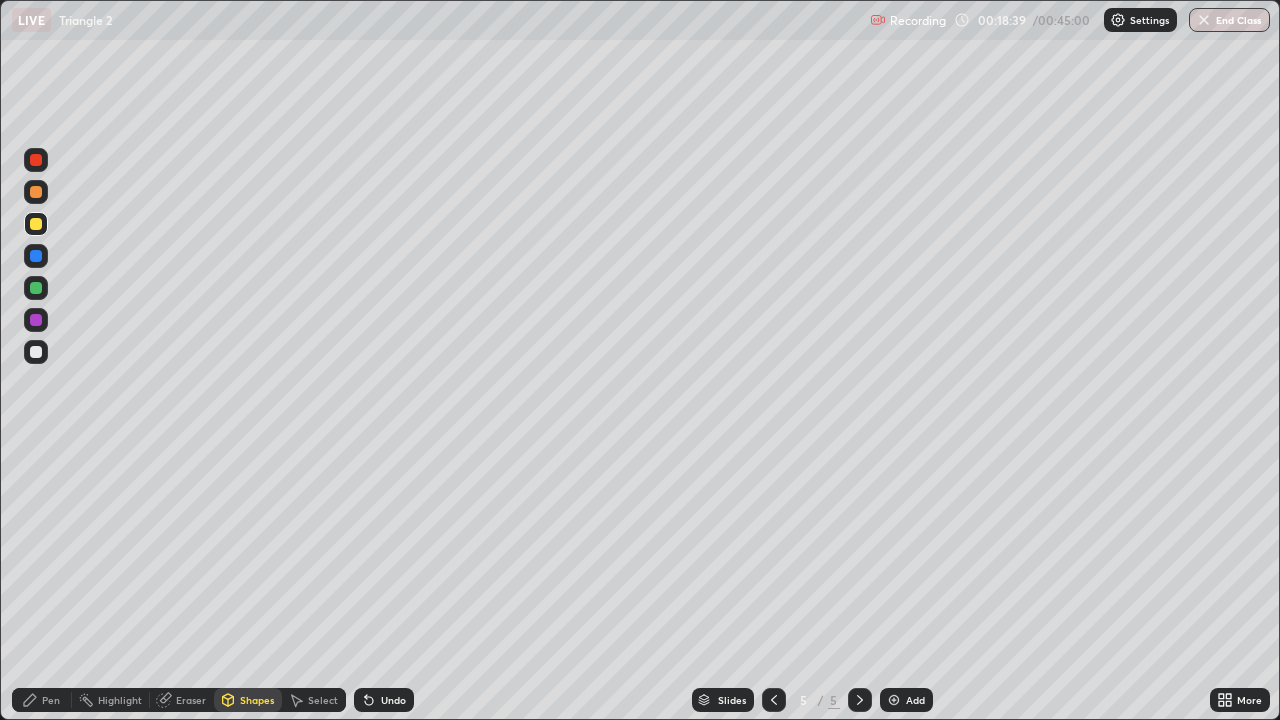 click at bounding box center (36, 352) 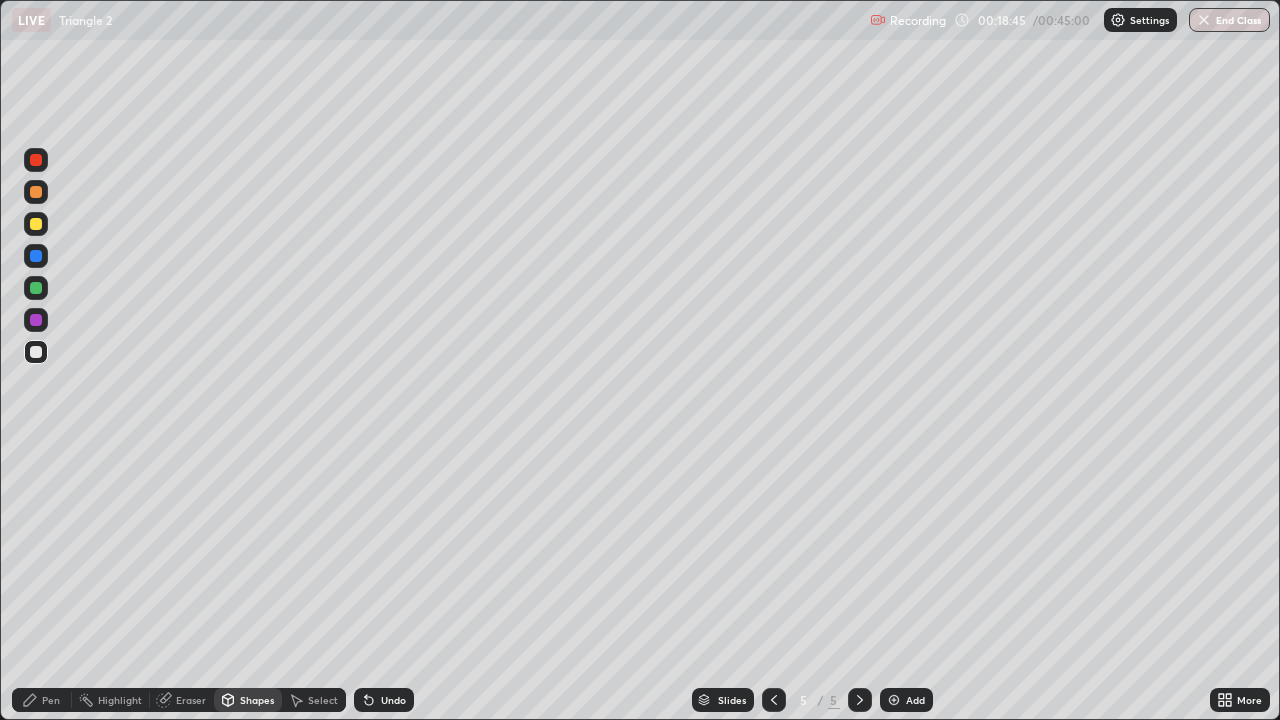 click on "Pen" at bounding box center (42, 700) 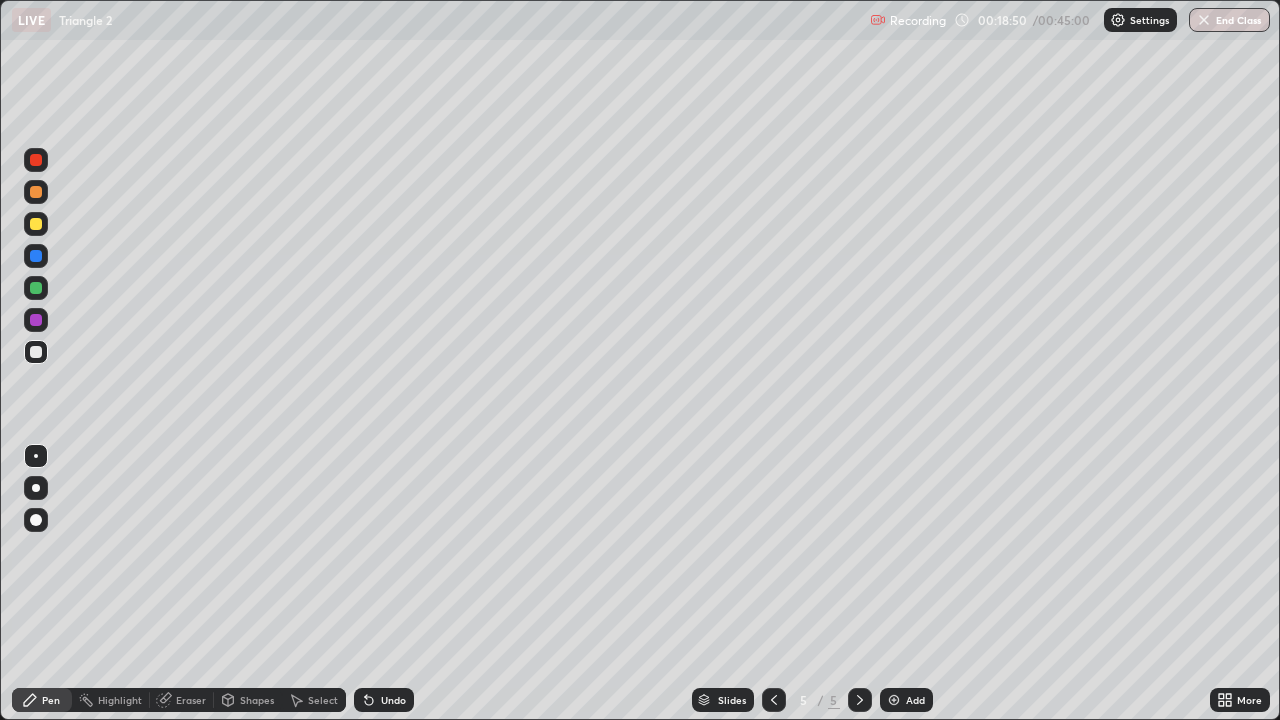 click at bounding box center [36, 288] 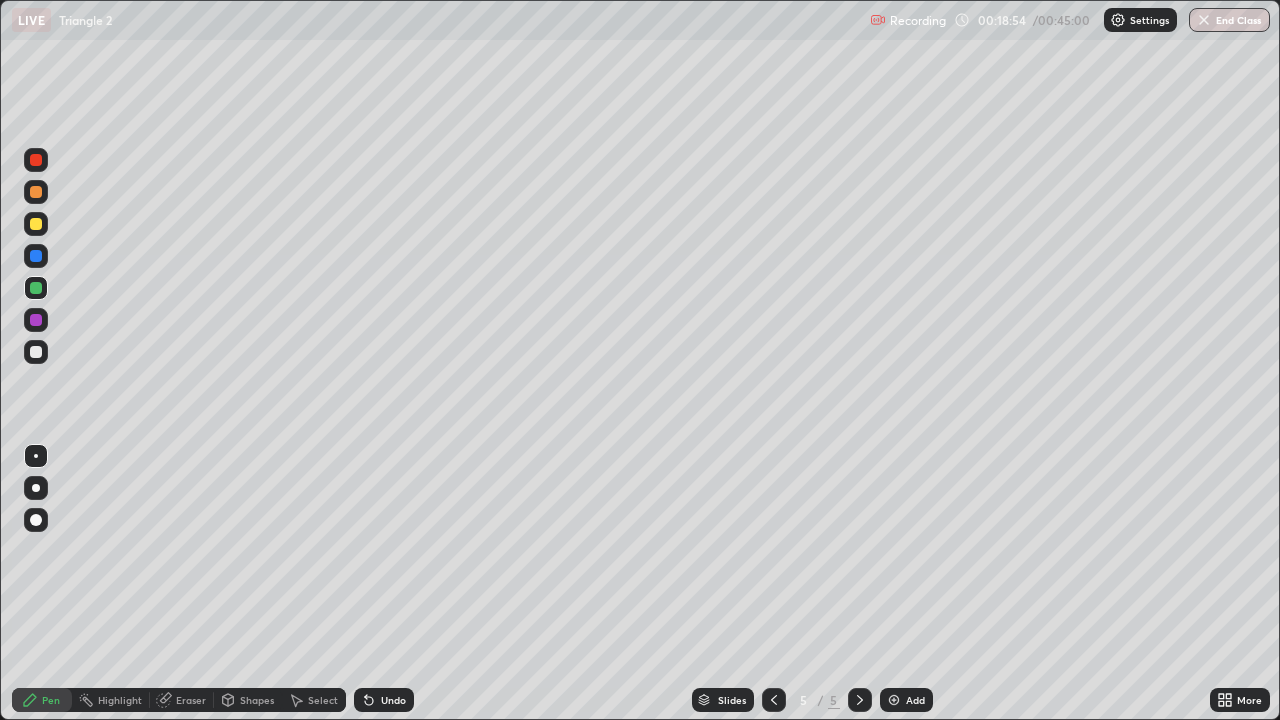 click on "Shapes" at bounding box center [257, 700] 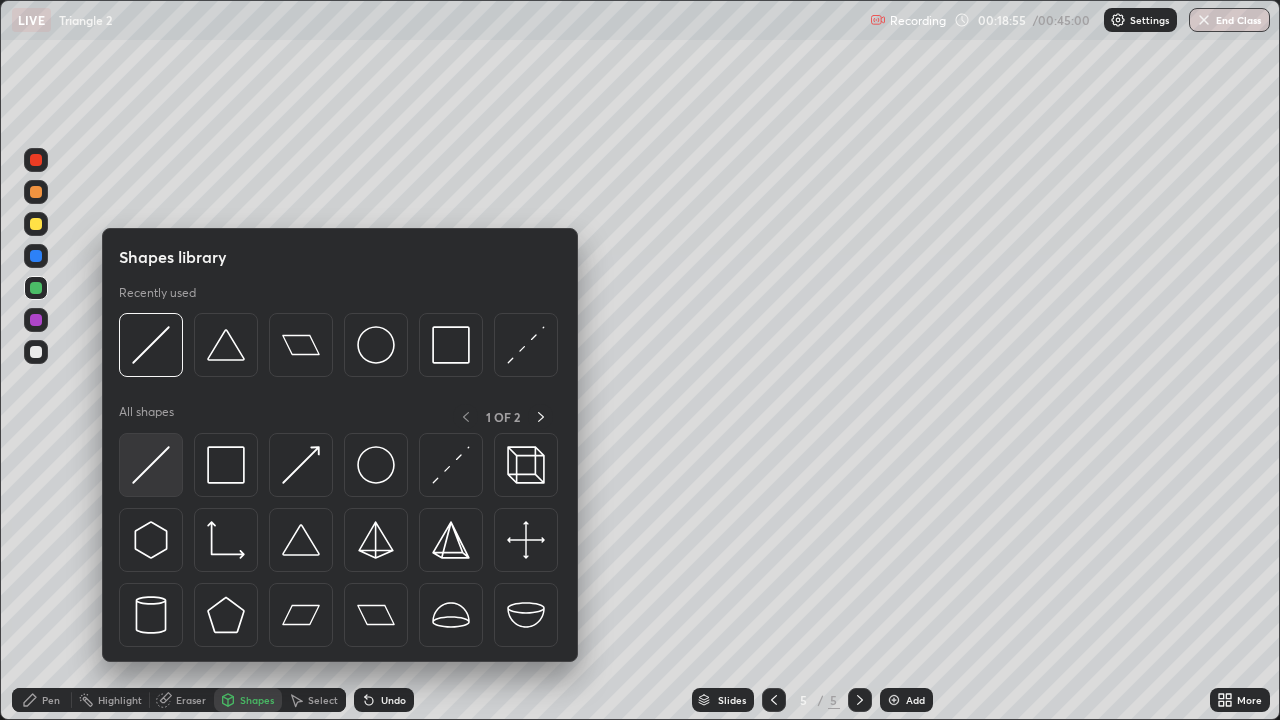 click at bounding box center [151, 465] 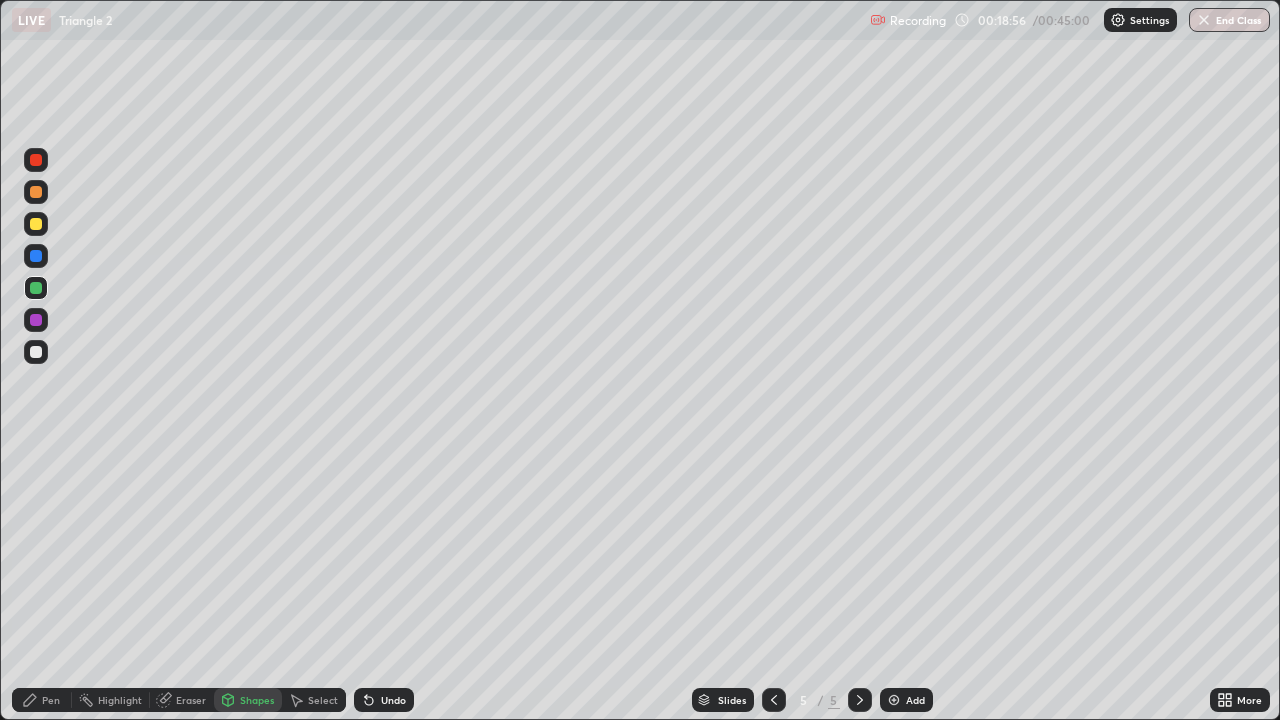 click at bounding box center [36, 256] 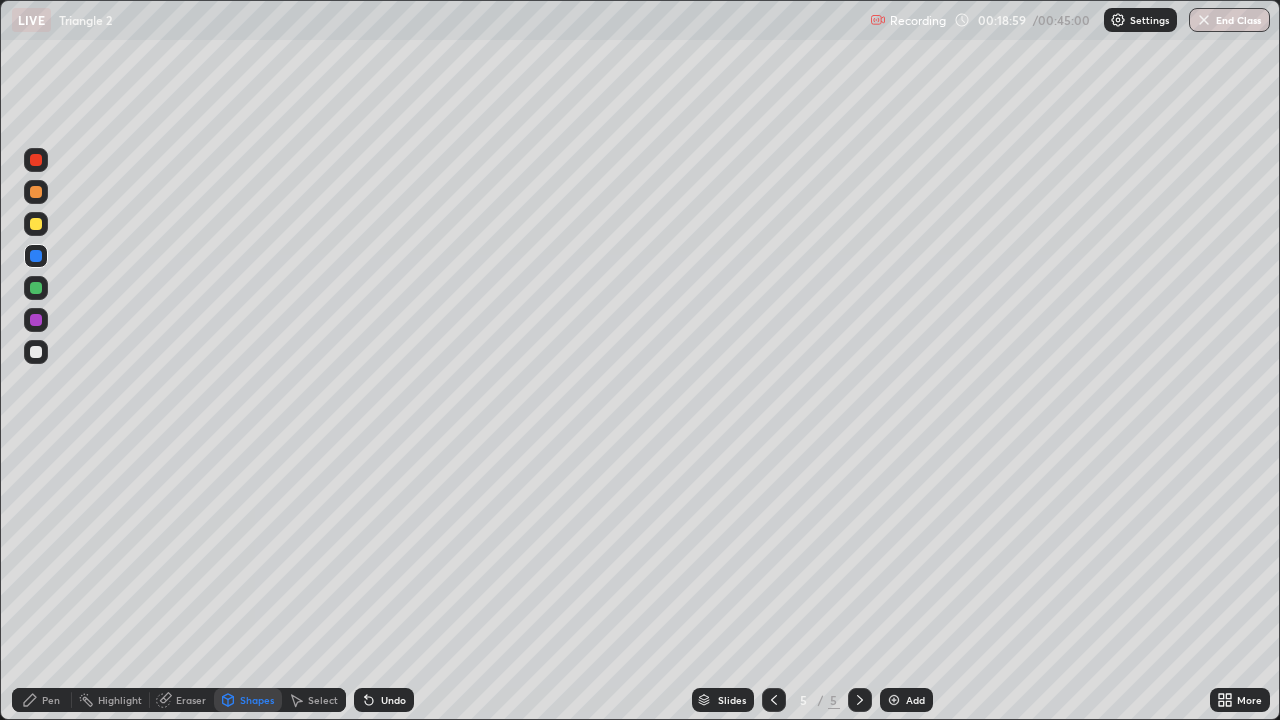 click on "Pen" at bounding box center (42, 700) 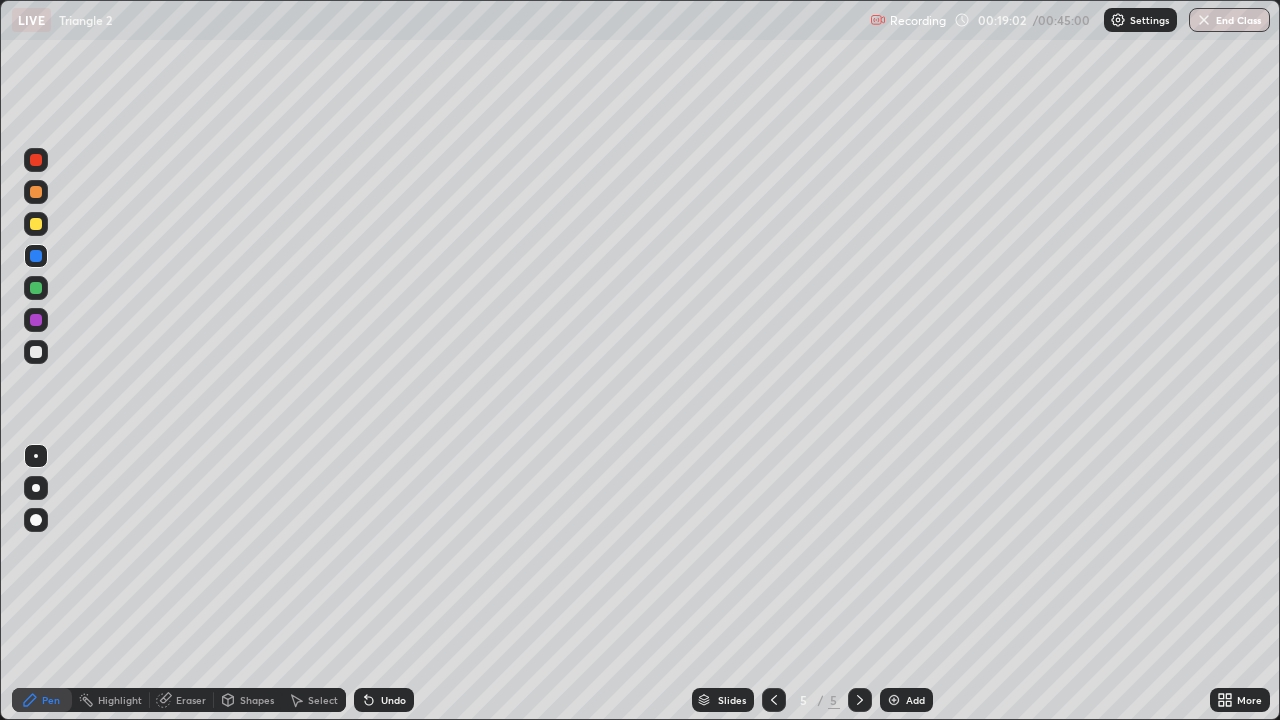 click at bounding box center [36, 352] 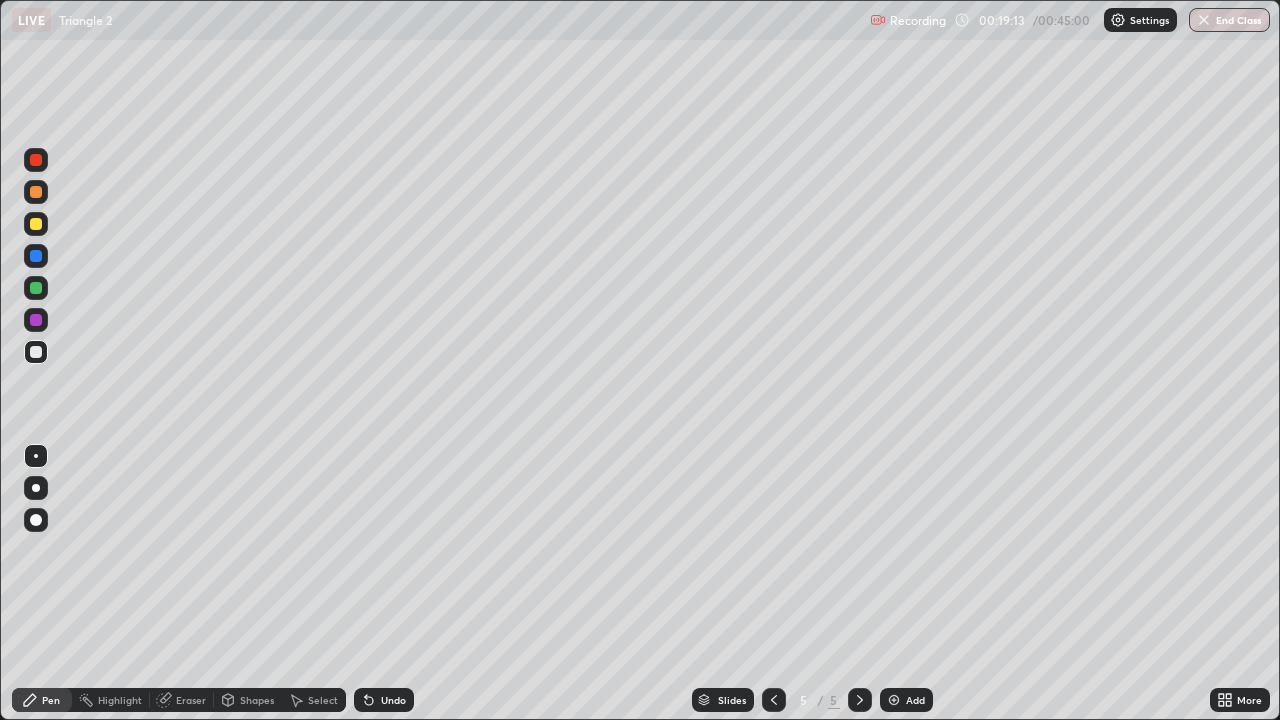click on "Undo" at bounding box center [393, 700] 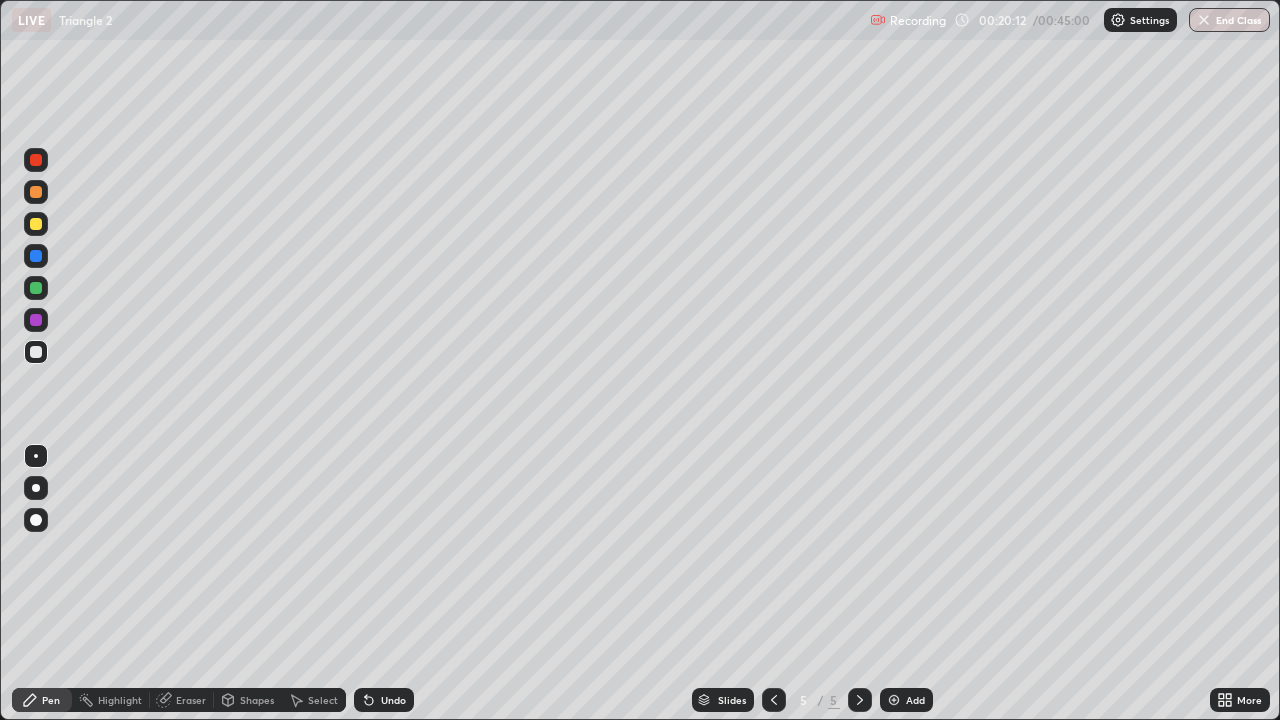 click at bounding box center [36, 256] 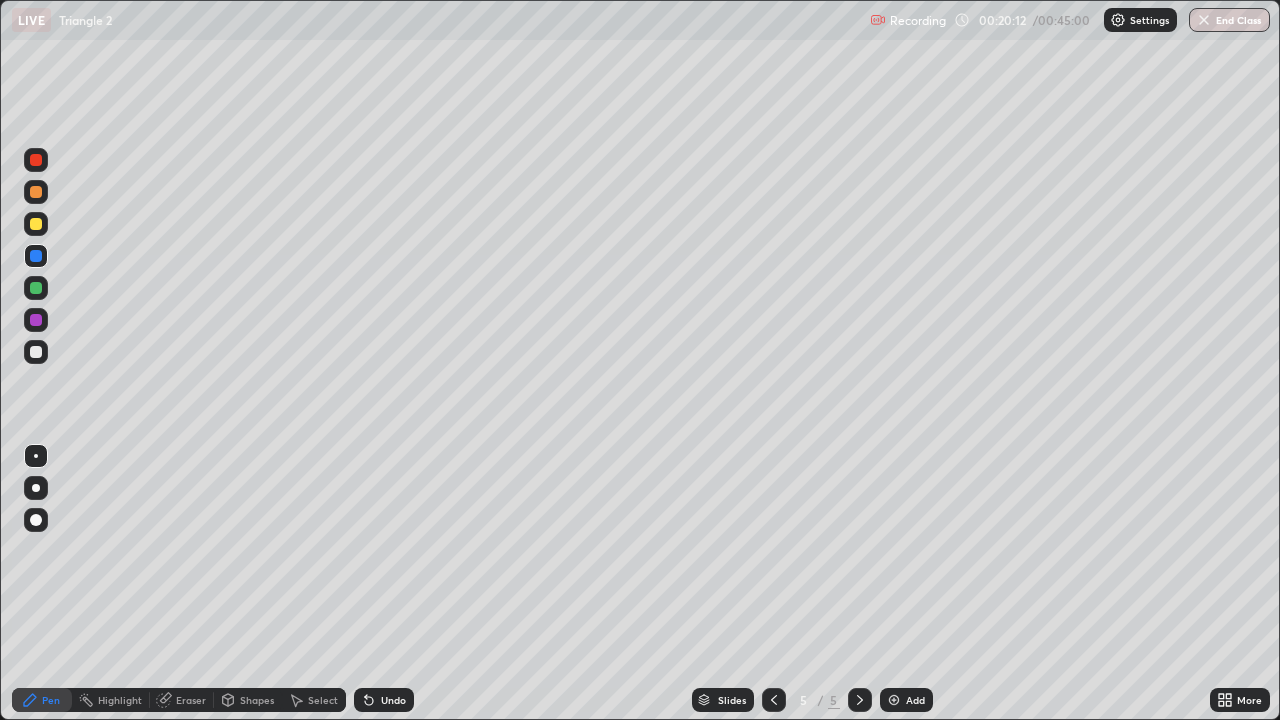 click at bounding box center [36, 288] 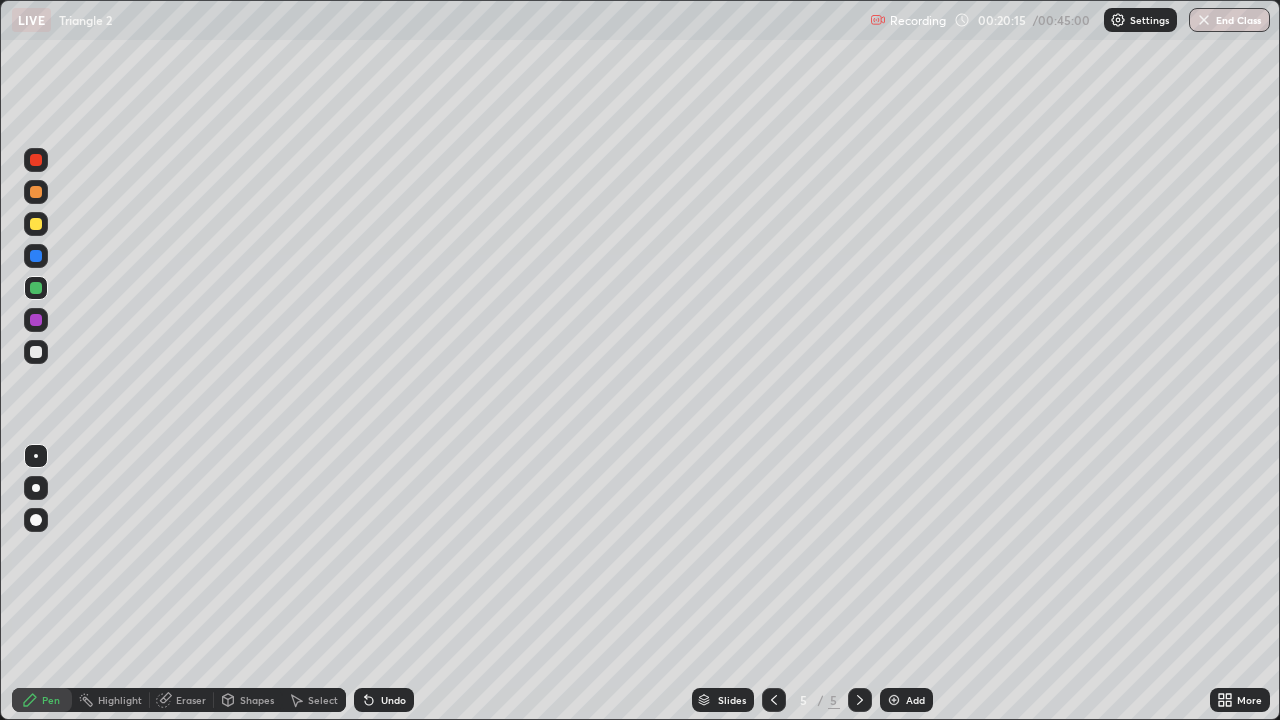 click at bounding box center (36, 352) 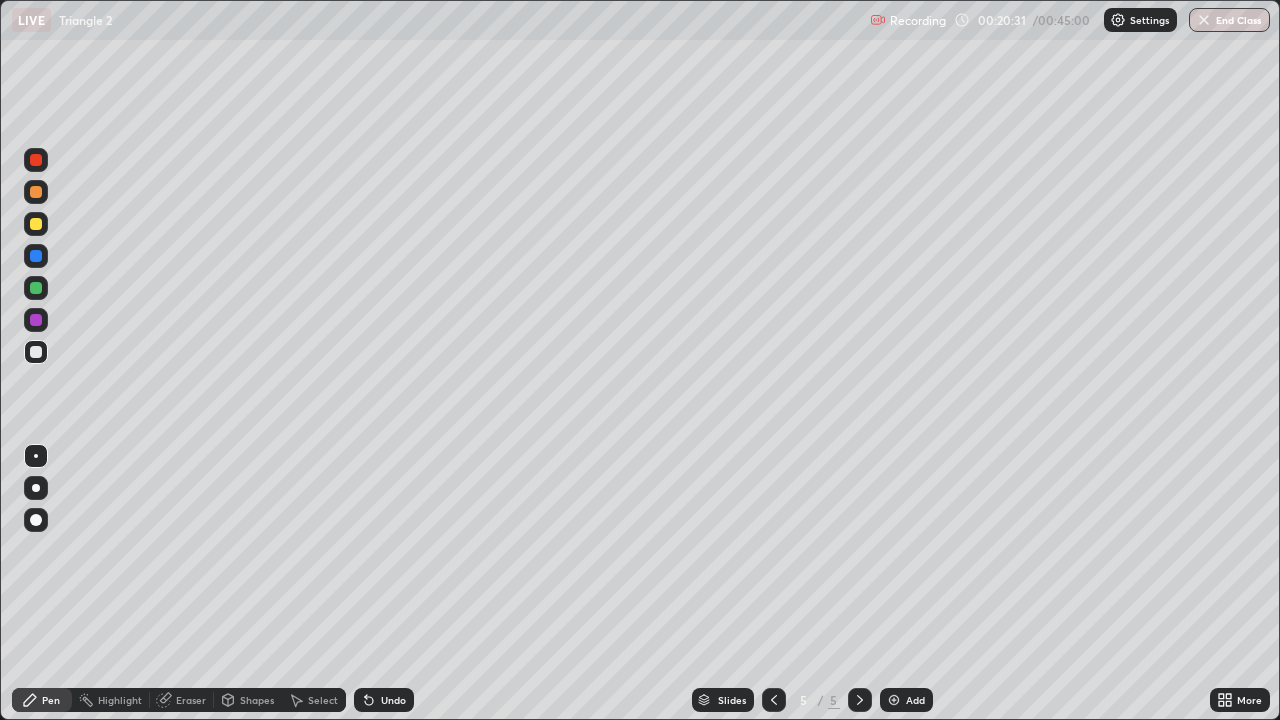 click on "Undo" at bounding box center (393, 700) 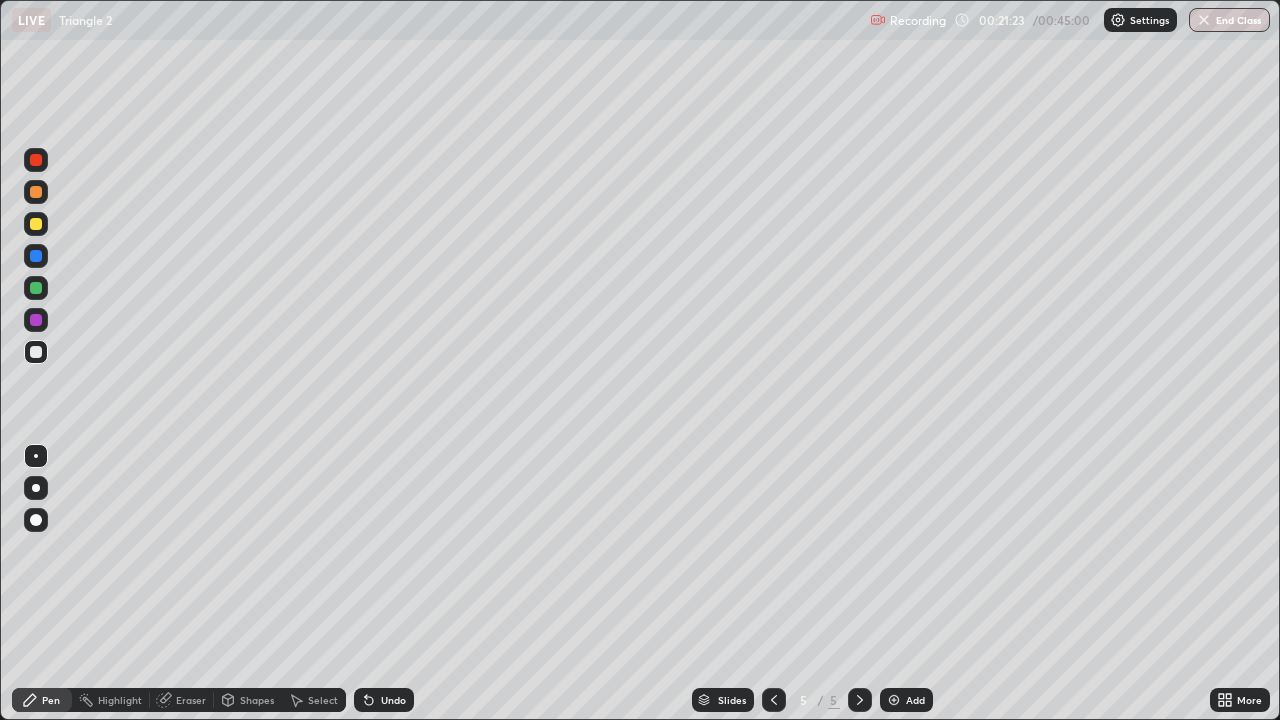 click at bounding box center [36, 224] 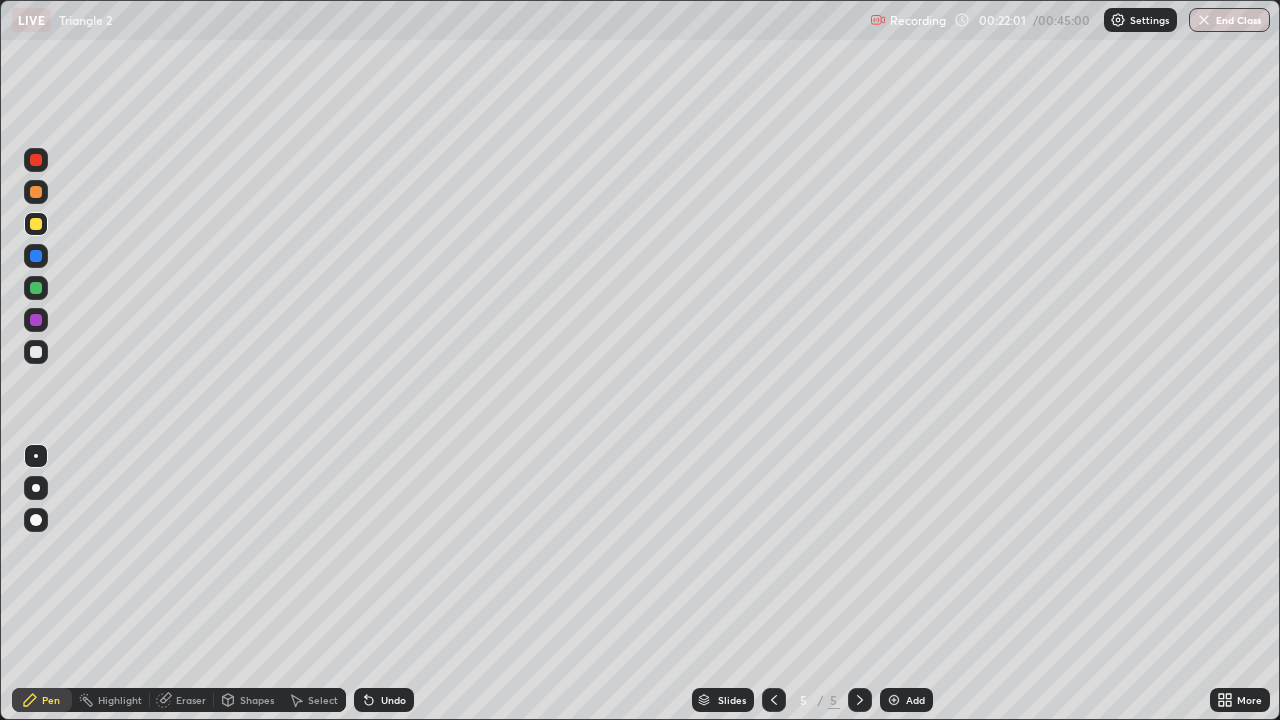 click at bounding box center [36, 352] 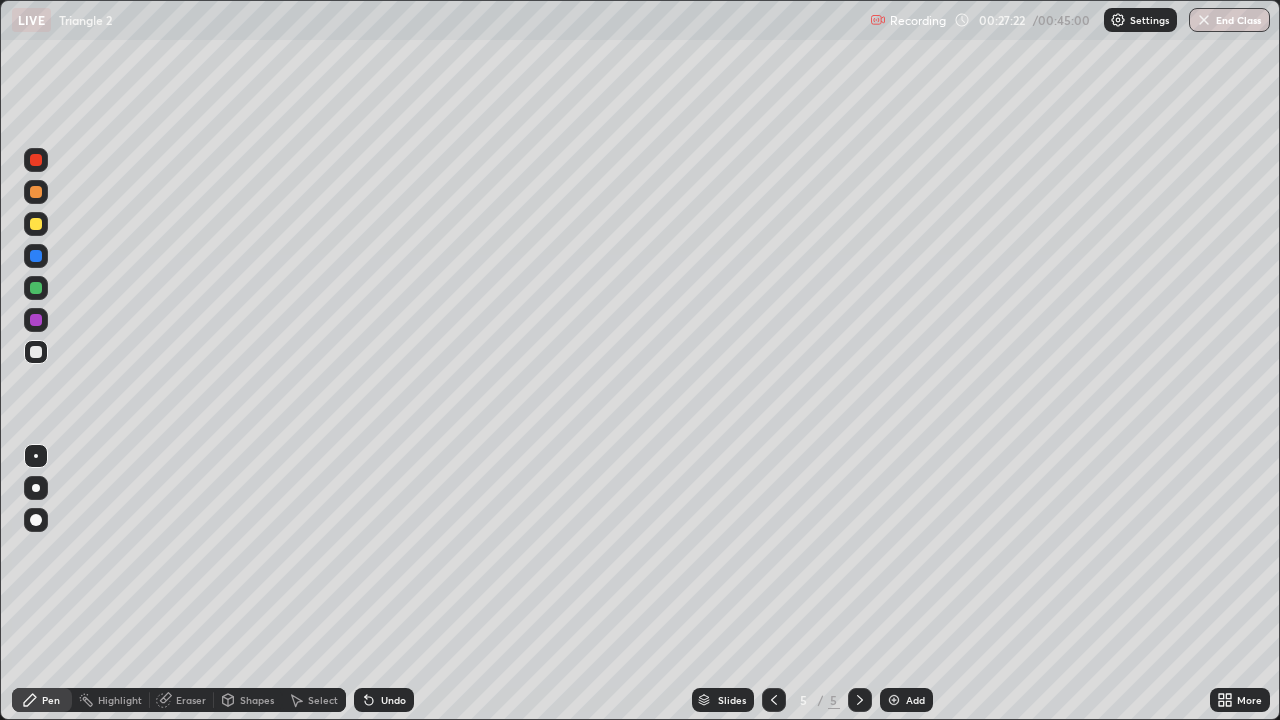 click at bounding box center [894, 700] 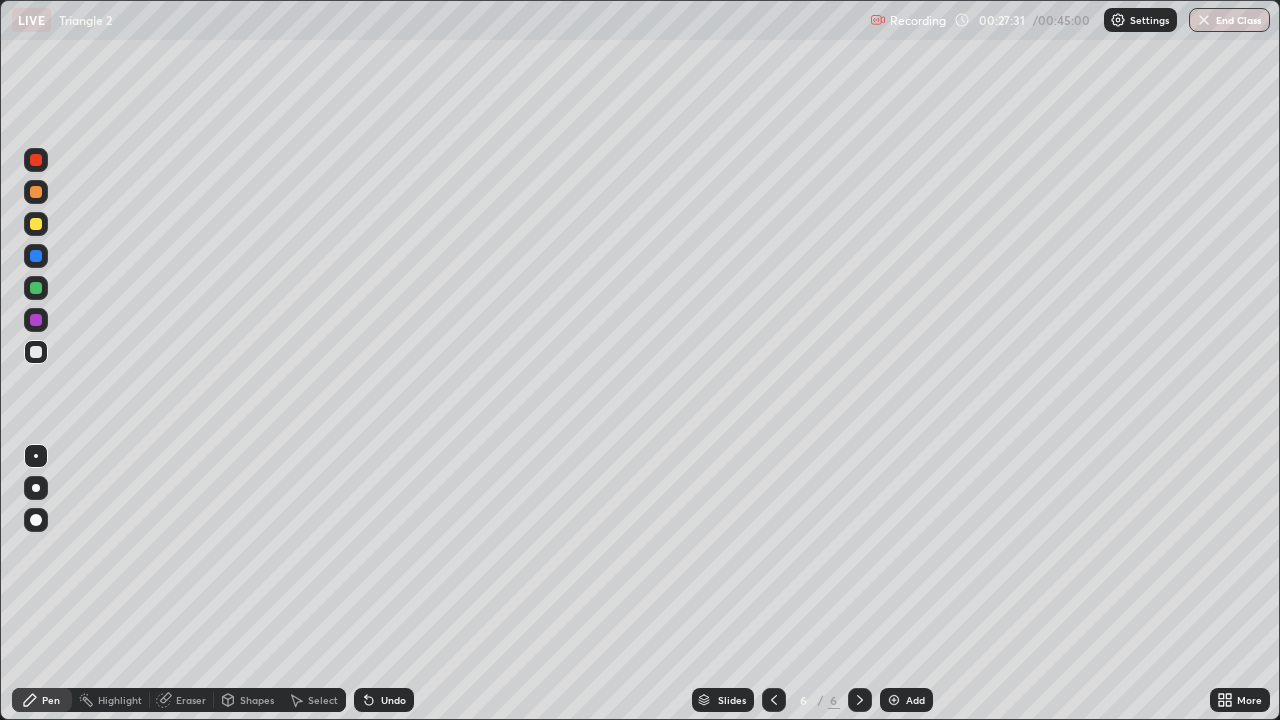 click at bounding box center [36, 288] 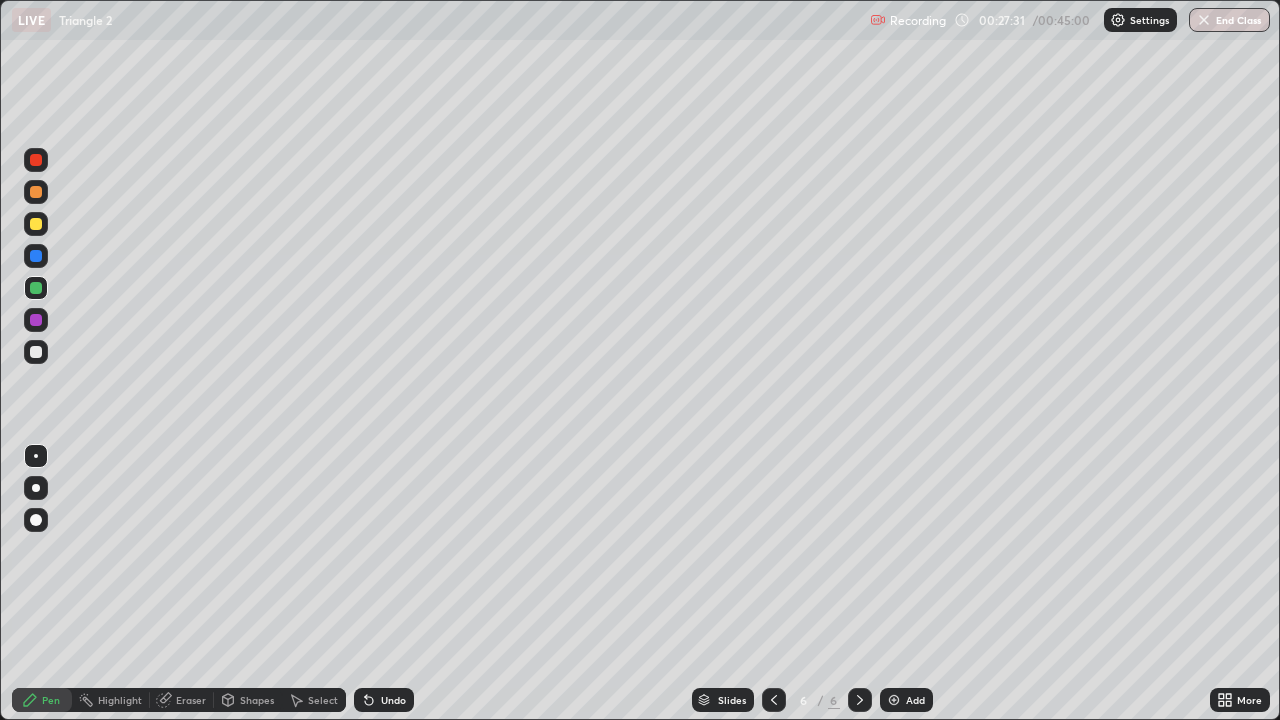 click at bounding box center [36, 352] 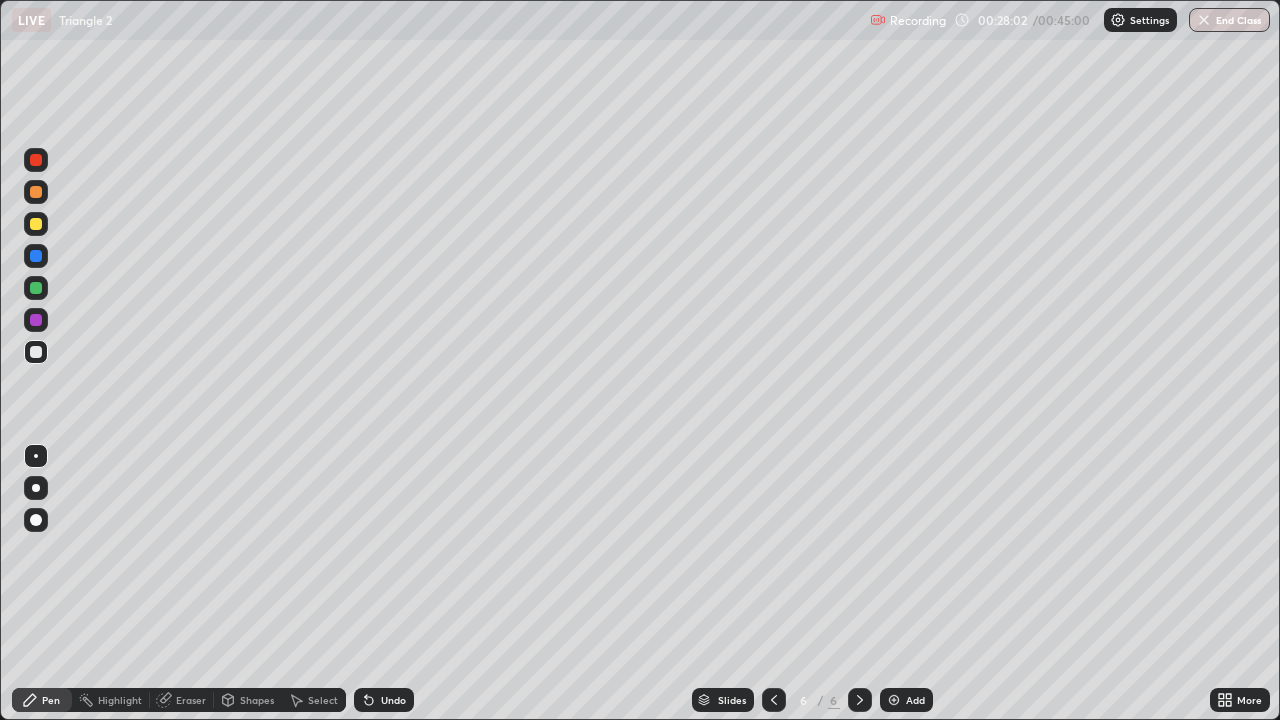 click at bounding box center (36, 288) 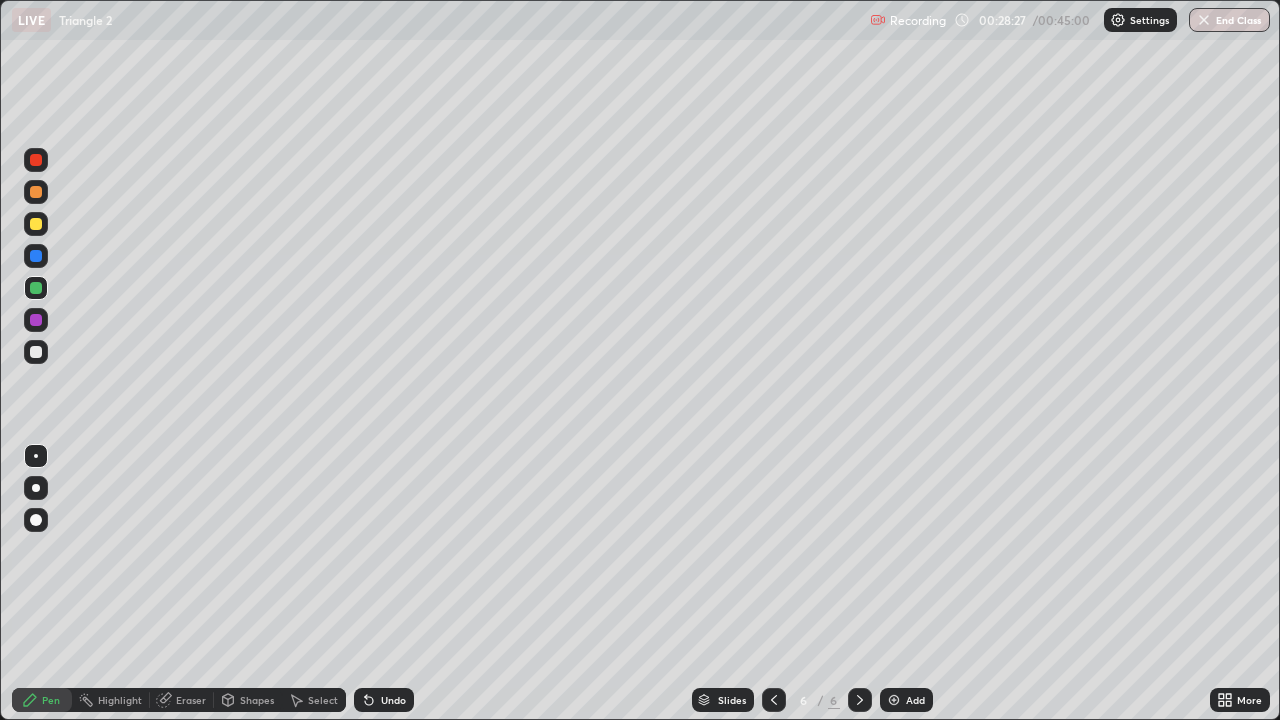 click at bounding box center [36, 256] 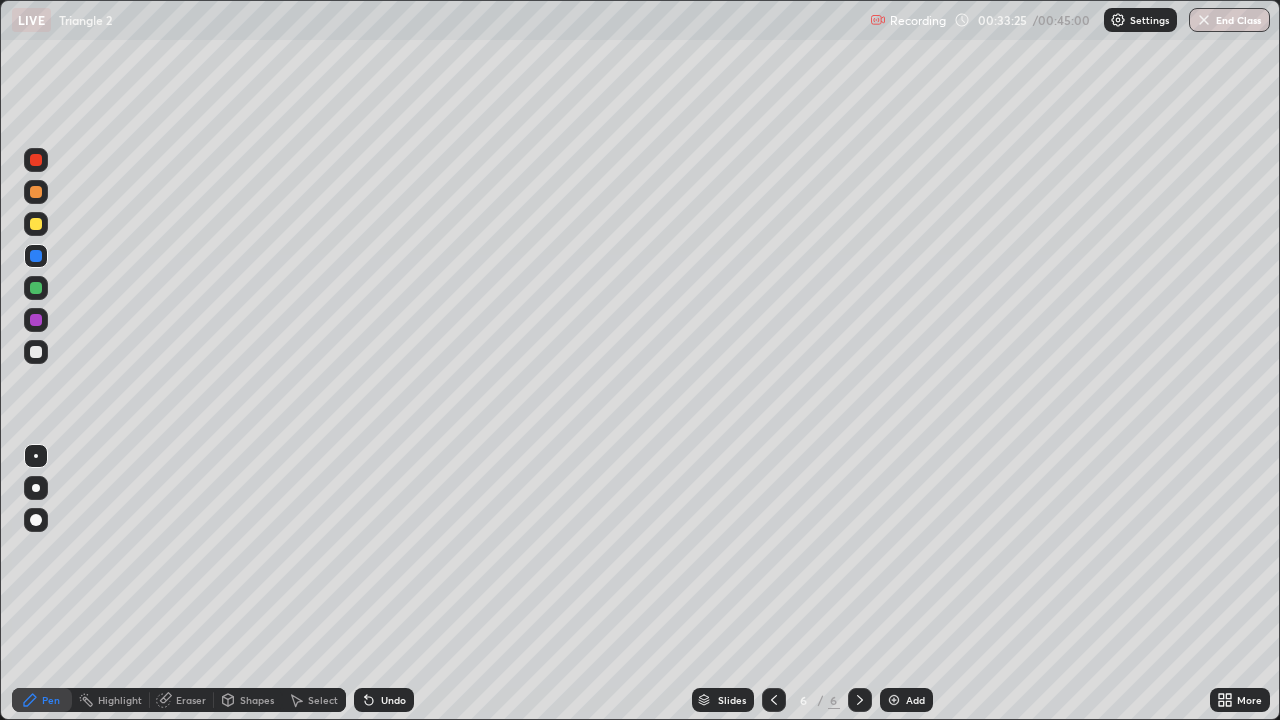 click on "Add" at bounding box center [915, 700] 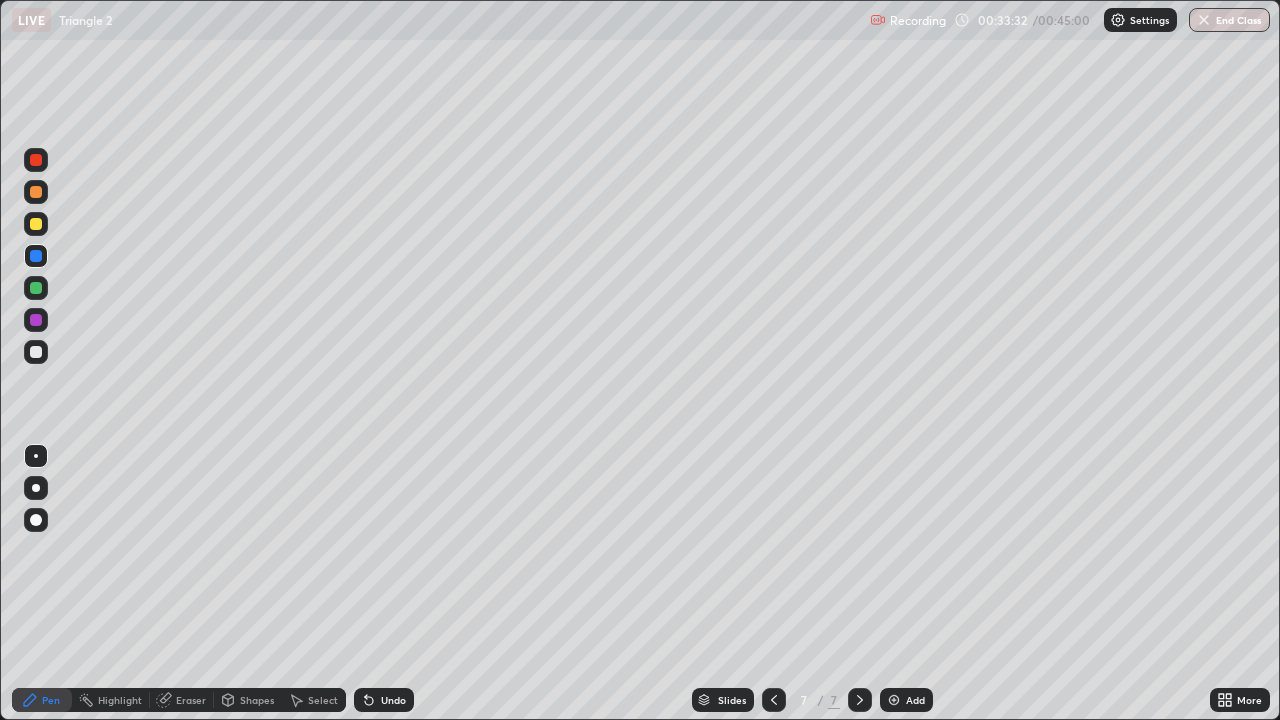click at bounding box center [36, 224] 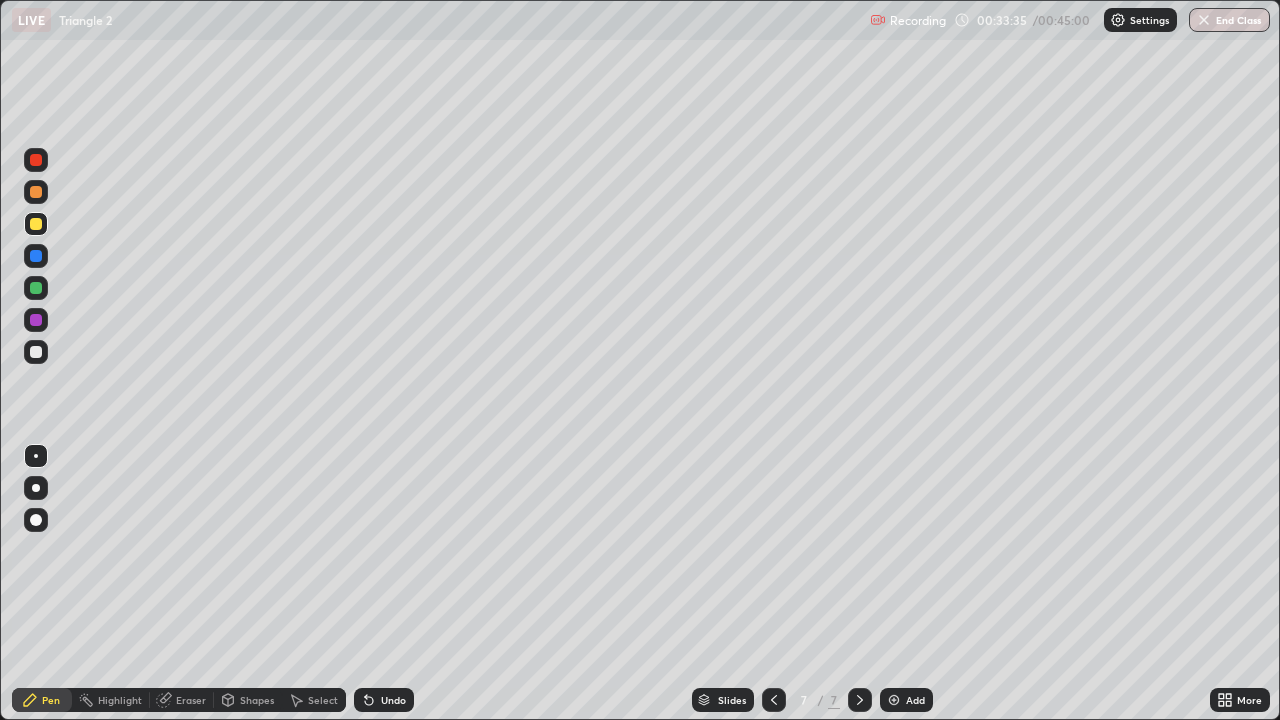click on "Shapes" at bounding box center [257, 700] 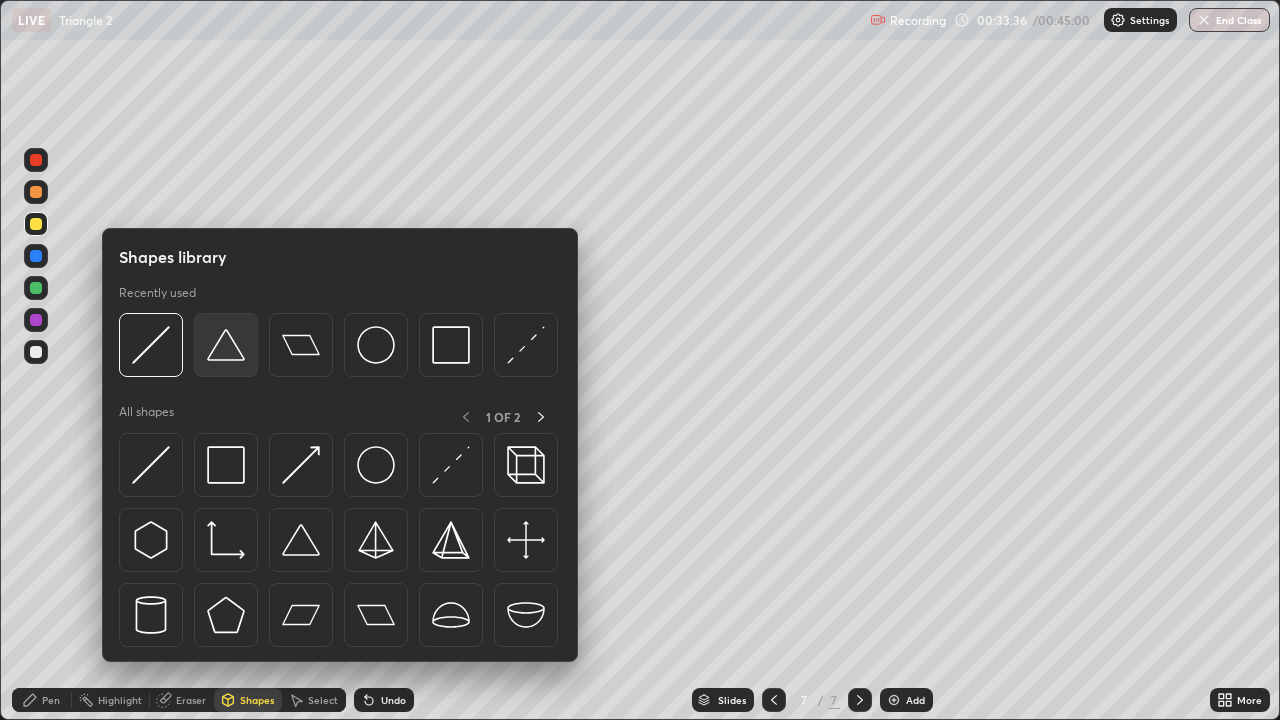 click at bounding box center (226, 345) 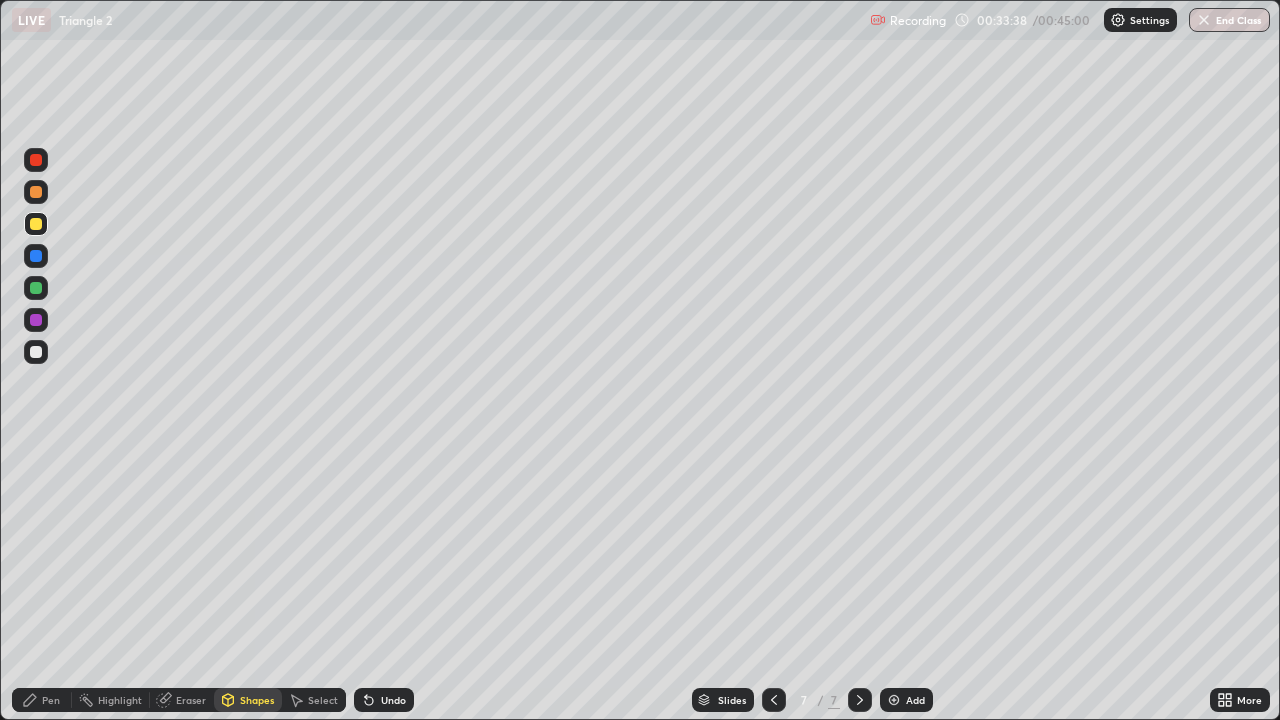 click on "Shapes" at bounding box center (257, 700) 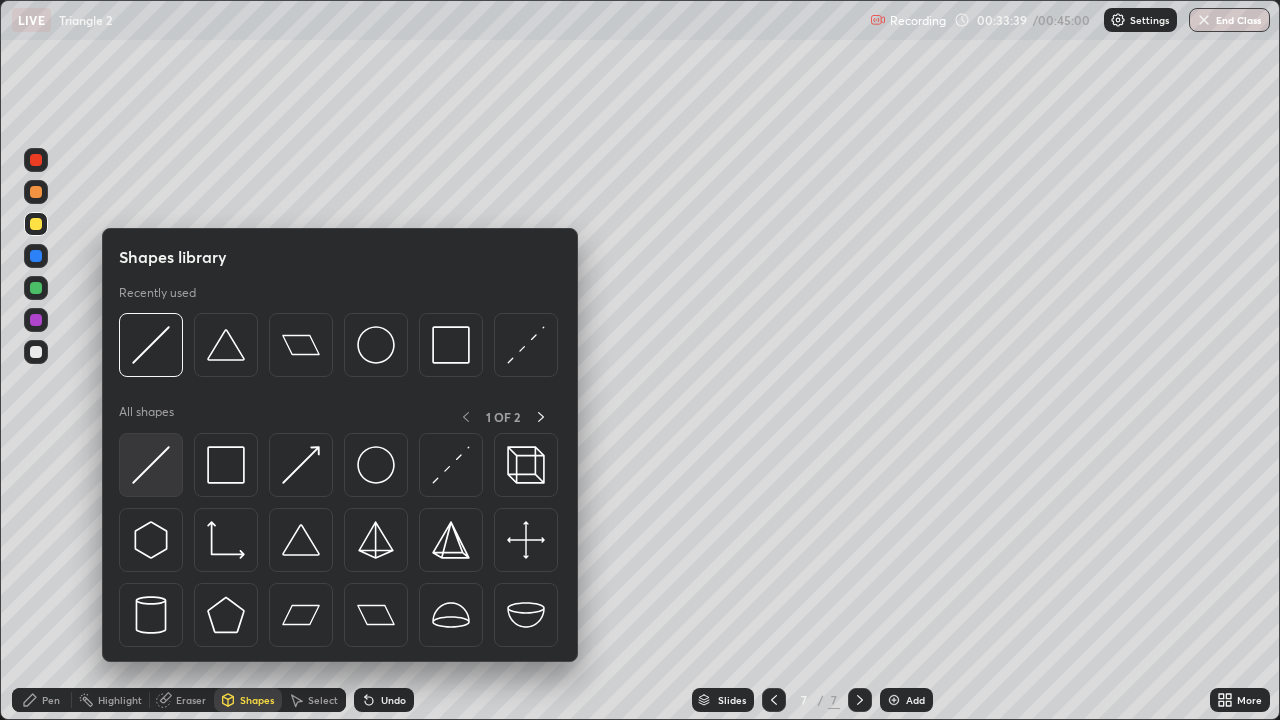 click at bounding box center [151, 465] 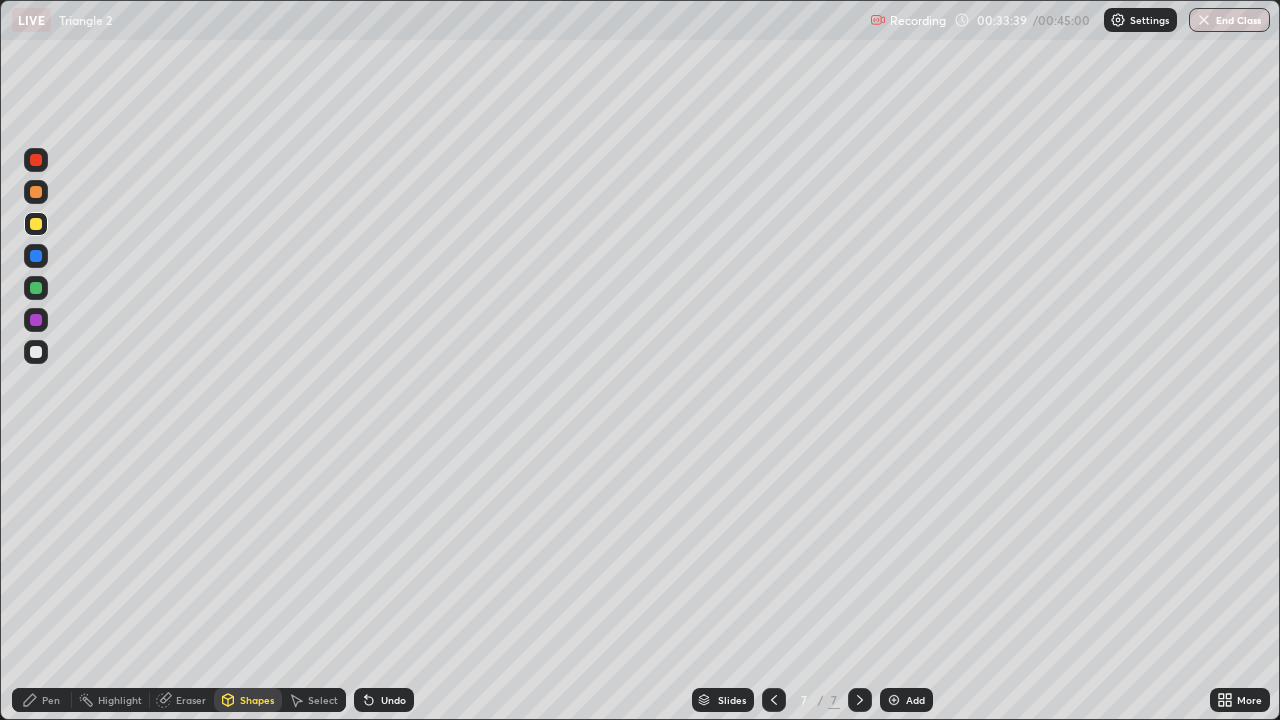 click at bounding box center (36, 352) 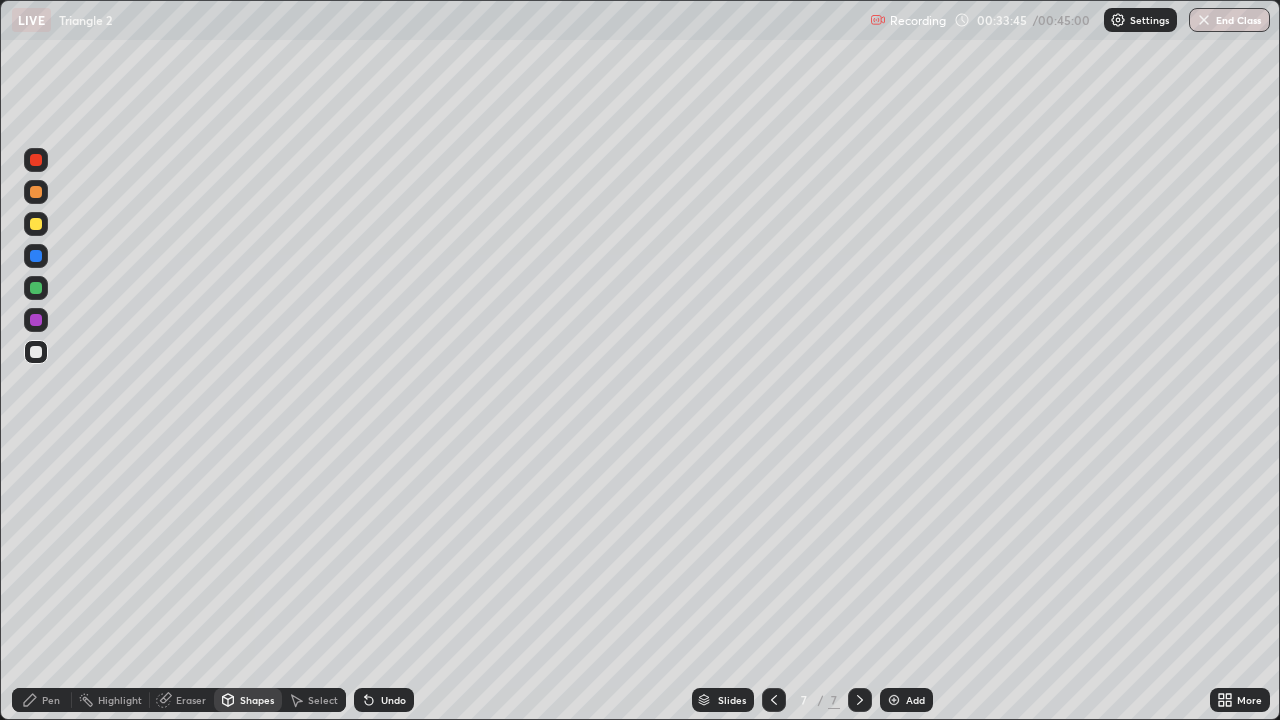 click on "Undo" at bounding box center [393, 700] 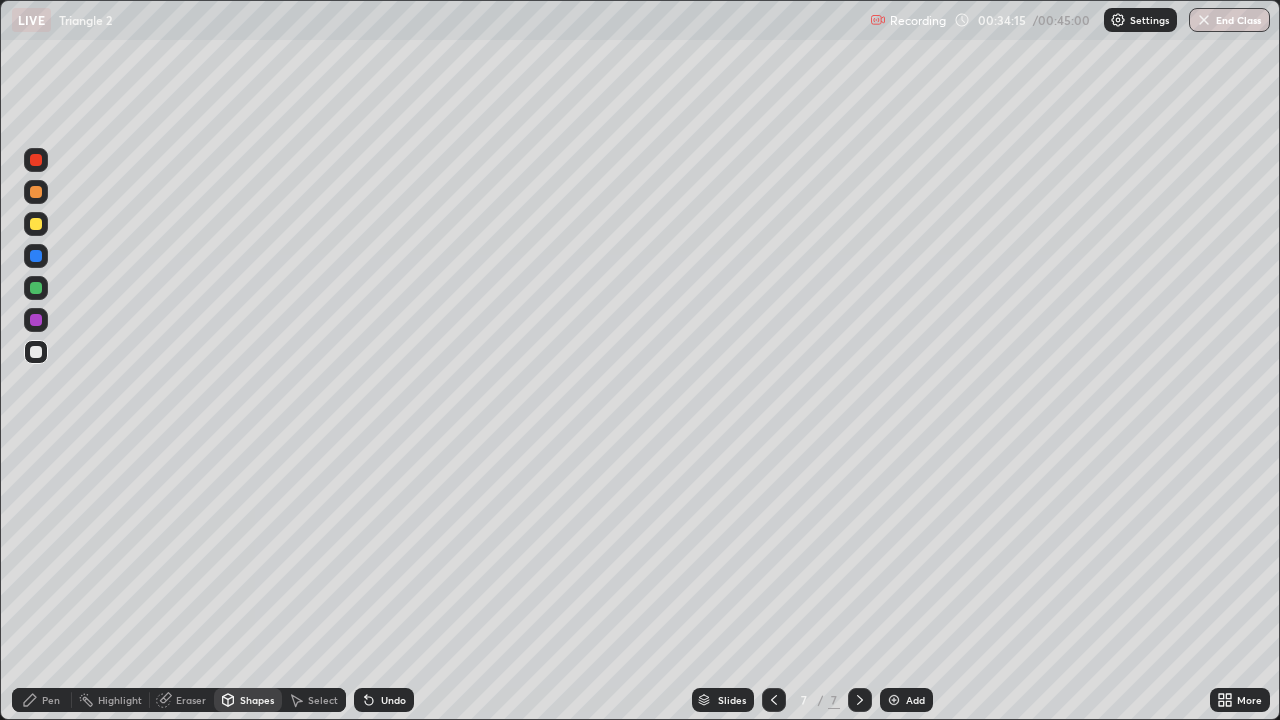 click at bounding box center (36, 352) 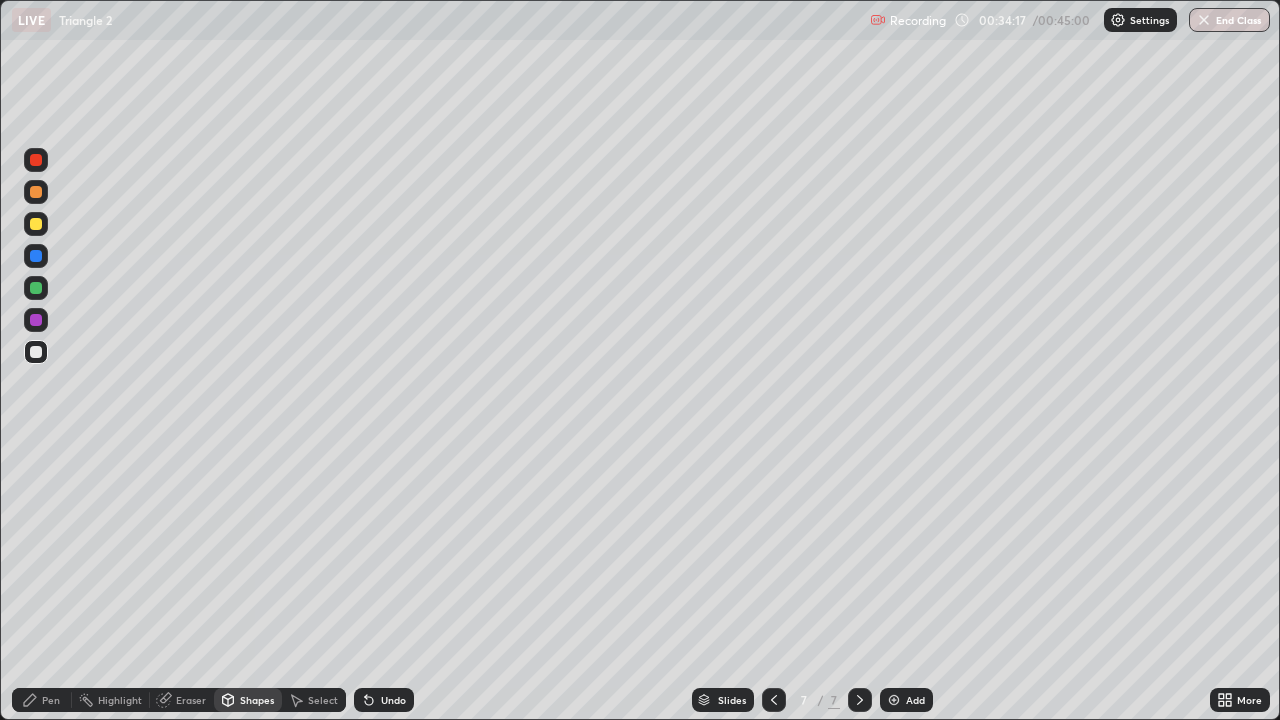 click at bounding box center [36, 288] 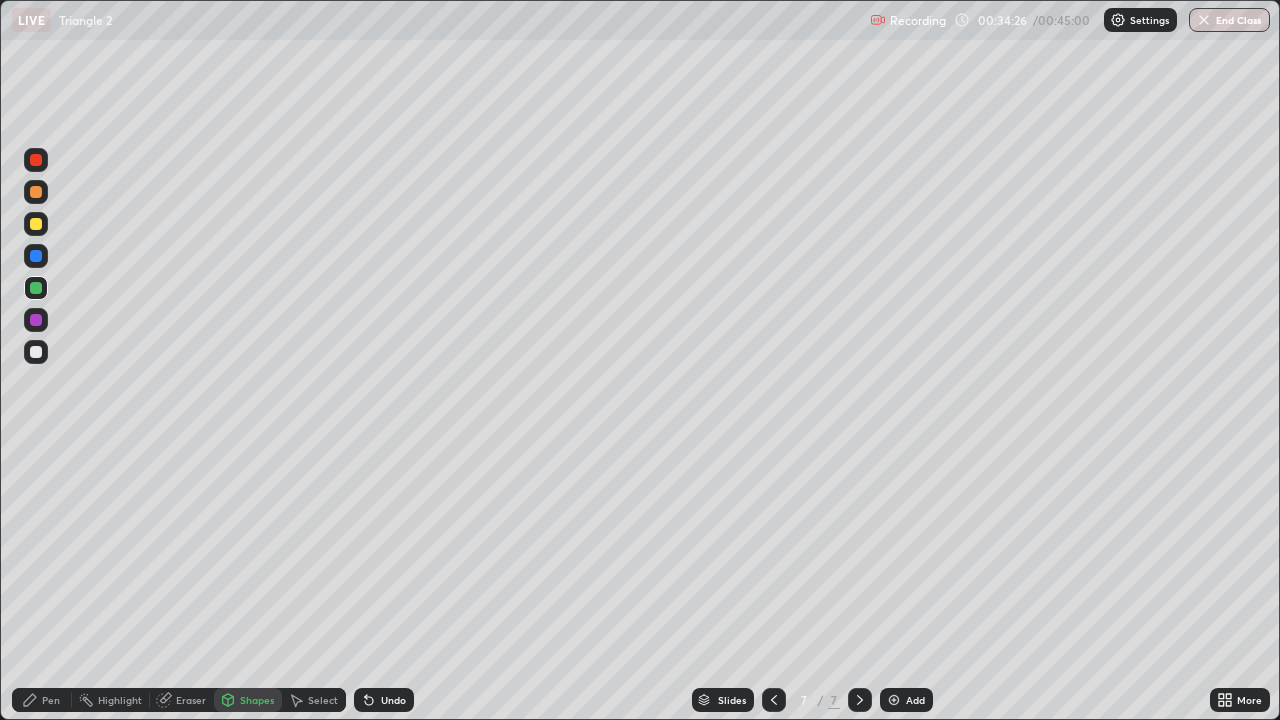 click at bounding box center [36, 352] 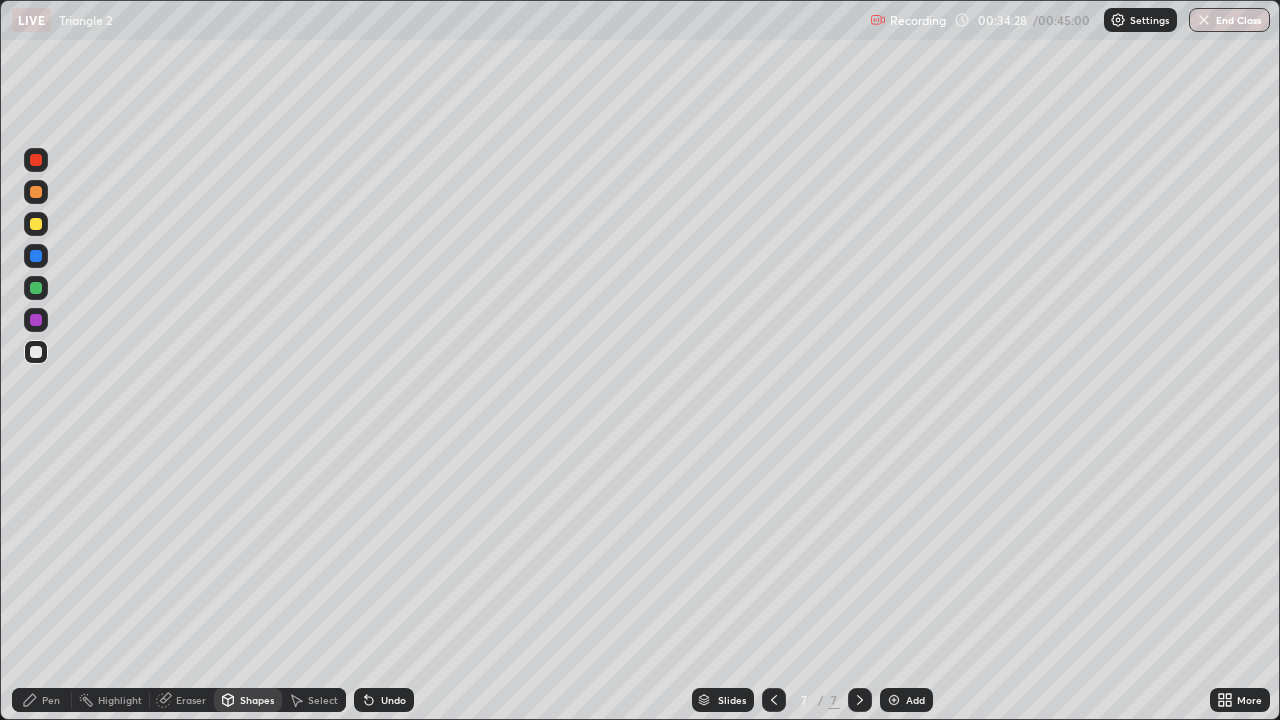 click on "Undo" at bounding box center (393, 700) 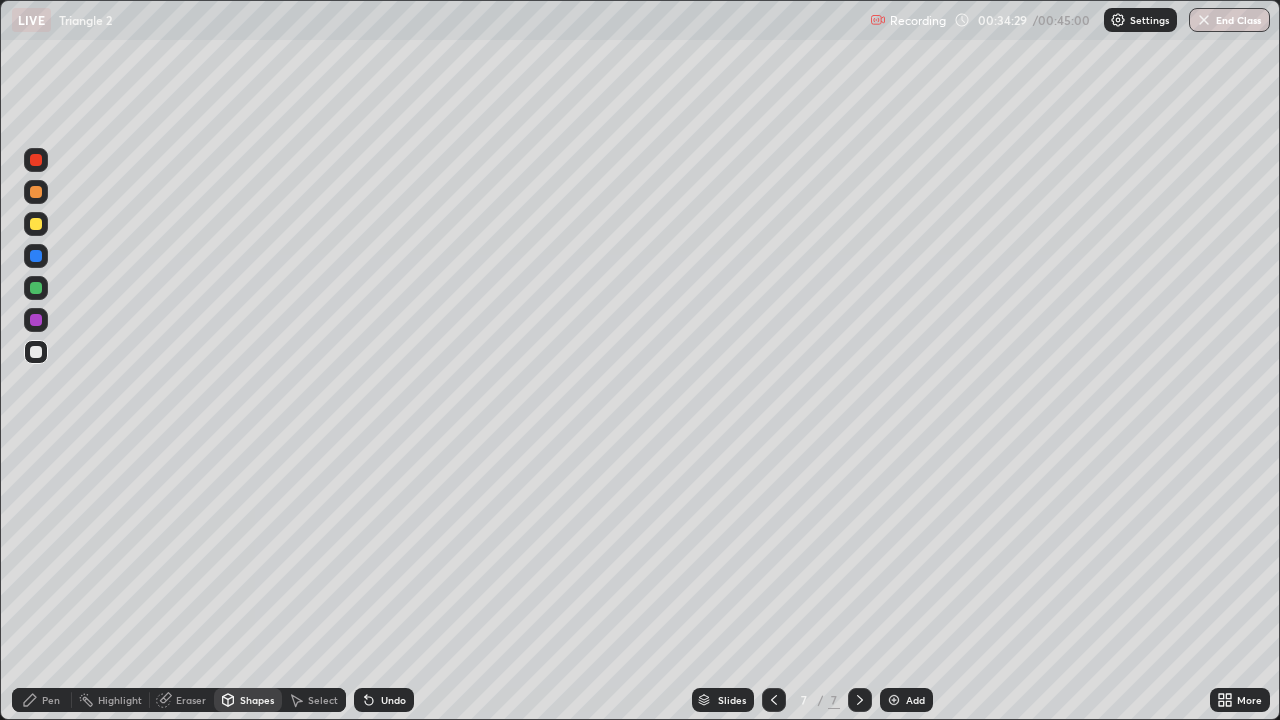 click 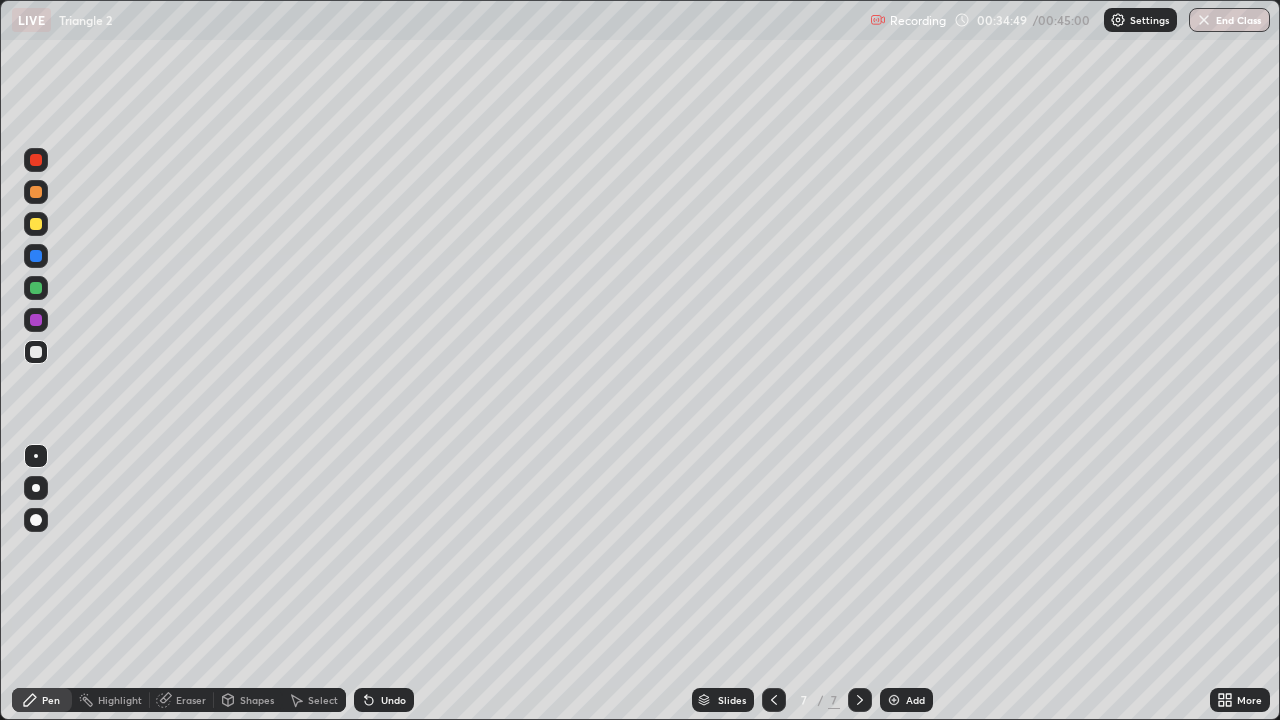 click at bounding box center [36, 192] 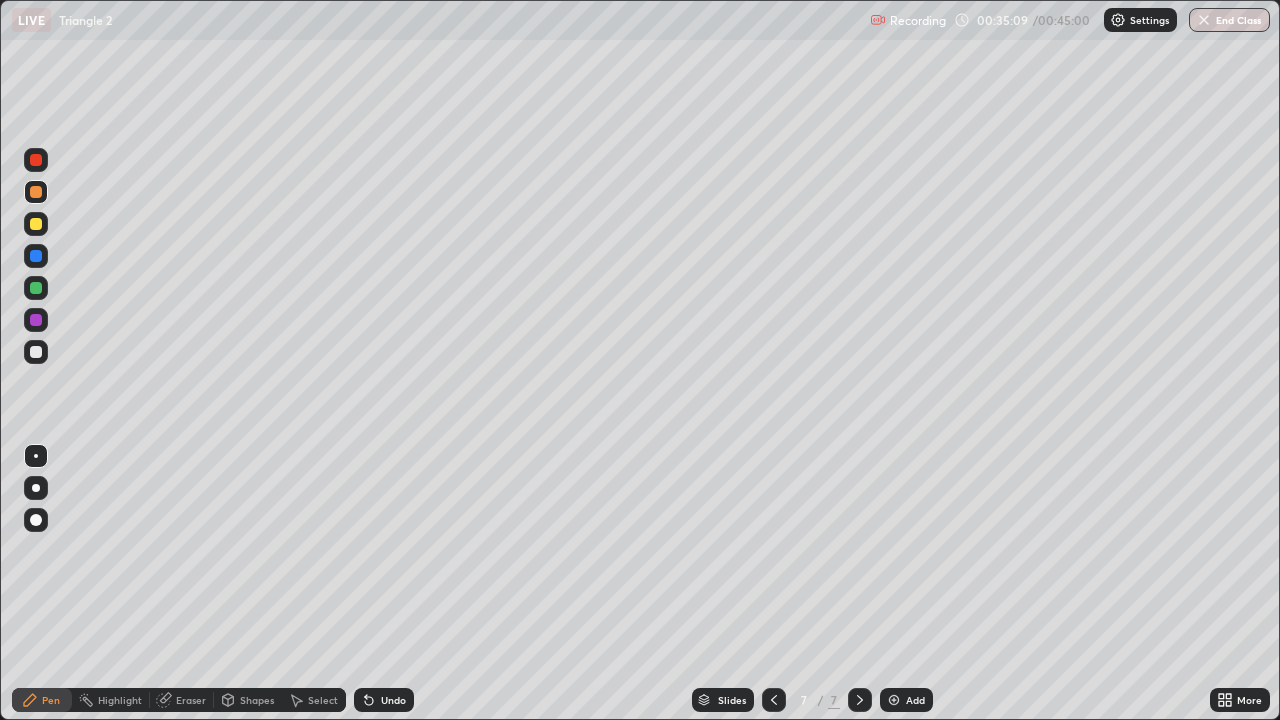 click at bounding box center (36, 224) 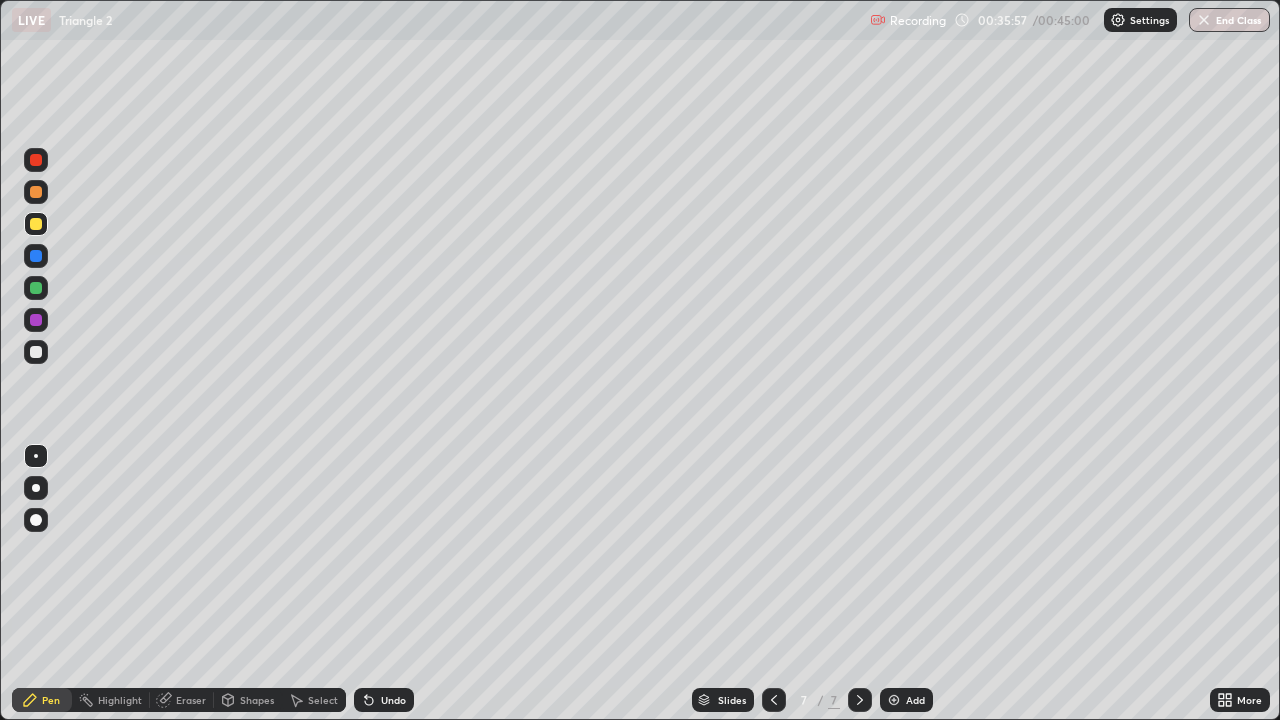 click at bounding box center [36, 224] 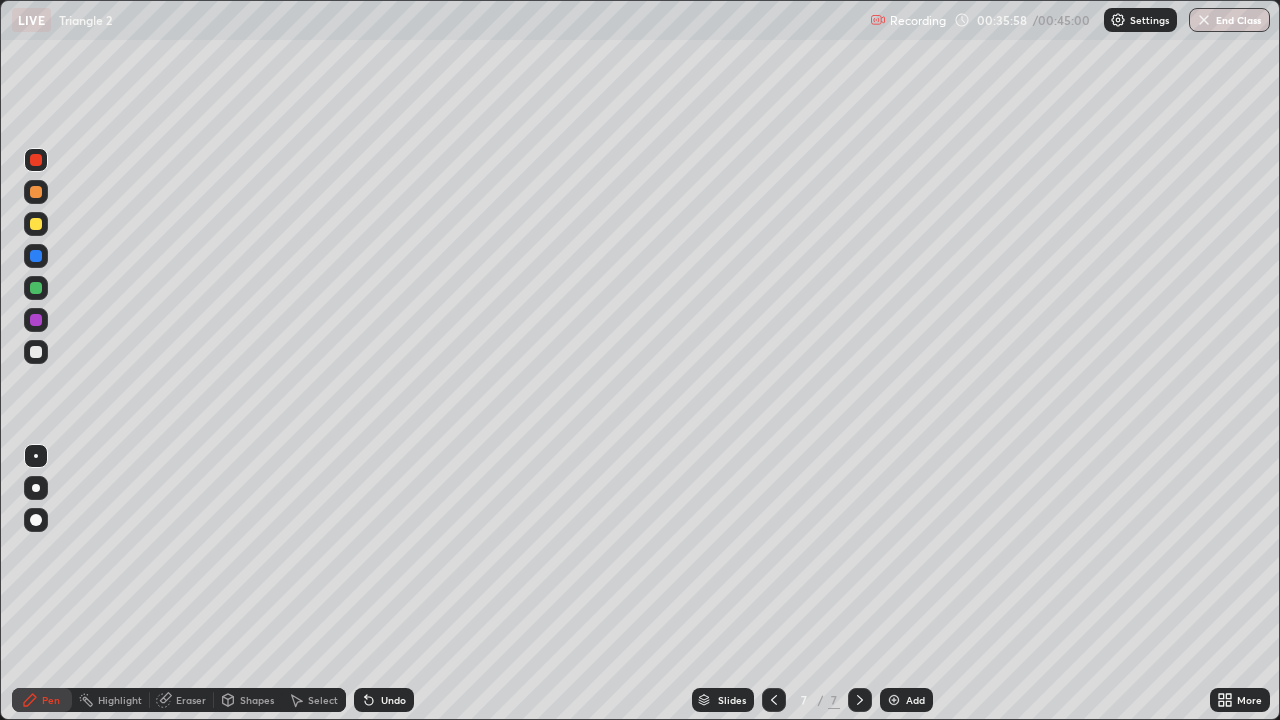 click at bounding box center (36, 256) 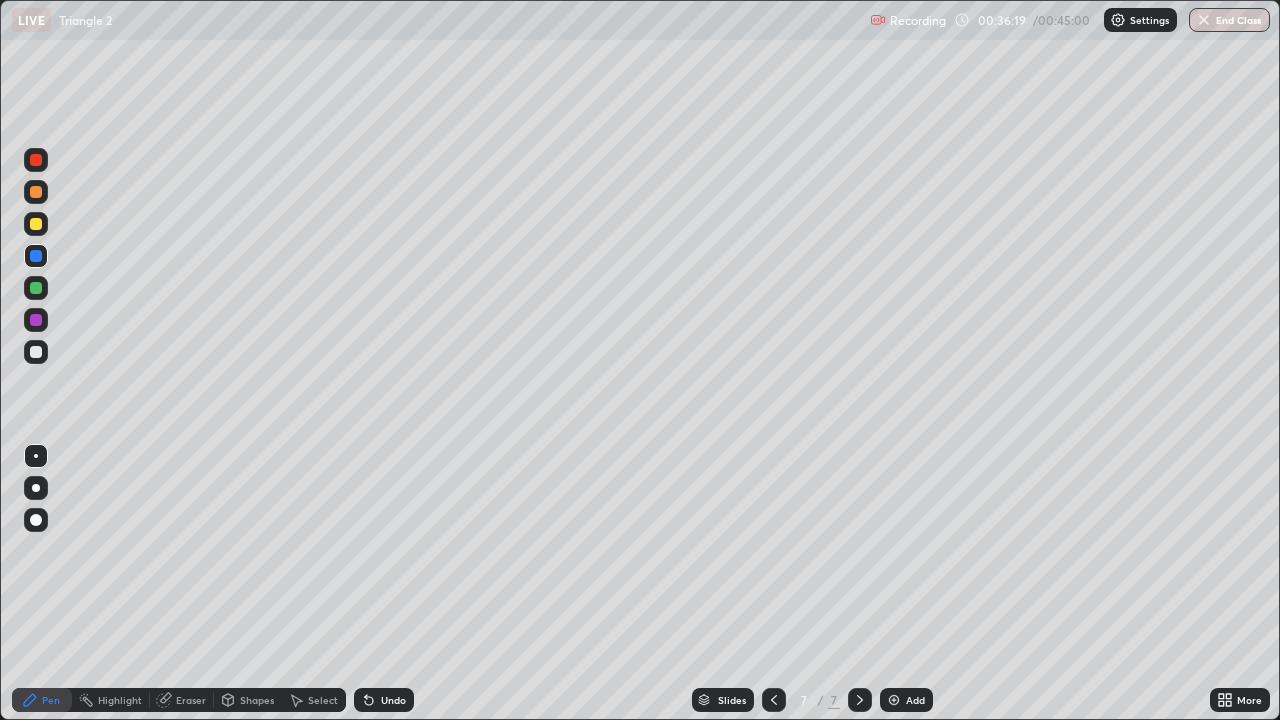 click on "Undo" at bounding box center [384, 700] 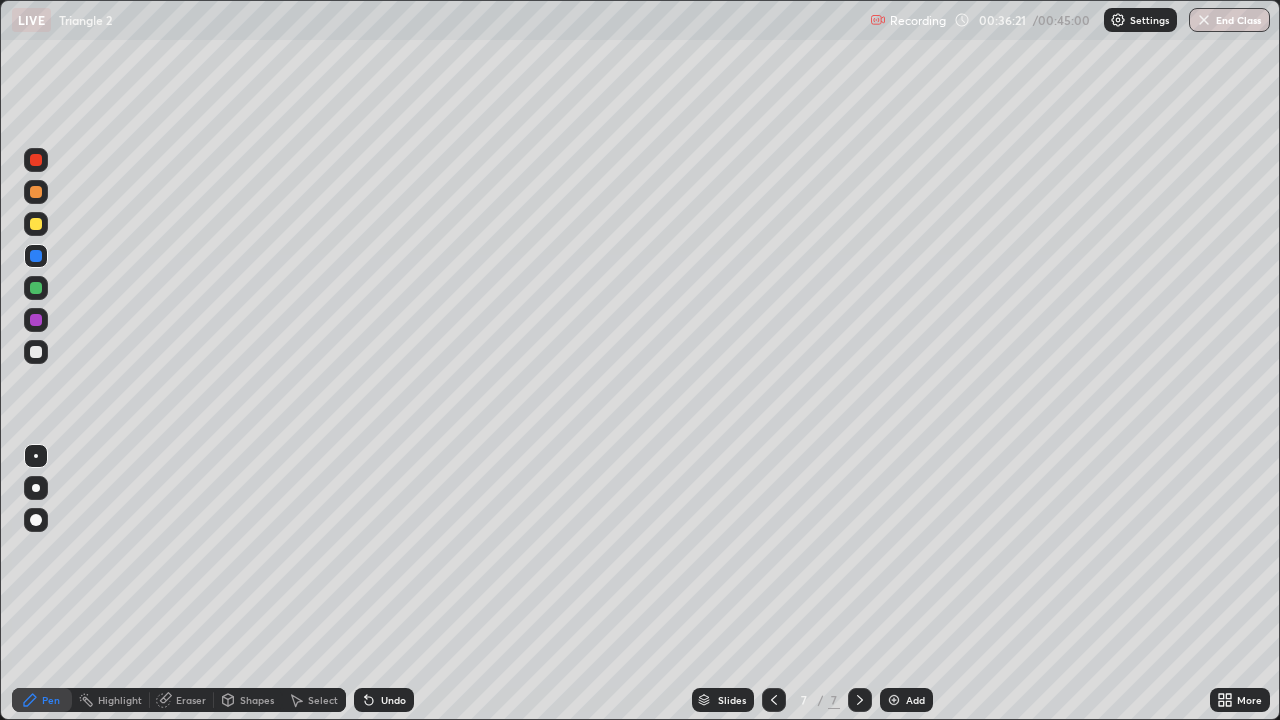 click on "Undo" at bounding box center (384, 700) 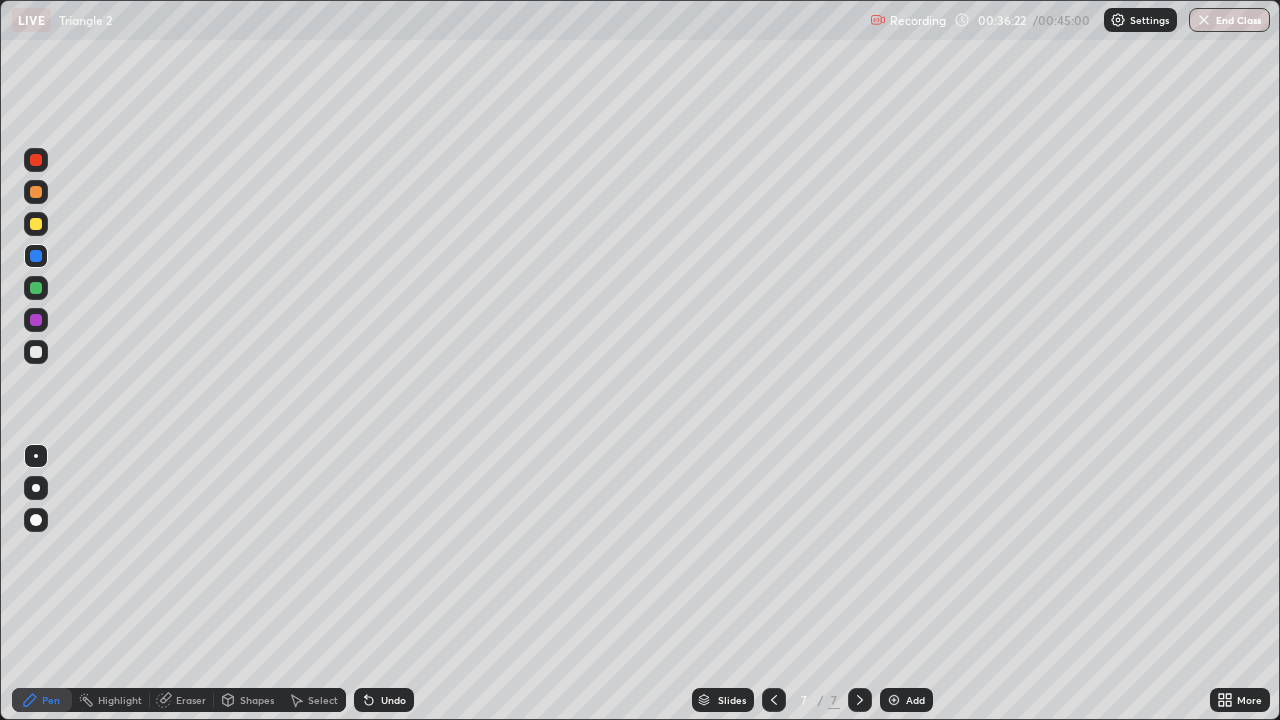 click on "Undo" at bounding box center (393, 700) 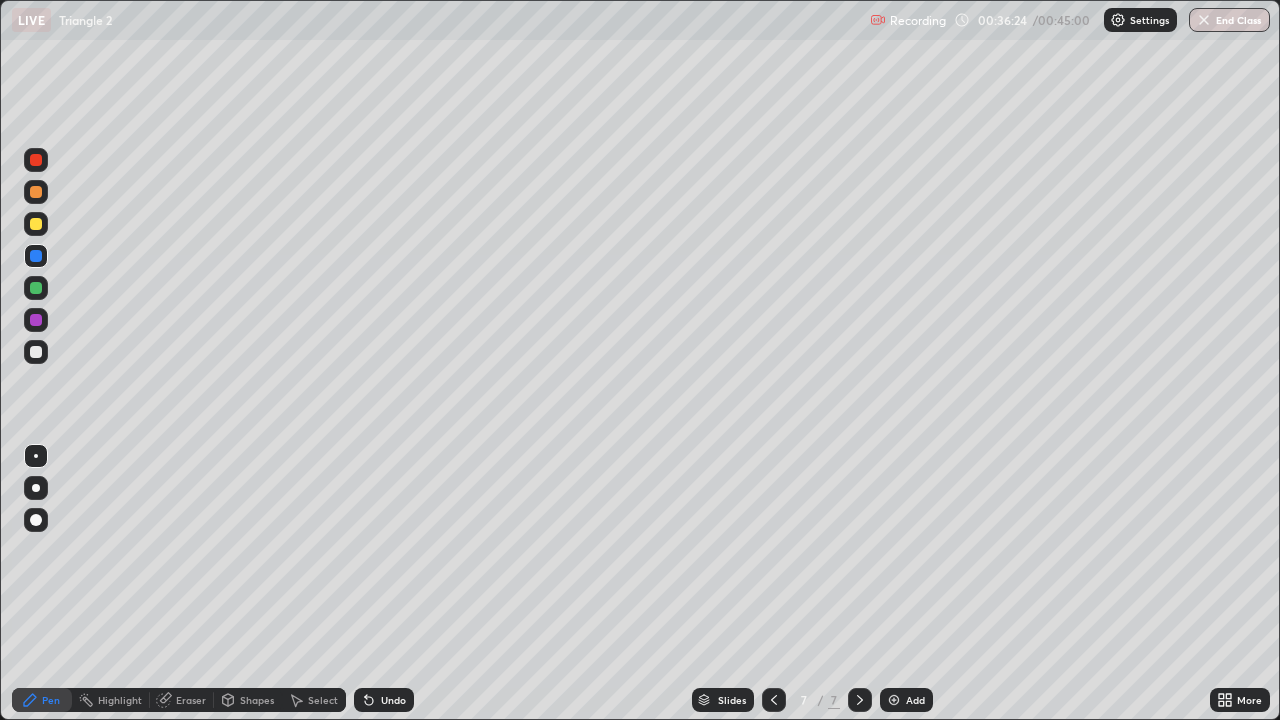 click at bounding box center (36, 352) 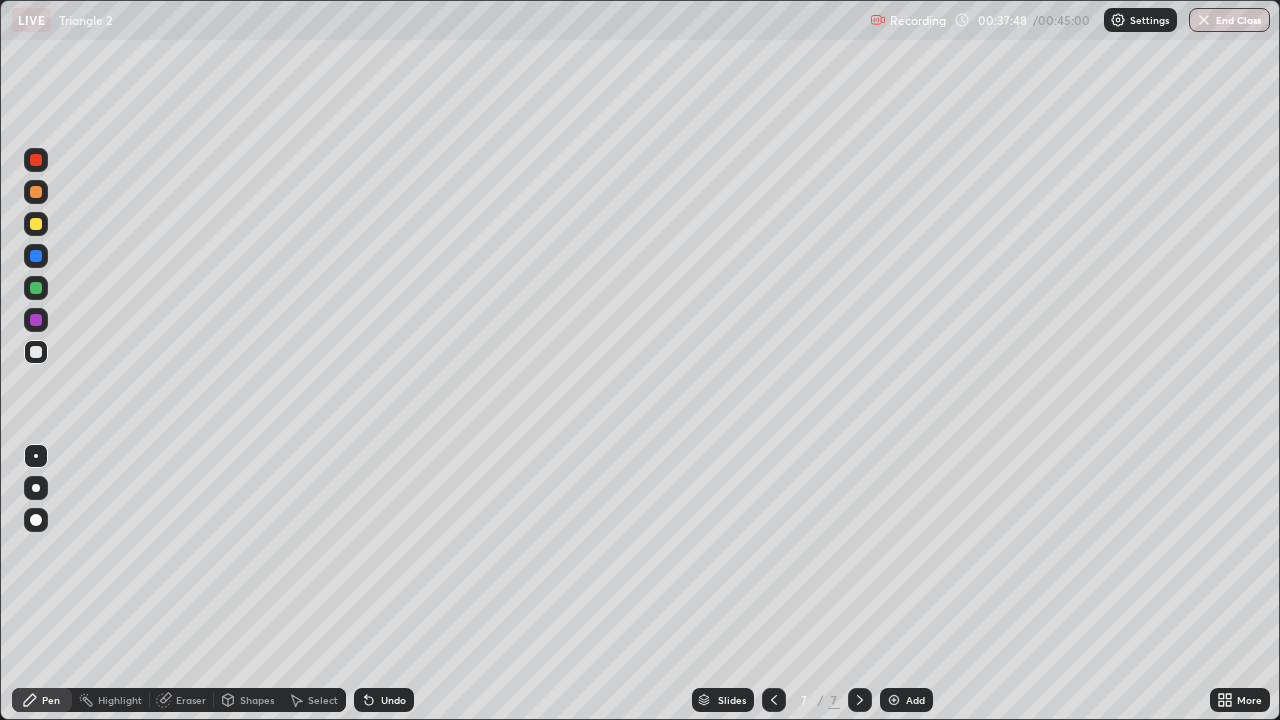 click at bounding box center (36, 352) 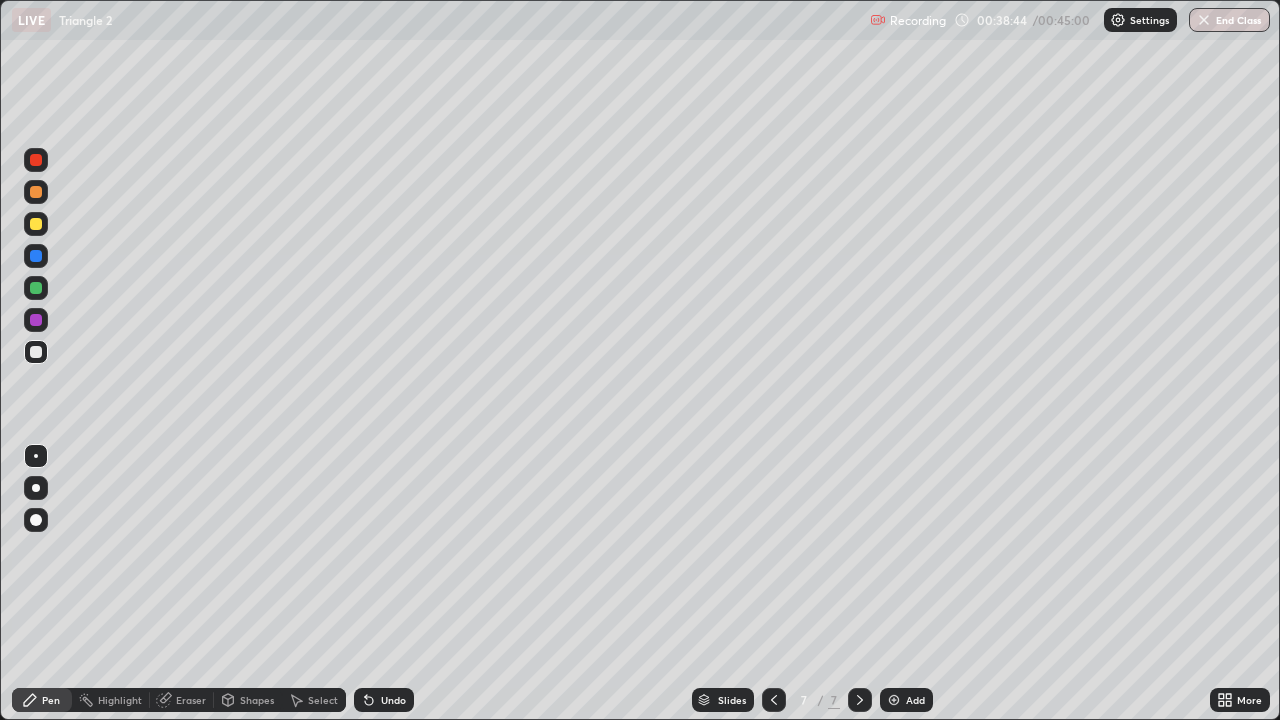 click on "Undo" at bounding box center (384, 700) 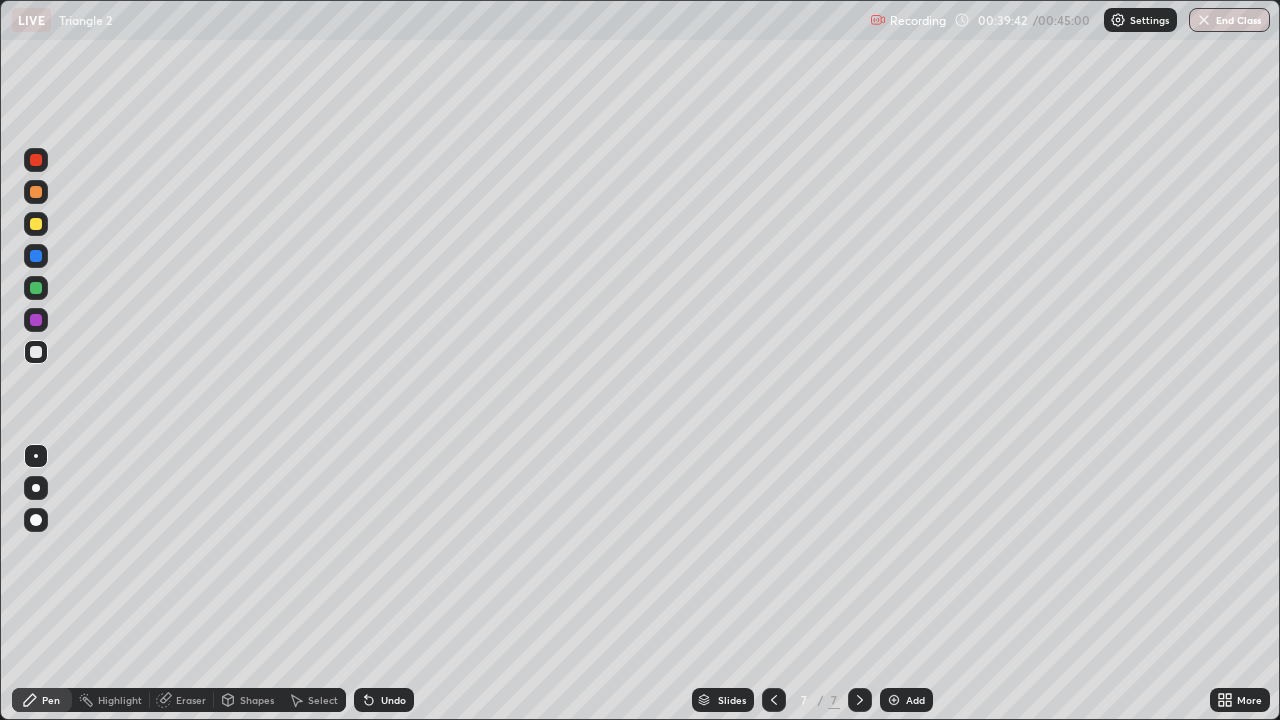click at bounding box center (36, 224) 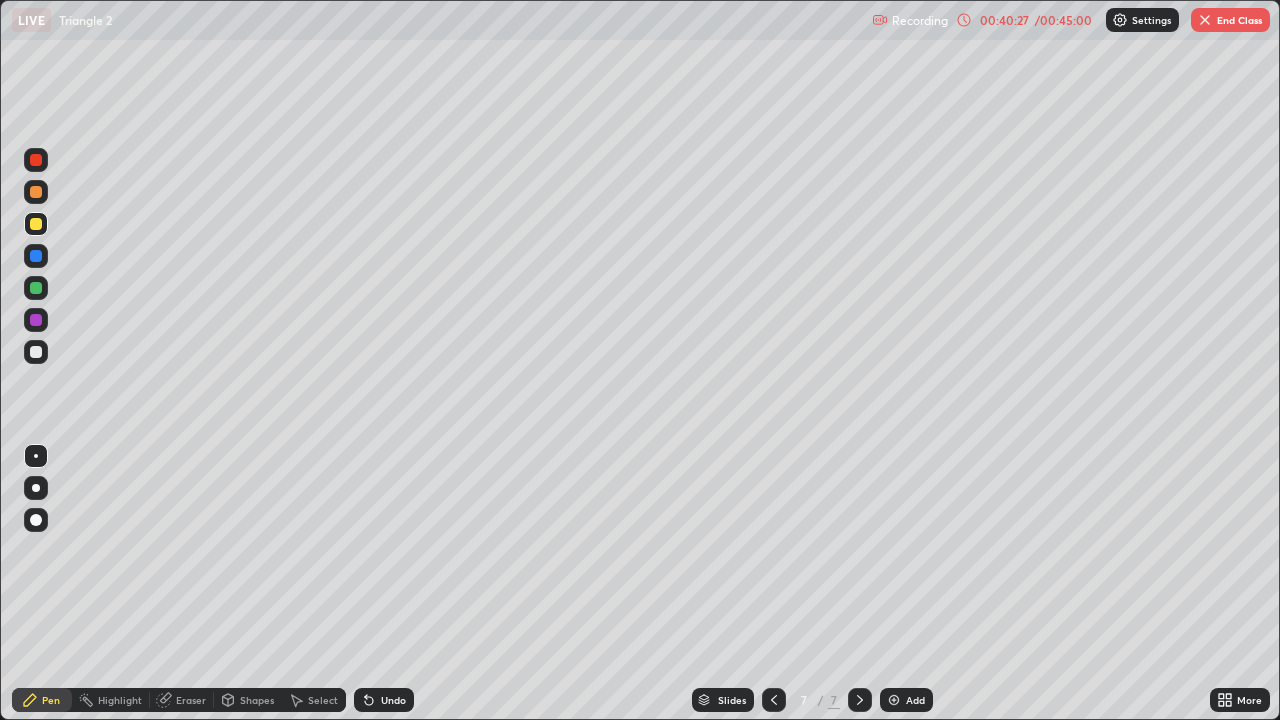 click at bounding box center [36, 256] 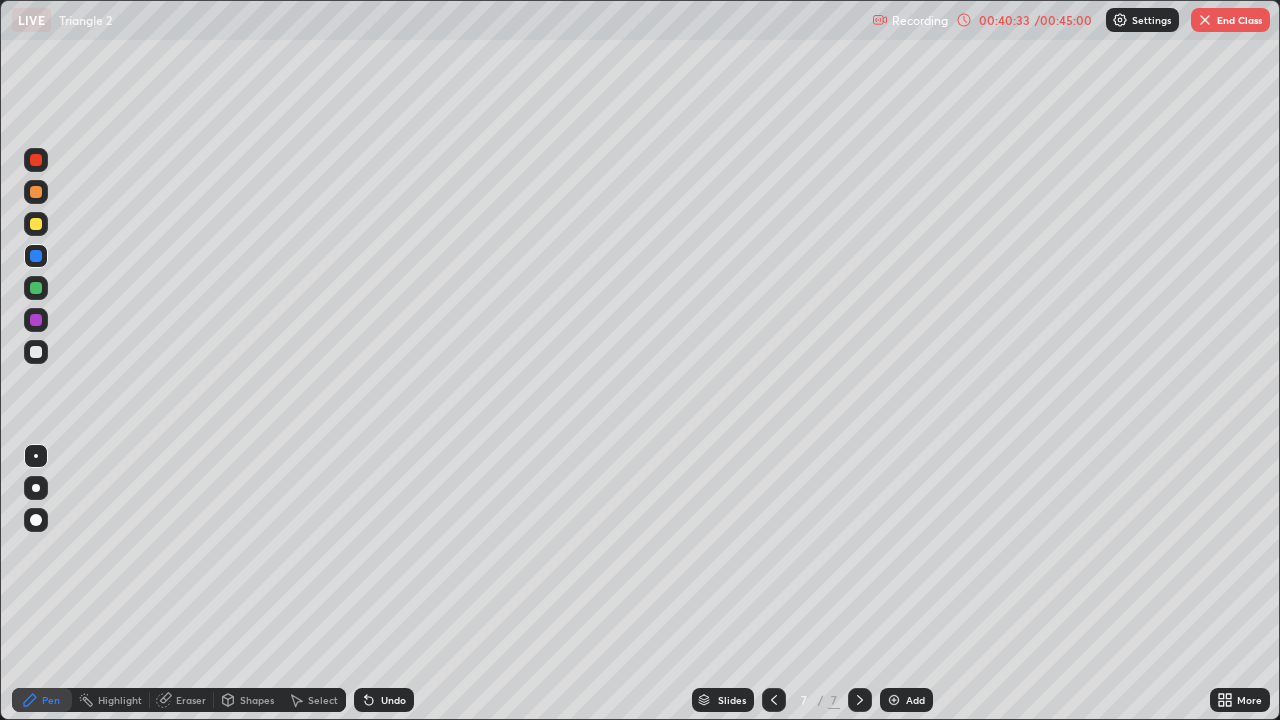 click on "Undo" at bounding box center (393, 700) 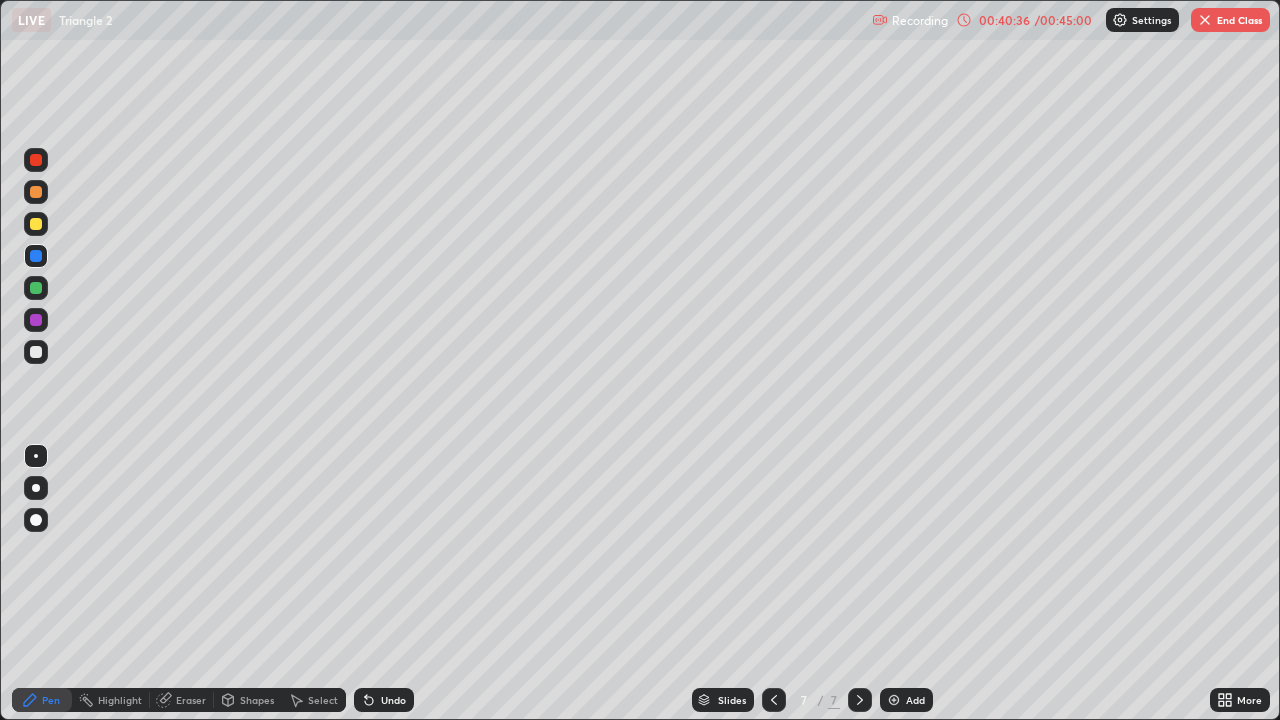 click at bounding box center [36, 352] 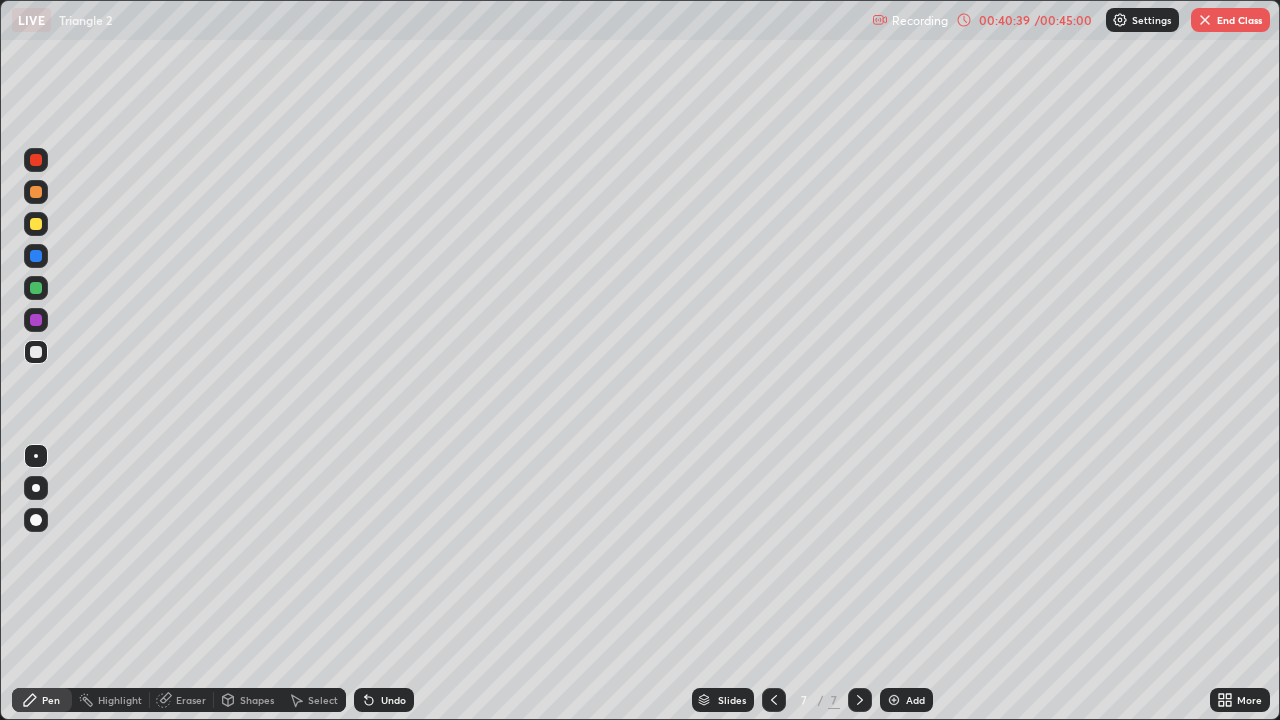 click at bounding box center [36, 224] 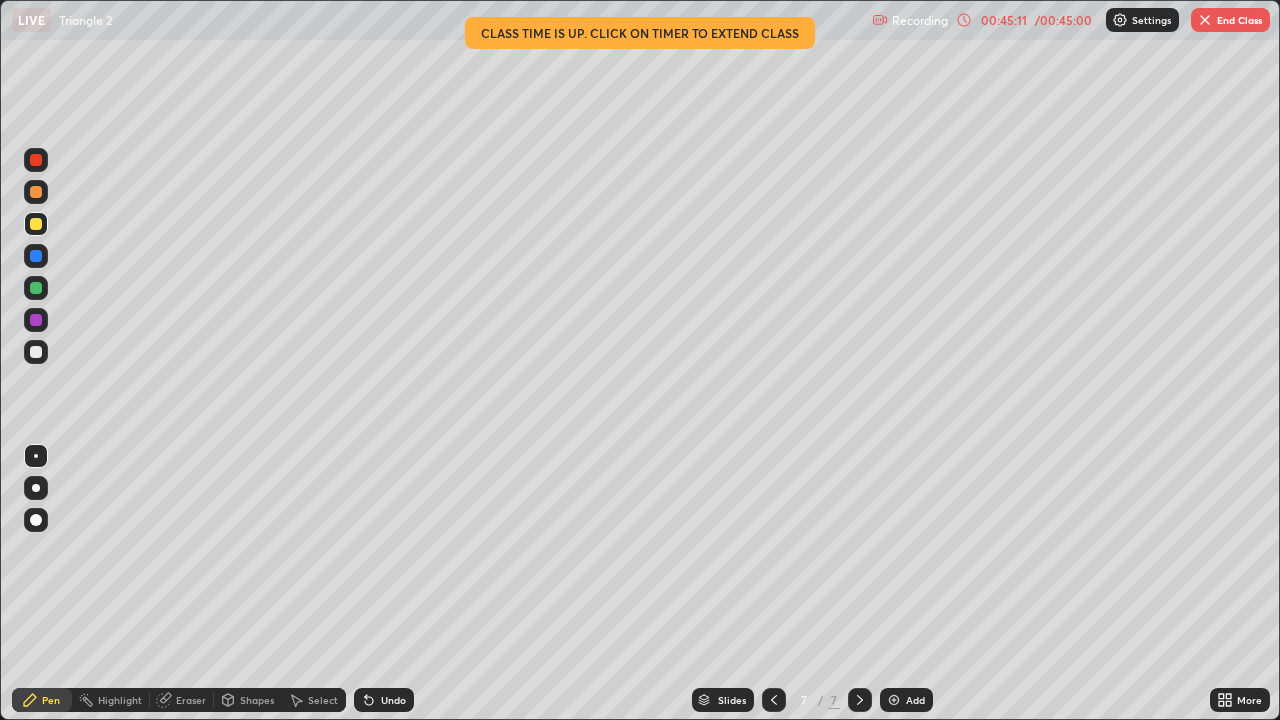 click on "End Class" at bounding box center [1230, 20] 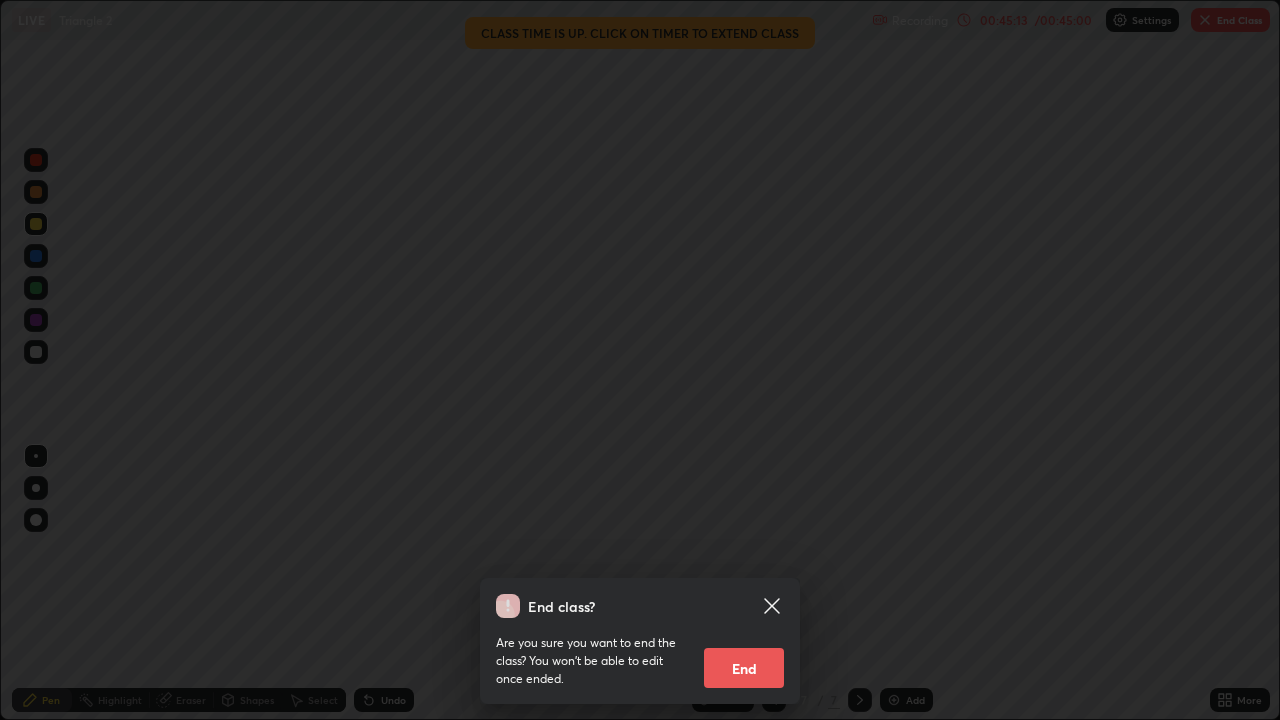 click on "End" at bounding box center [744, 668] 